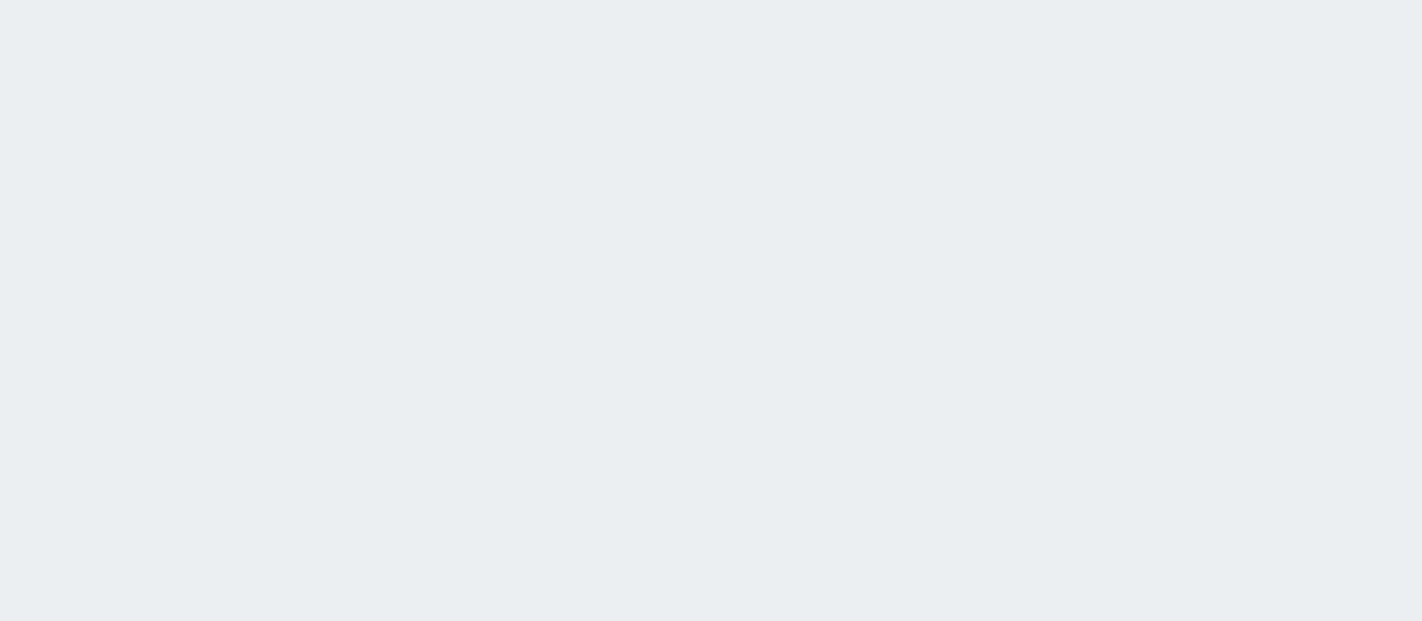 scroll, scrollTop: 0, scrollLeft: 0, axis: both 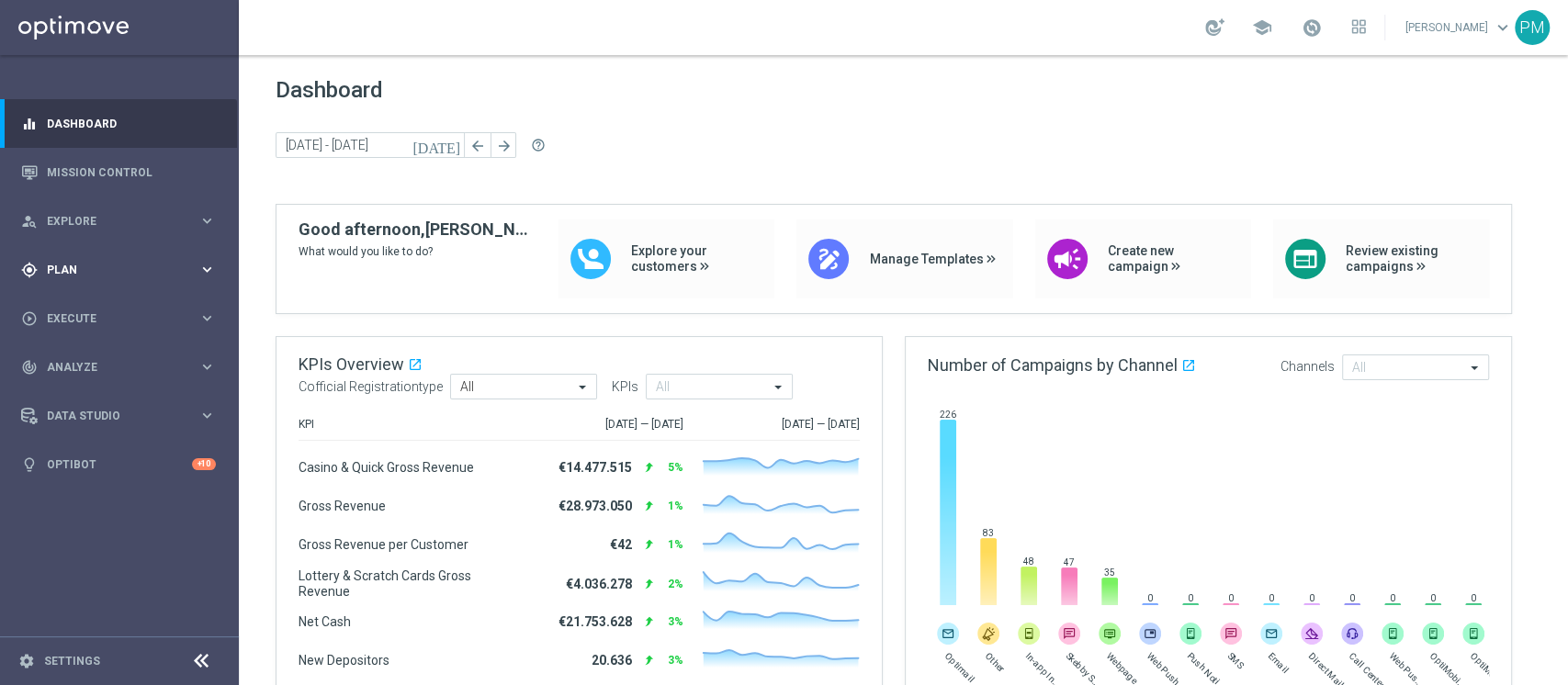 click on "gps_fixed
Plan" at bounding box center (109, 270) 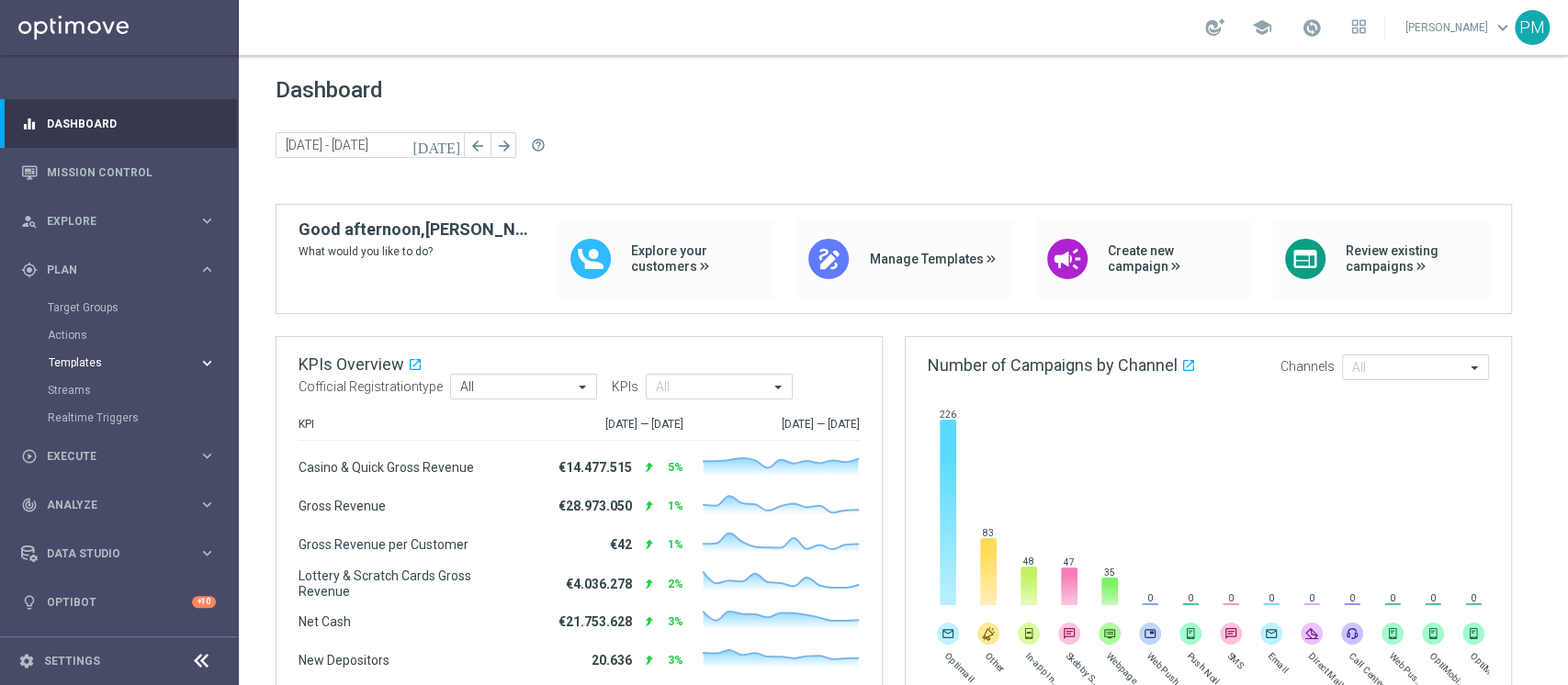 click on "Templates" at bounding box center [114, 363] 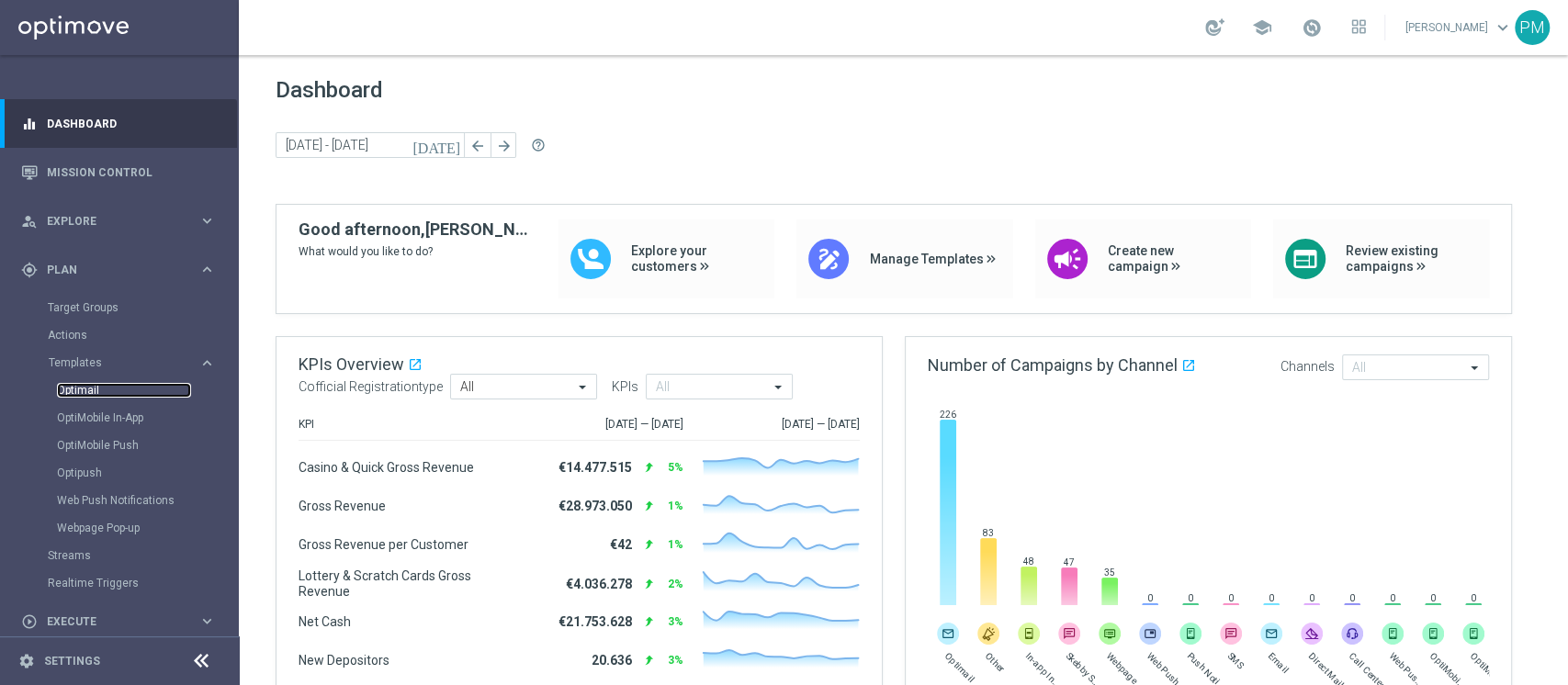 click on "Optimail" at bounding box center (124, 390) 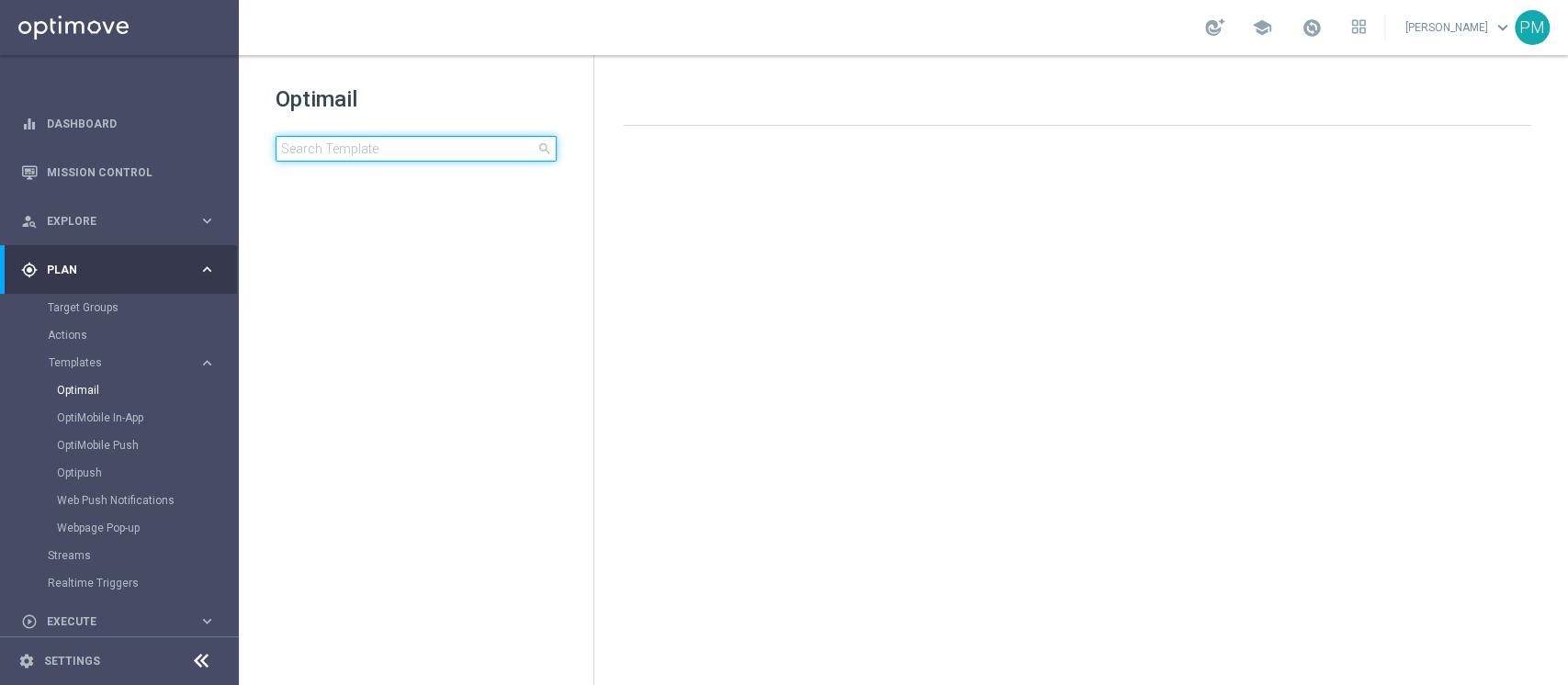 click 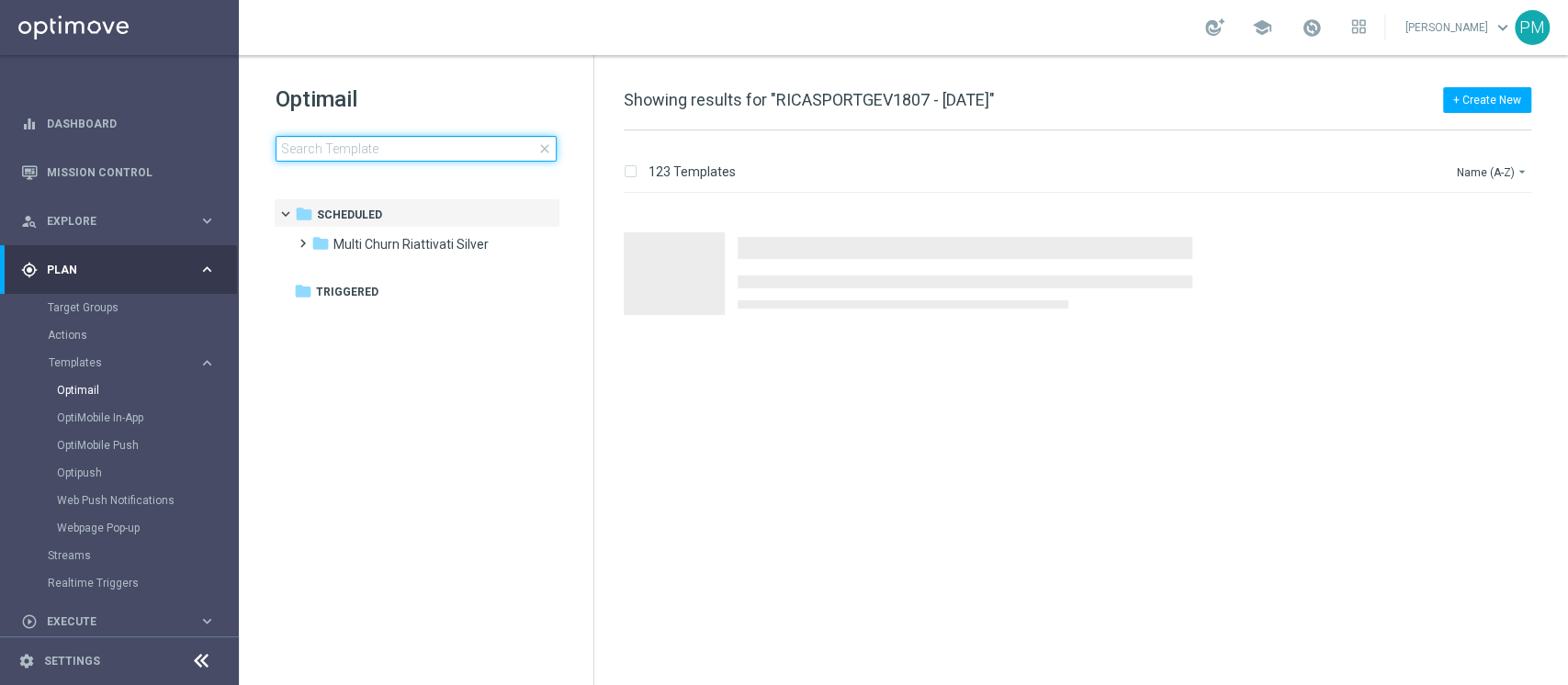 type on "RICASPORTGEV1807  - 2025-07-19" 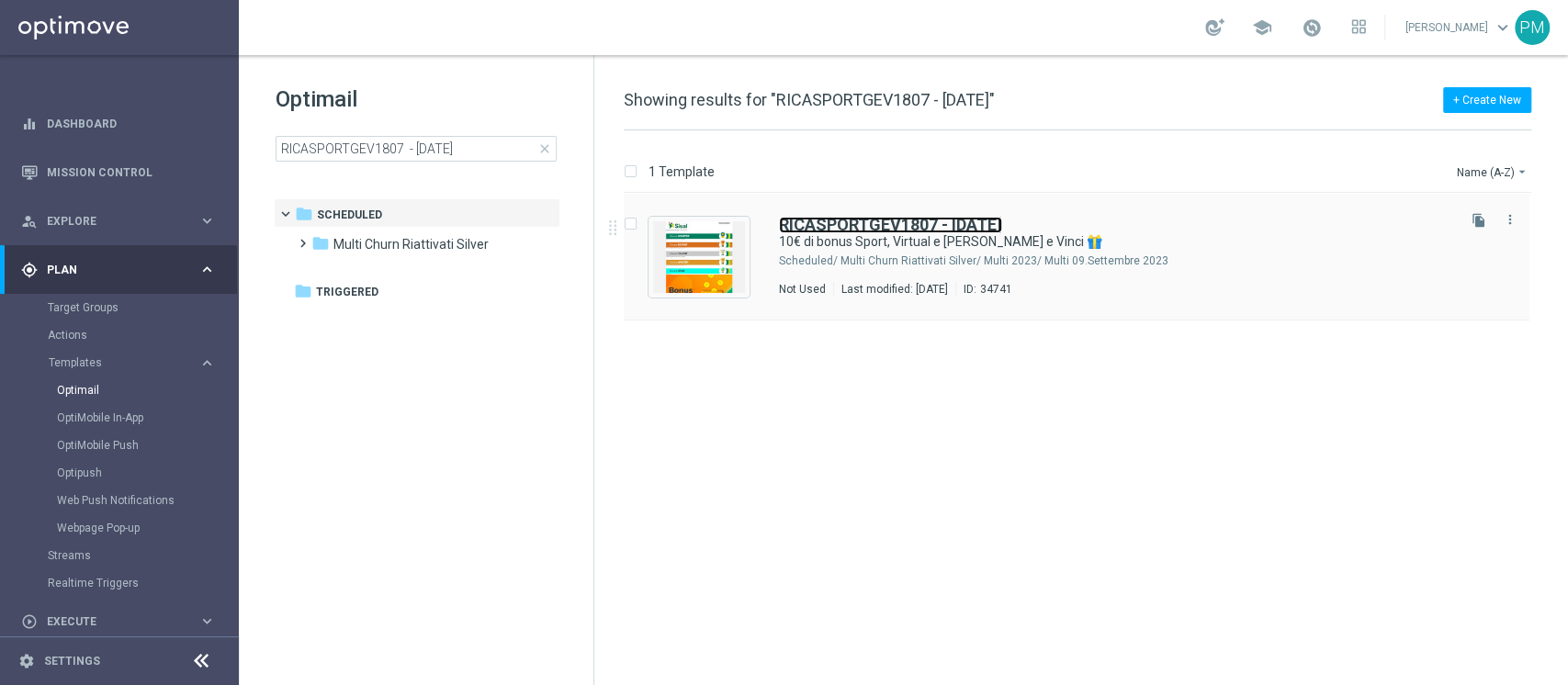 click on "RICASPORTGEV1807  - 2025-07-19" at bounding box center [890, 224] 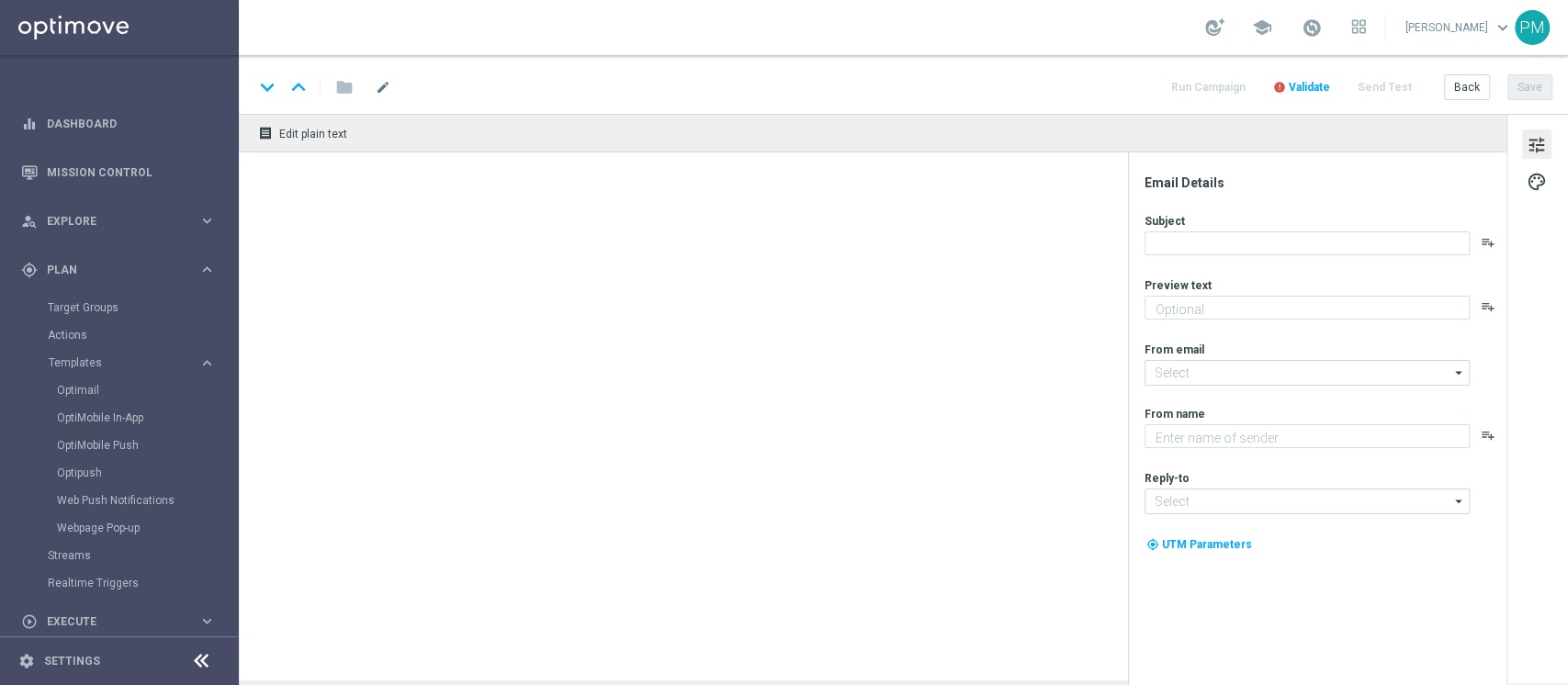 type on "Scopri la nuova promozione" 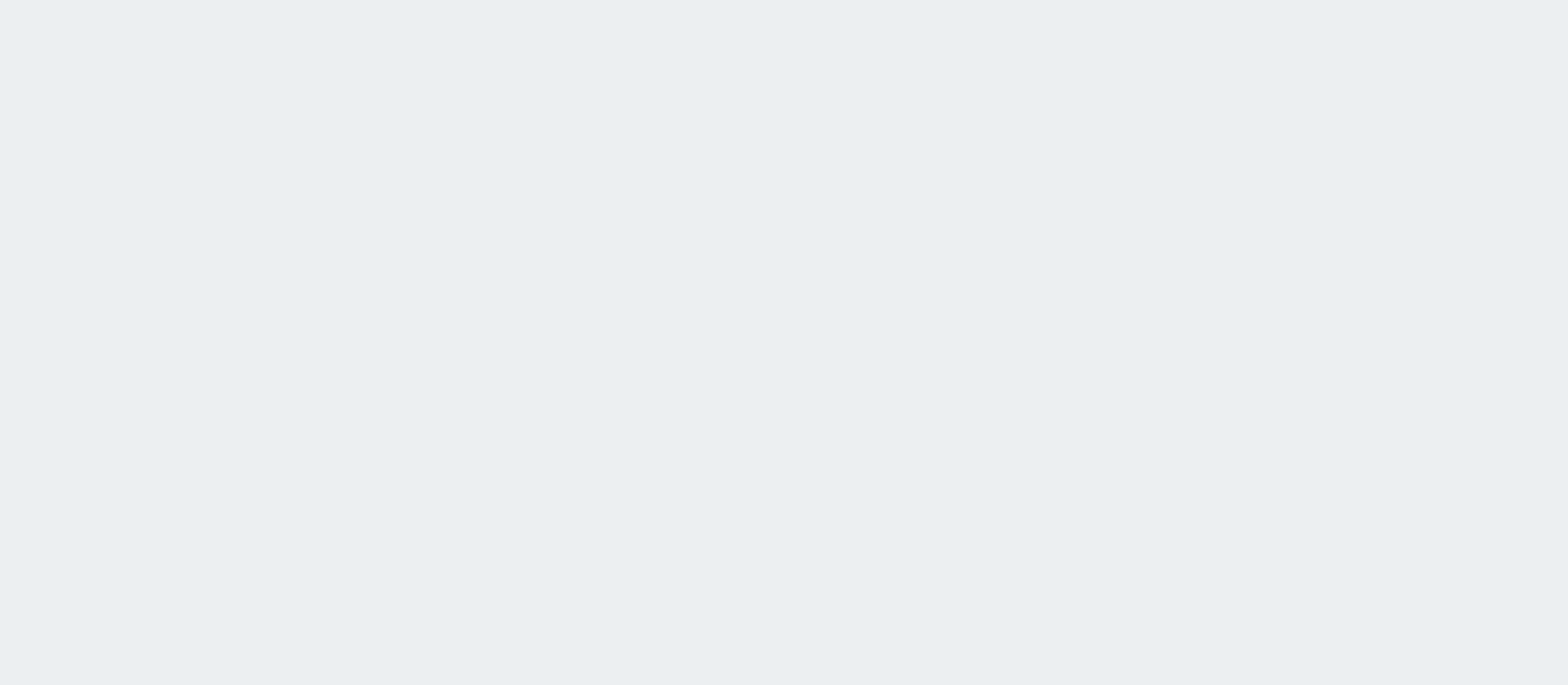 scroll, scrollTop: 0, scrollLeft: 0, axis: both 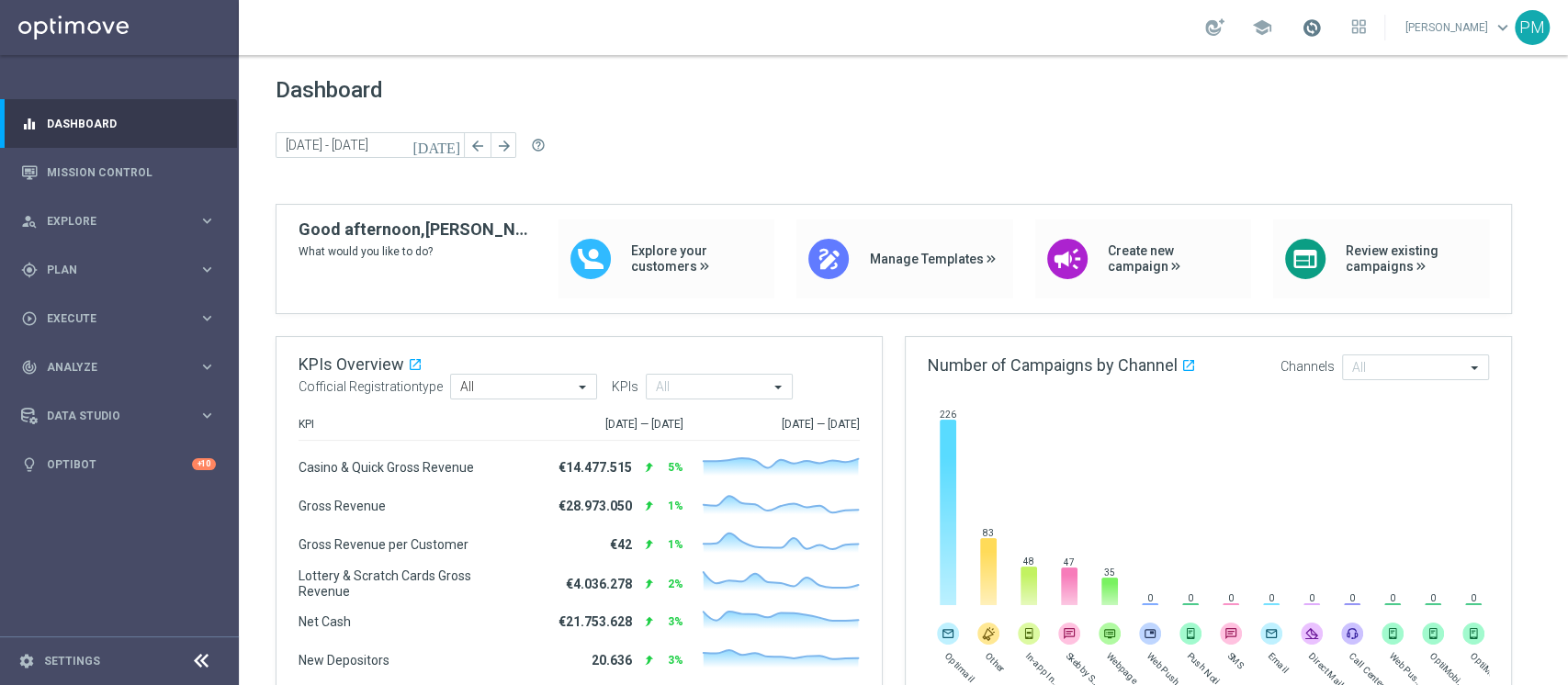 click at bounding box center (1312, 28) 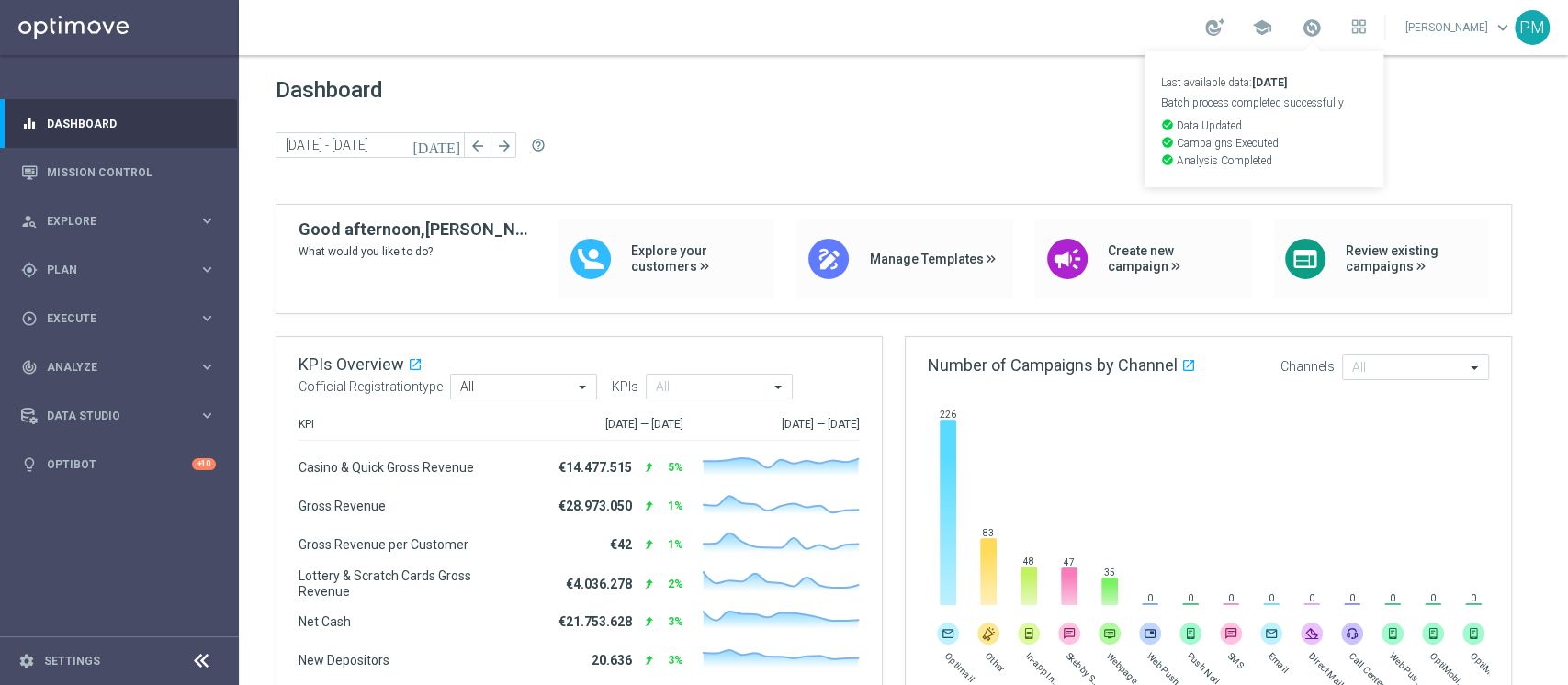 click on "school
Last available data:
17 Jul 2025
Batch process completed successfully
check_circle
Data Updated
check_circle
Campaigns Executed
check_circle
Analysis Completed
Paolo Martiradonna  keyboard_arrow_down
PM" at bounding box center [903, 28] 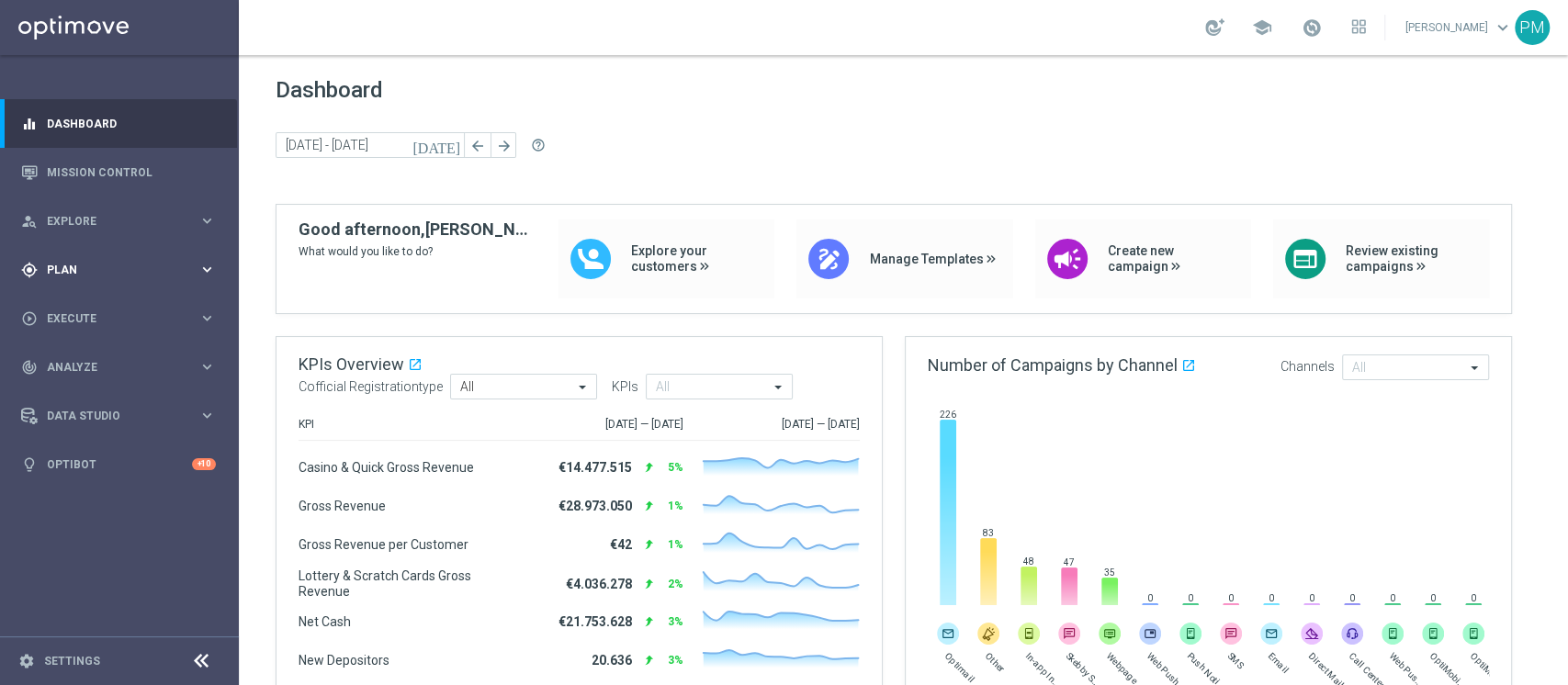 click on "Plan" at bounding box center (122, 270) 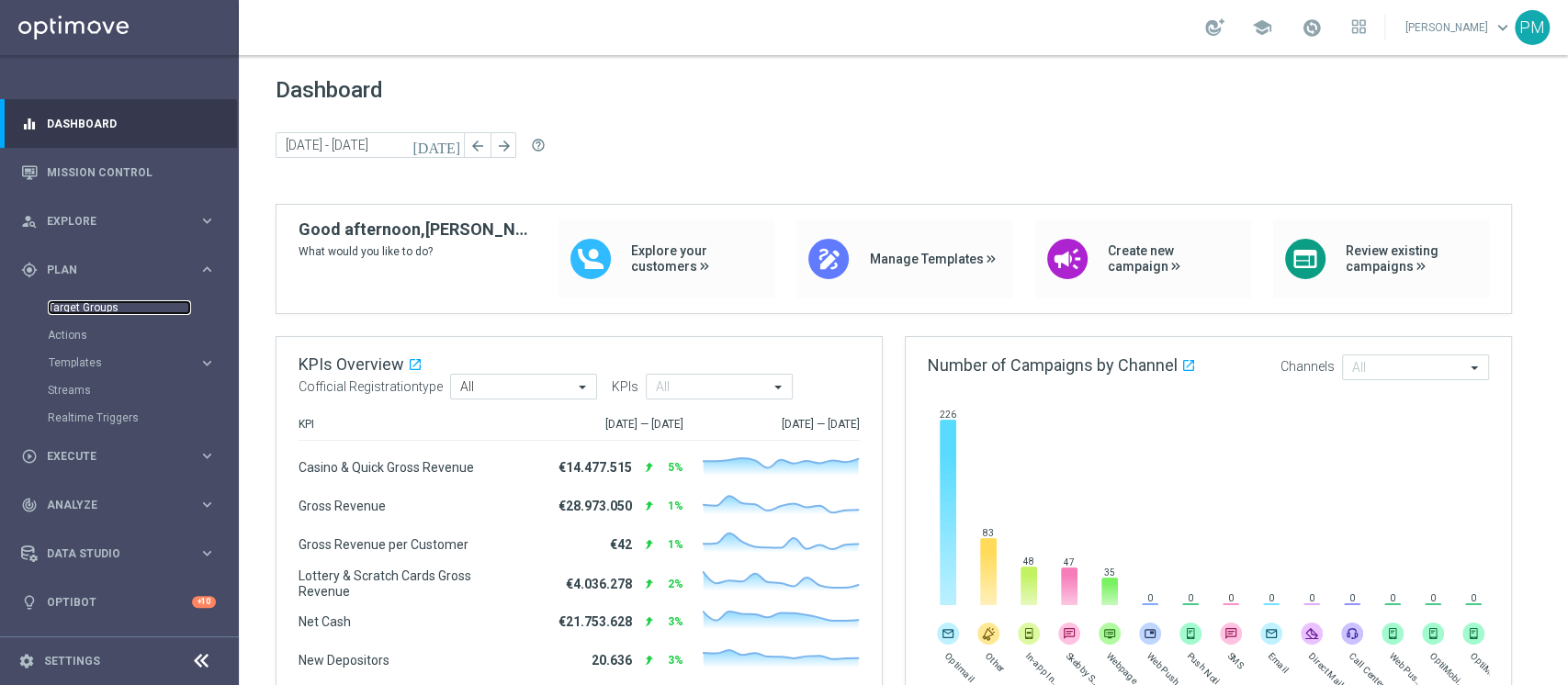 click on "Target Groups" at bounding box center (119, 308) 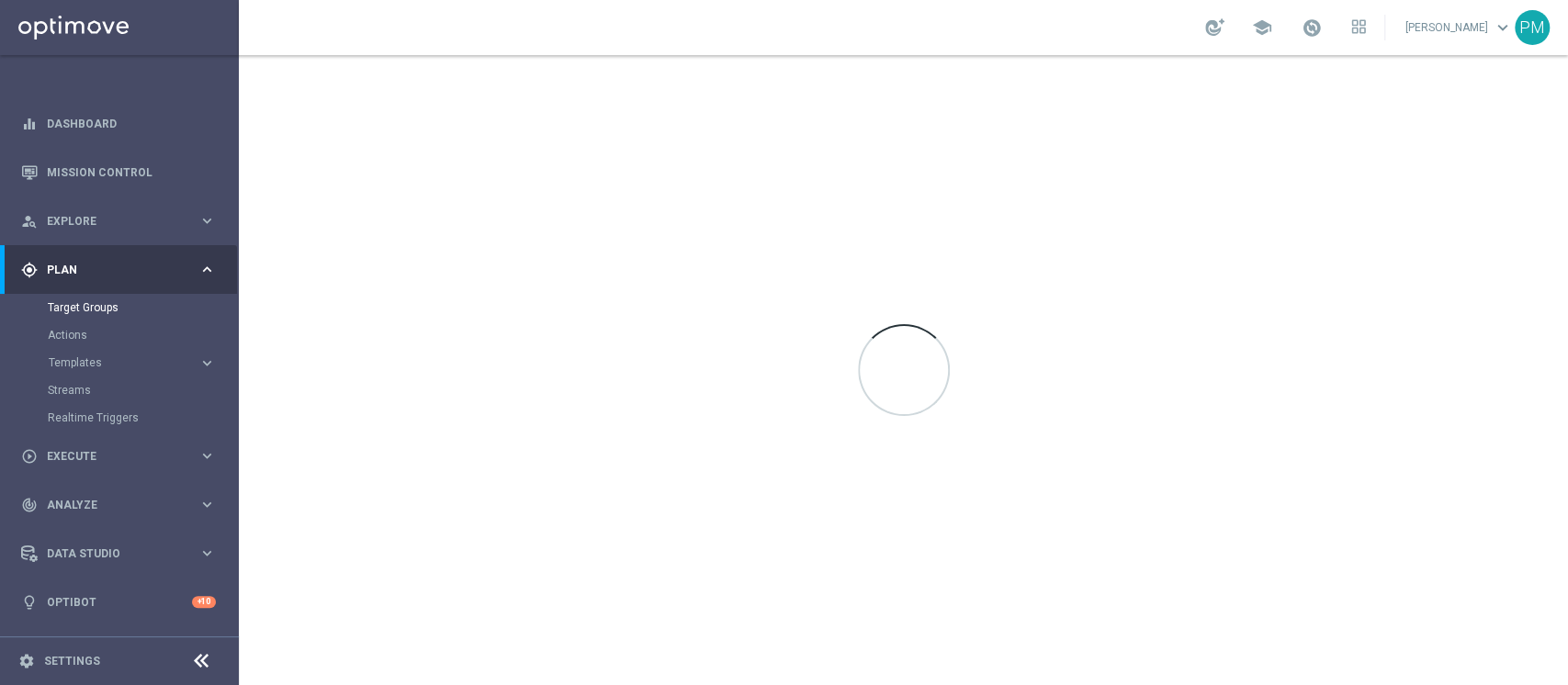 click on "Templates
keyboard_arrow_right" at bounding box center (132, 363) 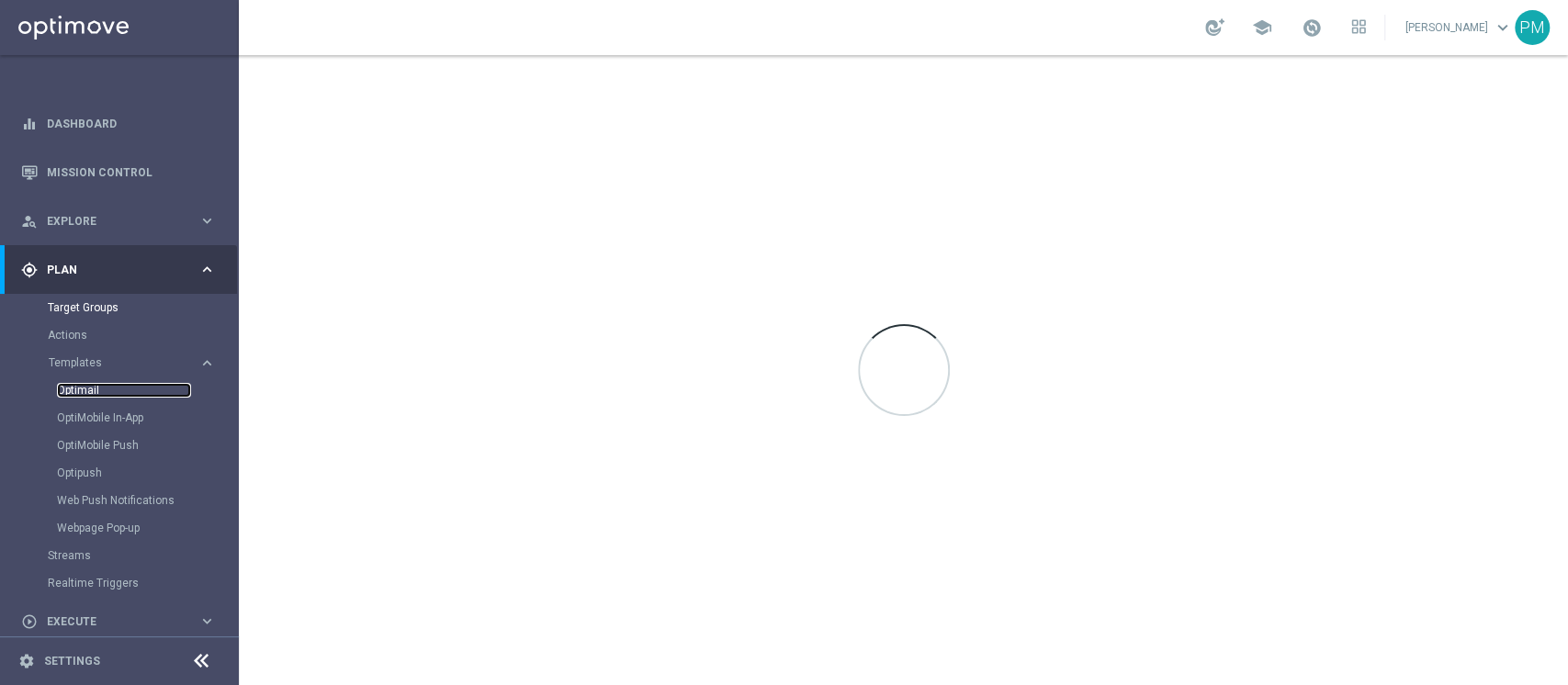 click on "Optimail" at bounding box center (124, 390) 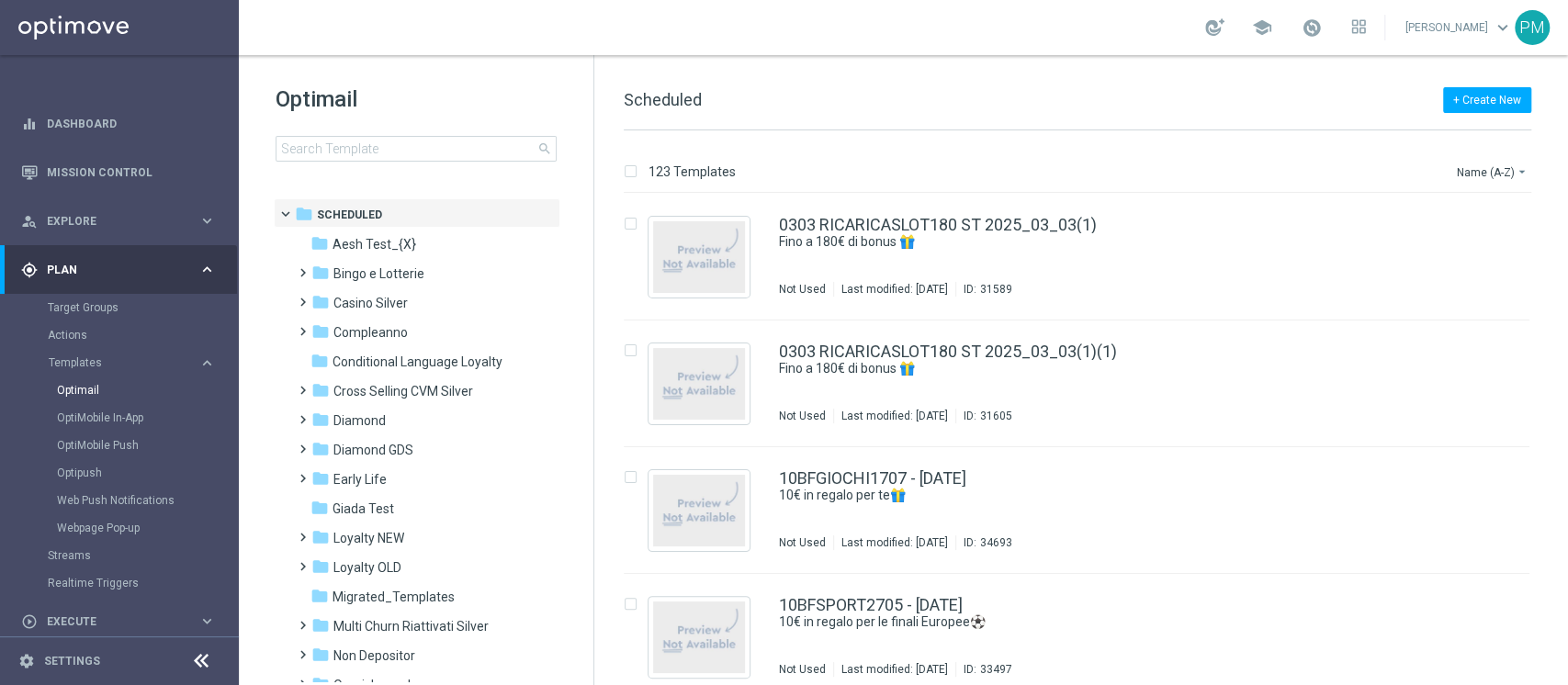 click on "Optimail
search" 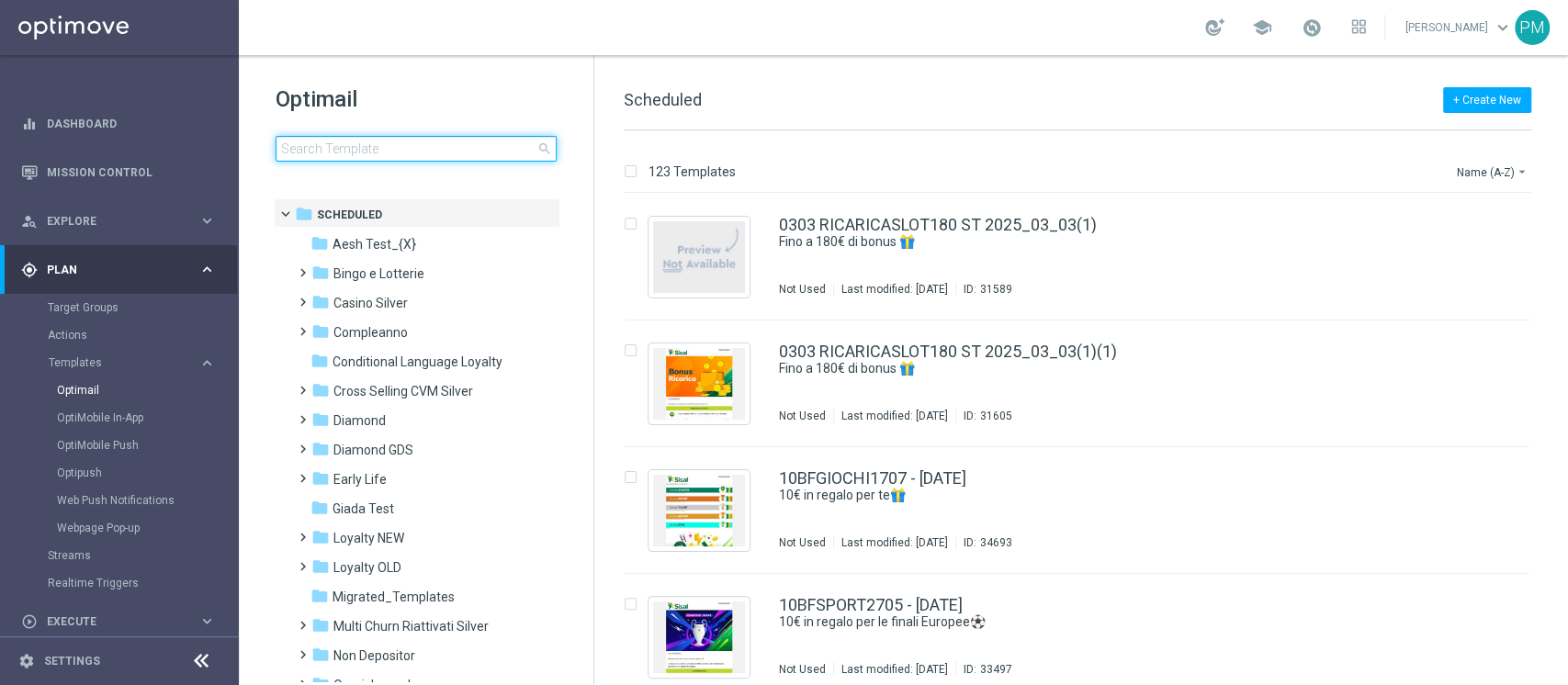 click 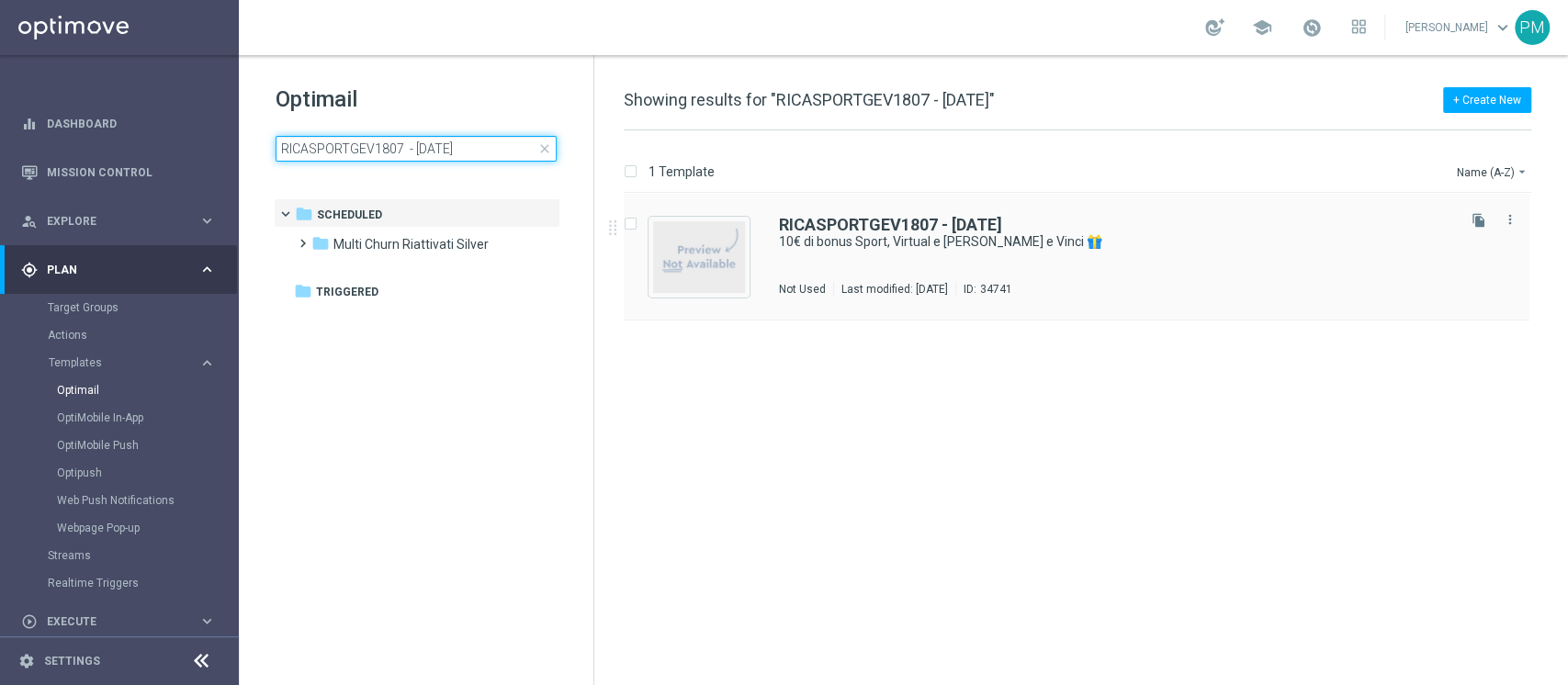 type on "RICASPORTGEV1807  - 2025-07-19" 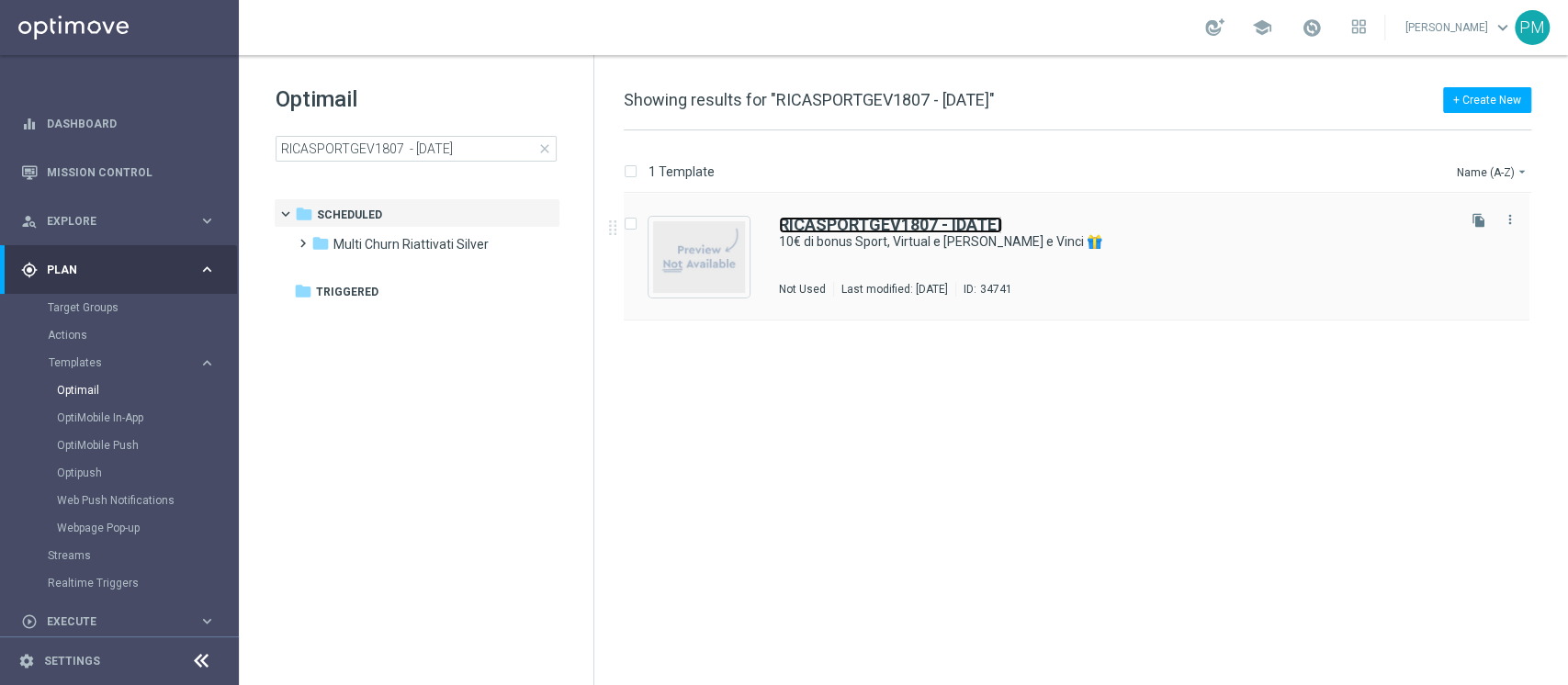 click on "RICASPORTGEV1807  - 2025-07-19" at bounding box center [890, 224] 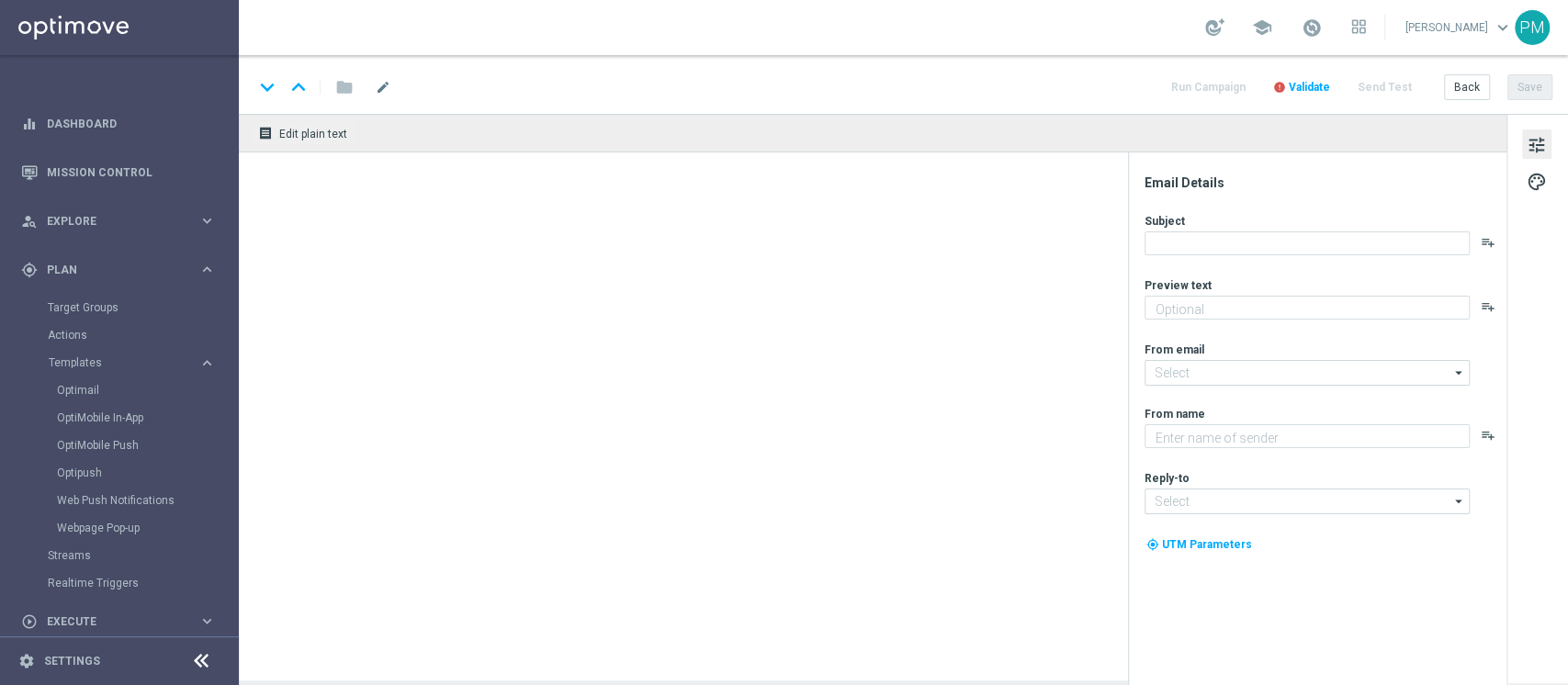 type on "Scopri la nuova promozione" 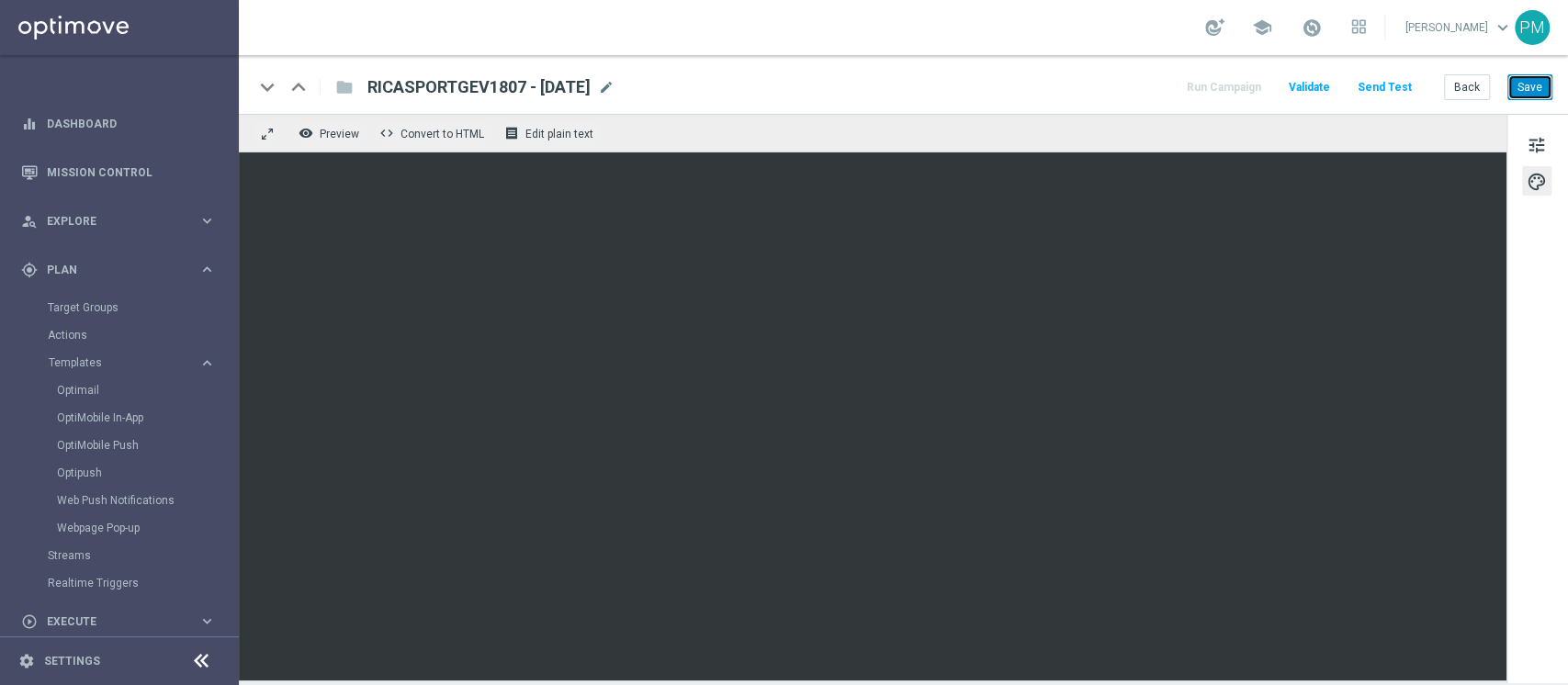 click on "Save" at bounding box center (1529, 87) 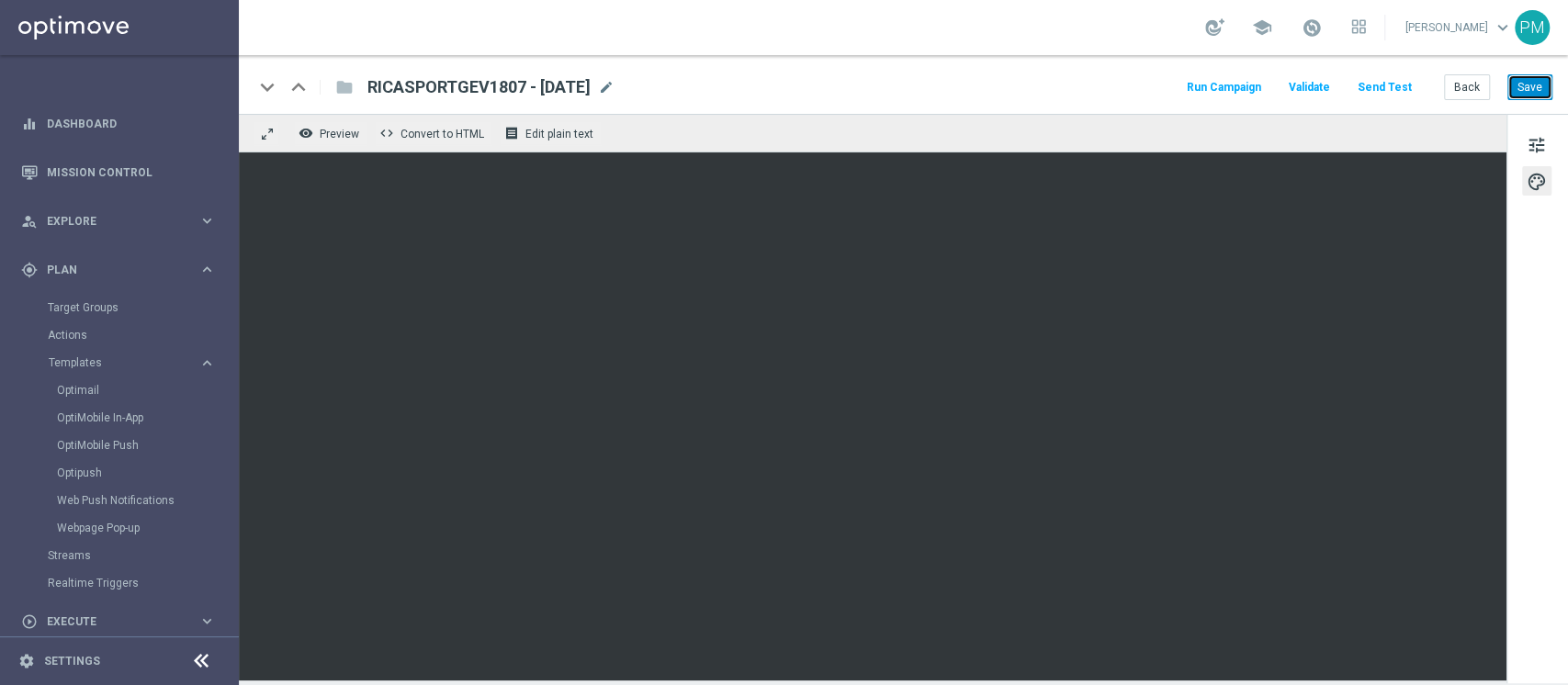 click on "Save" at bounding box center [1529, 87] 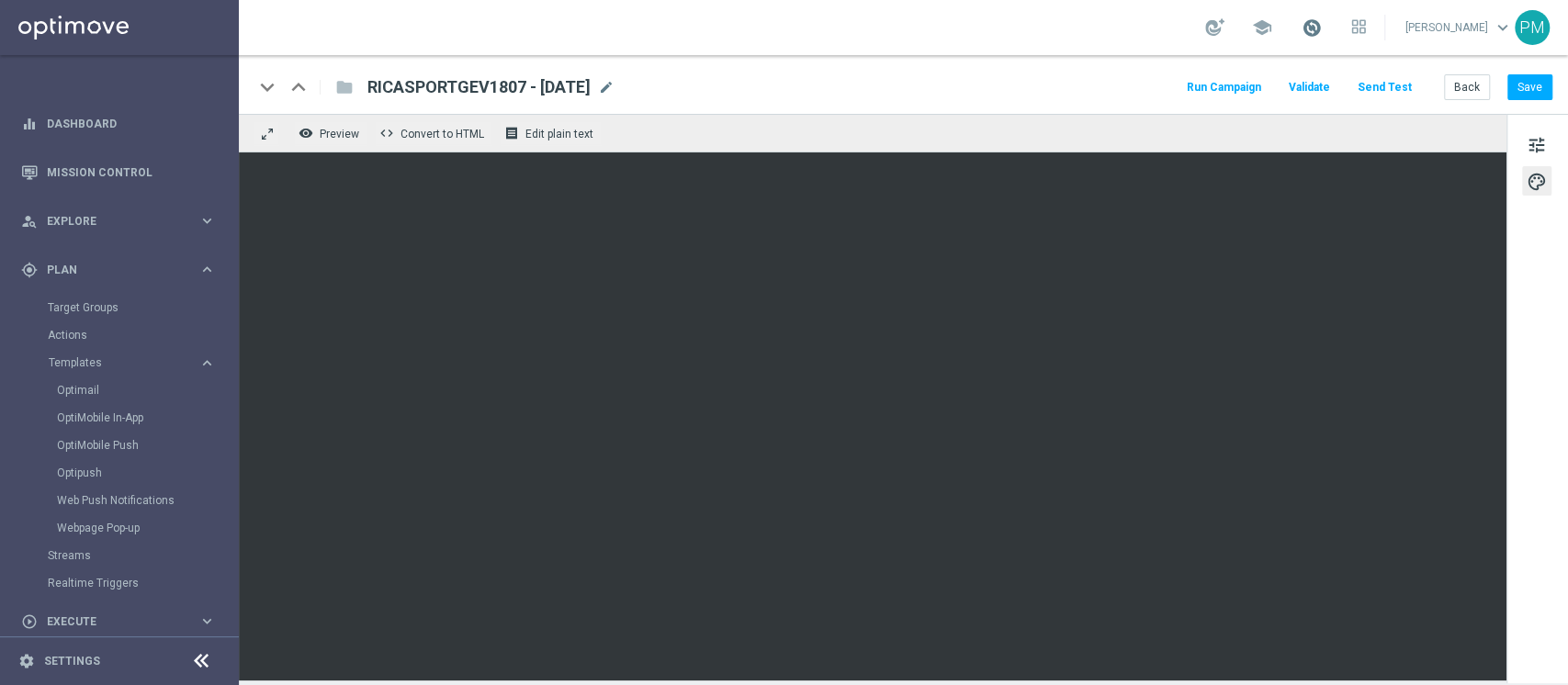 click at bounding box center [1312, 28] 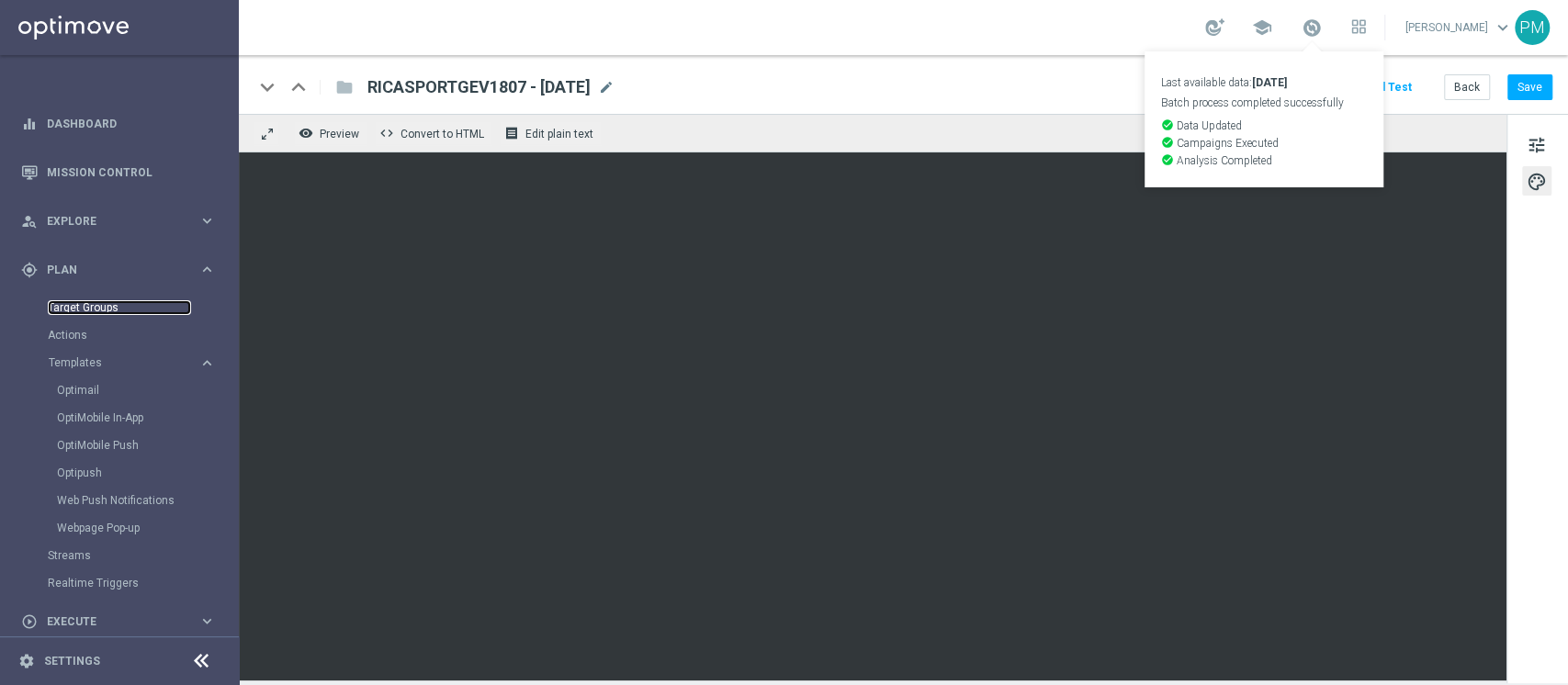 click on "Target Groups" at bounding box center (119, 308) 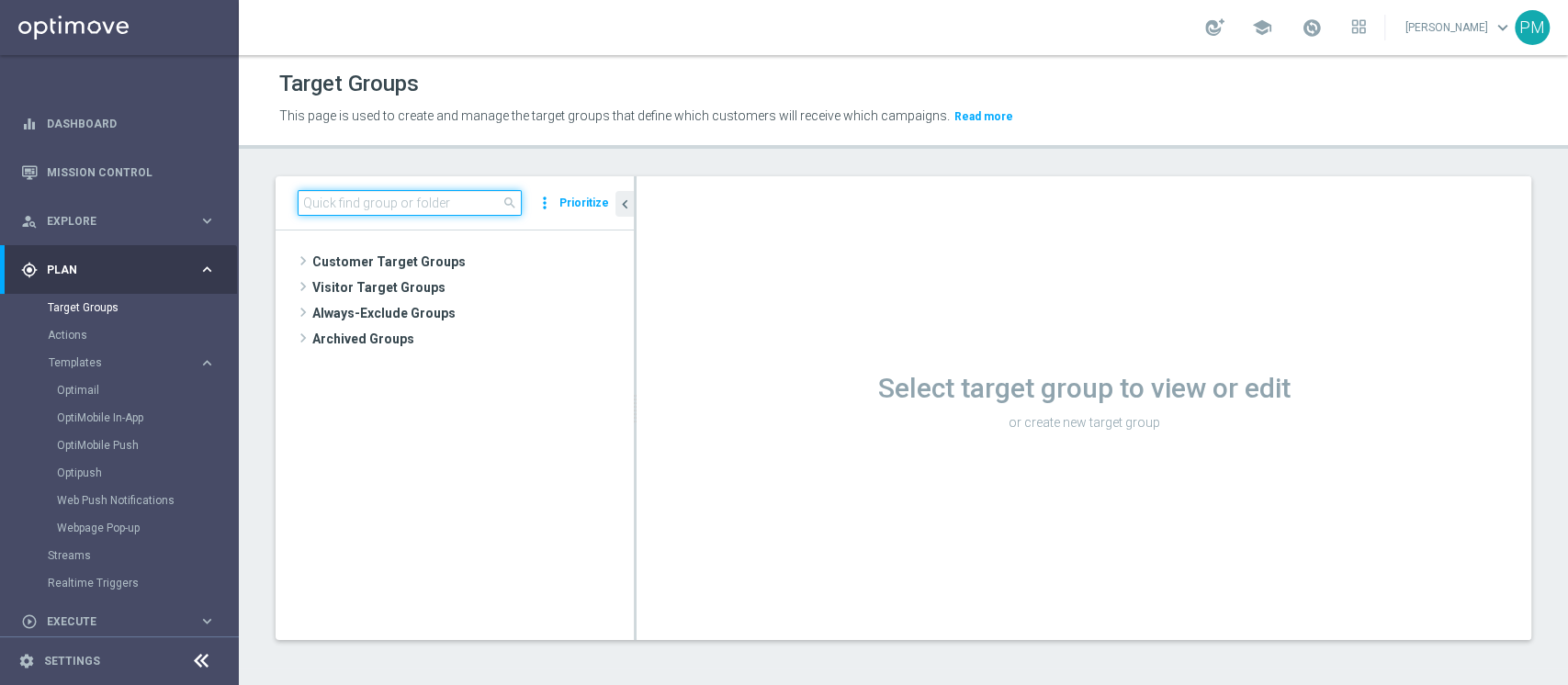 click at bounding box center (410, 203) 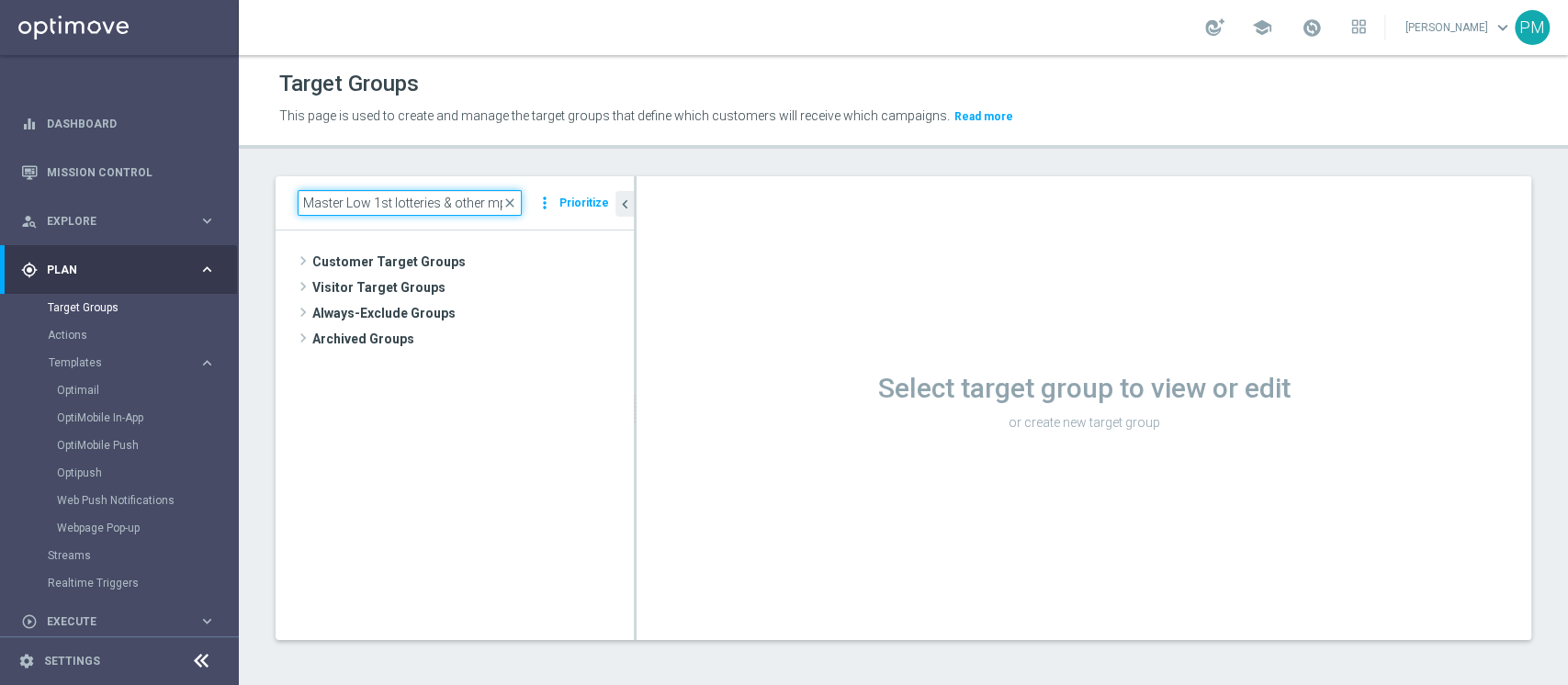 scroll, scrollTop: 0, scrollLeft: 21, axis: horizontal 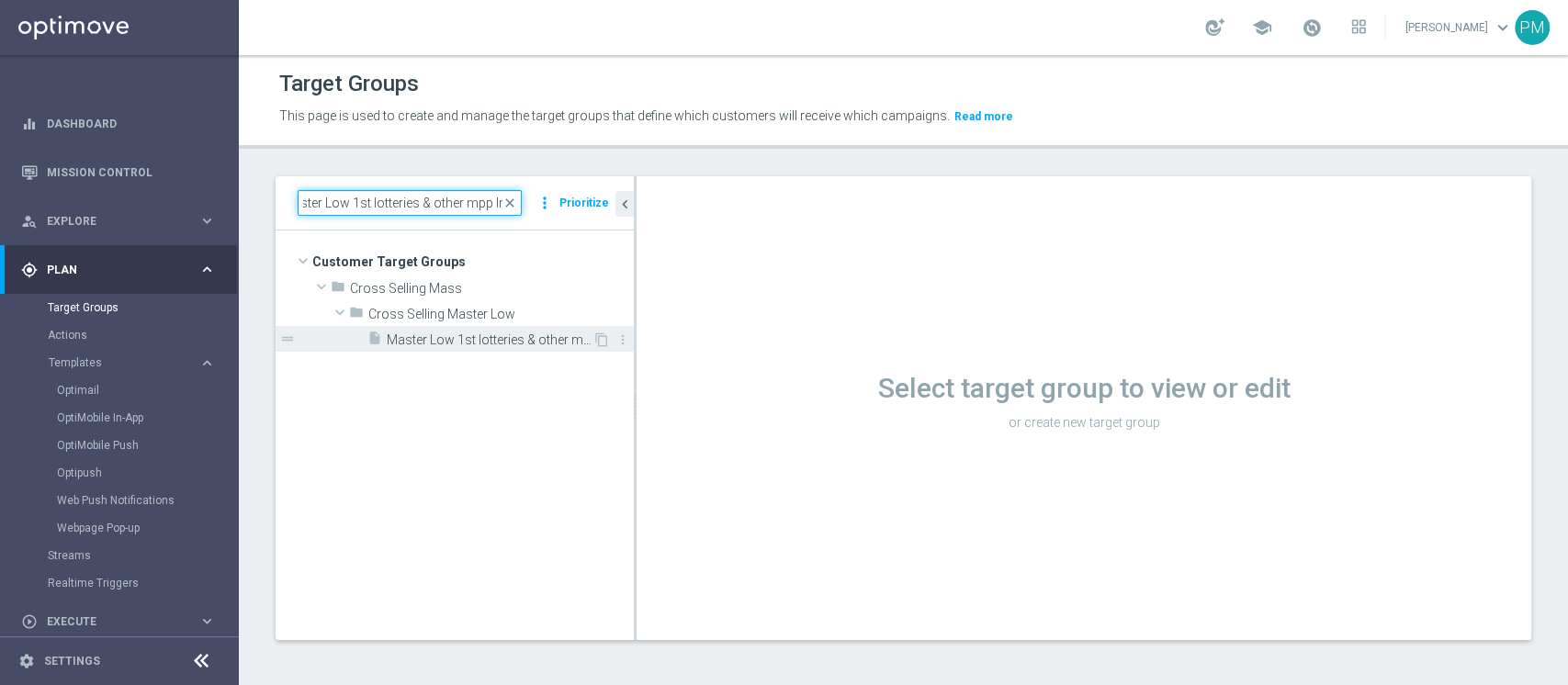 type on "Master Low 1st lotteries & other mpp lm" 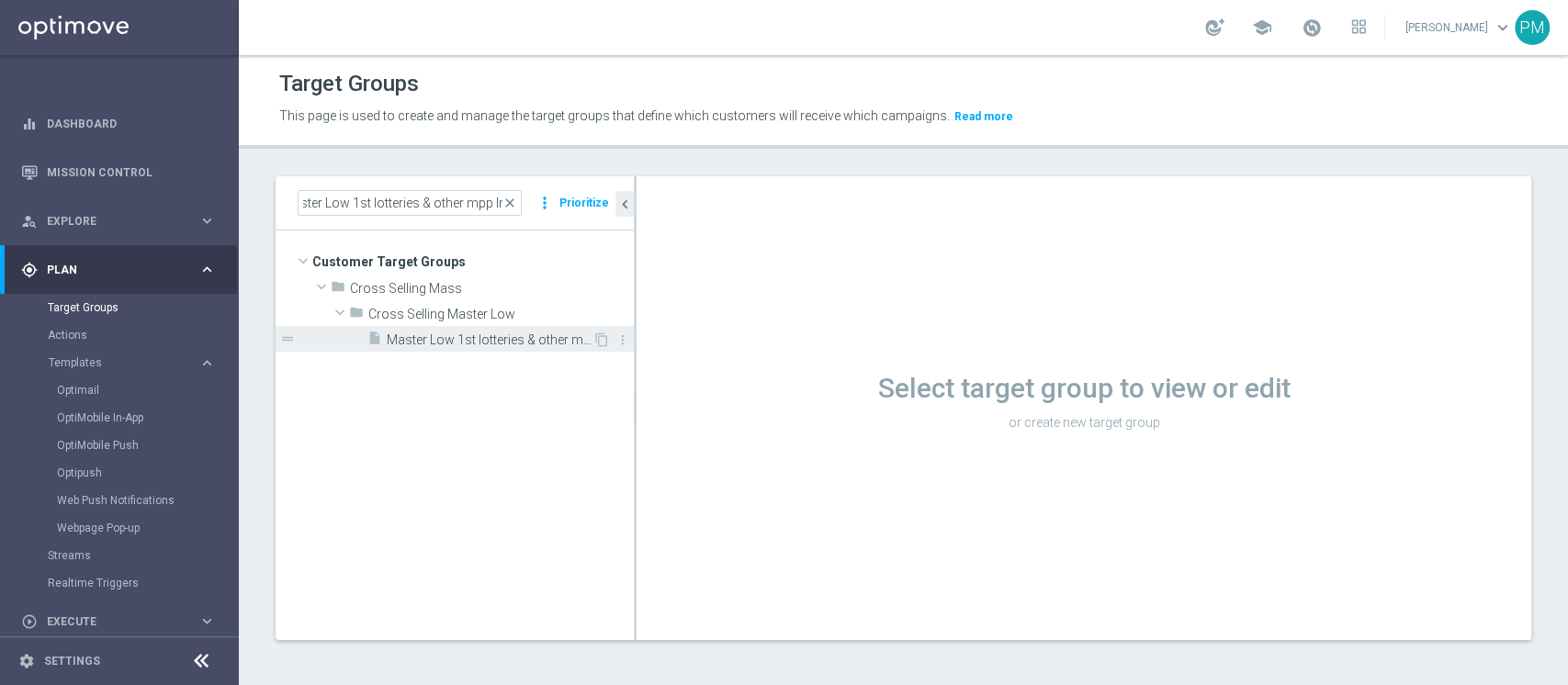 click on "Master Low 1st lotteries & other mpp lm" at bounding box center [490, 340] 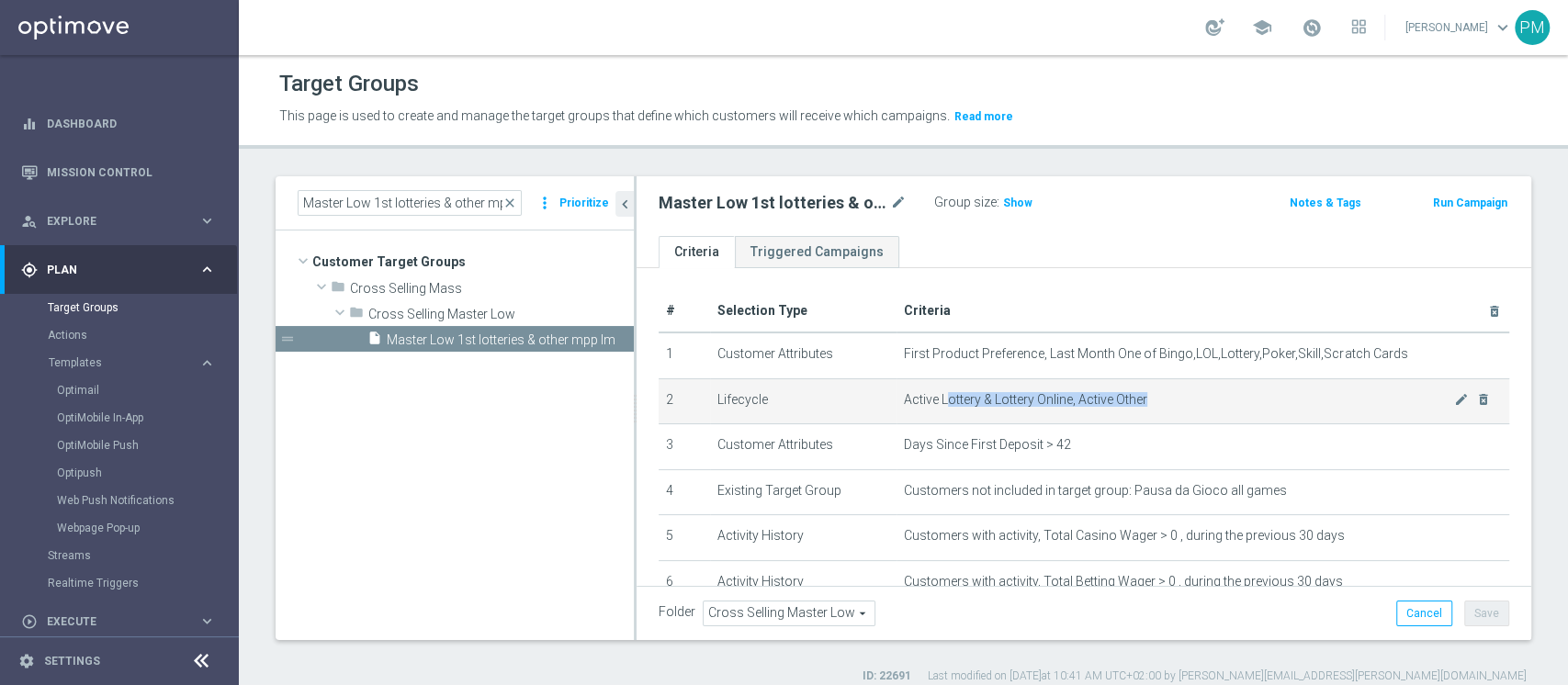 drag, startPoint x: 934, startPoint y: 401, endPoint x: 1194, endPoint y: 405, distance: 260.03077 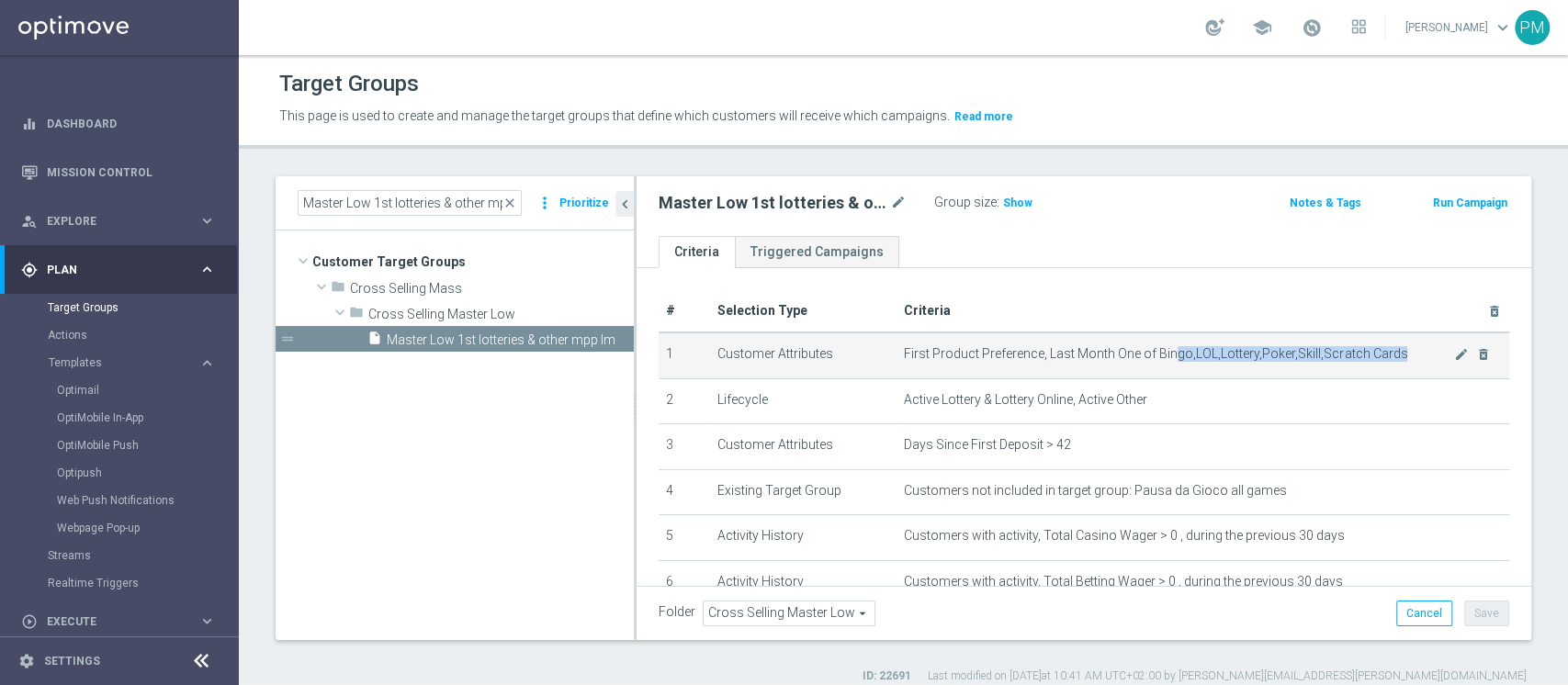 drag, startPoint x: 1158, startPoint y: 354, endPoint x: 1386, endPoint y: 359, distance: 228.05482 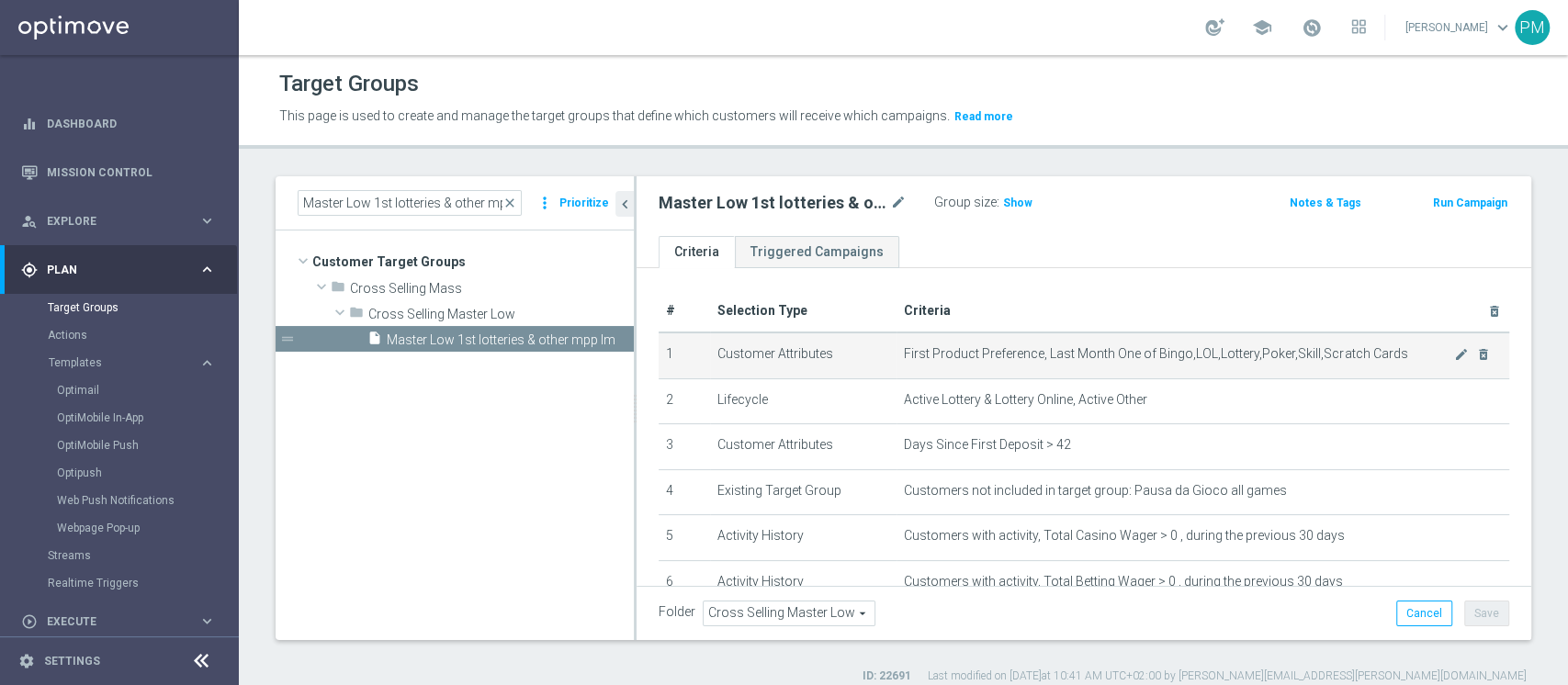 click on "First Product Preference, Last Month One of  Bingo,LOL,Lottery,Poker,Skill,Scratch Cards" 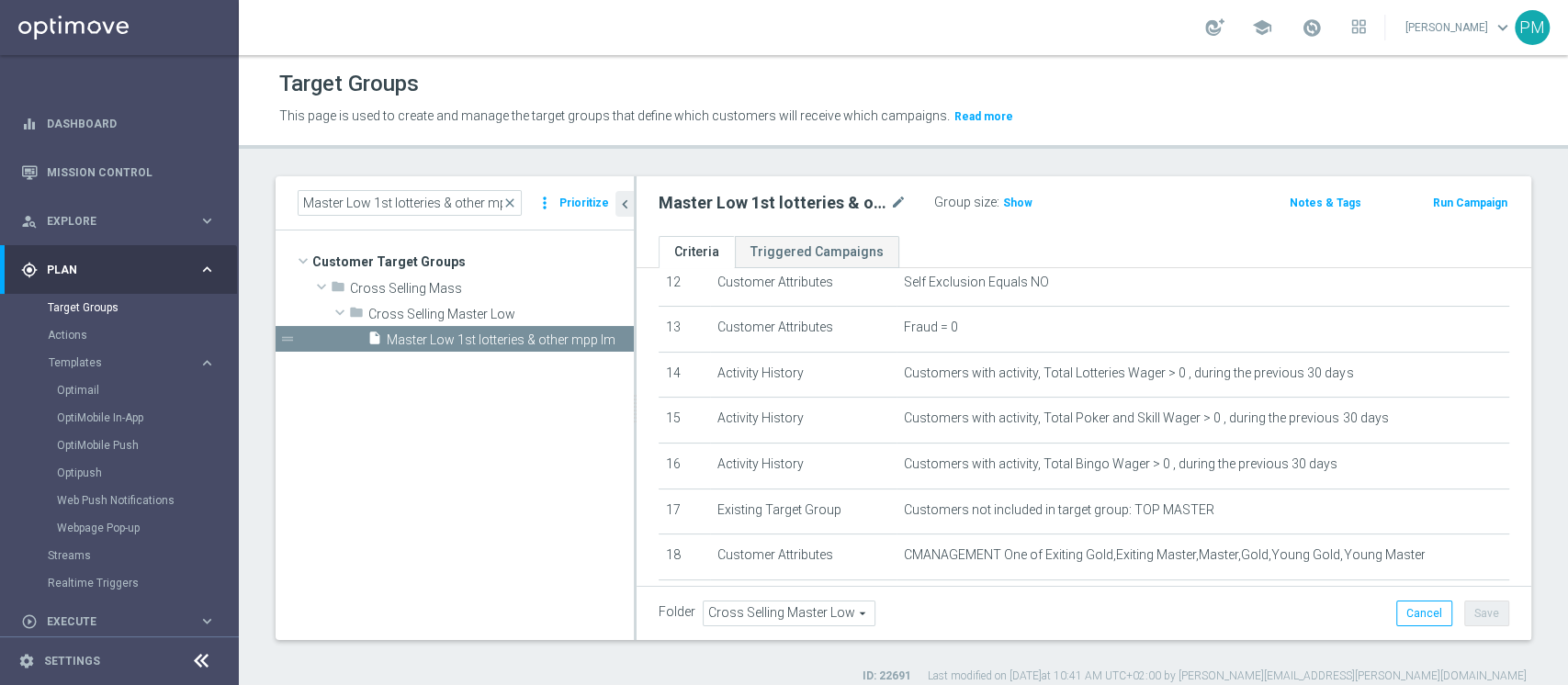 scroll, scrollTop: 612, scrollLeft: 0, axis: vertical 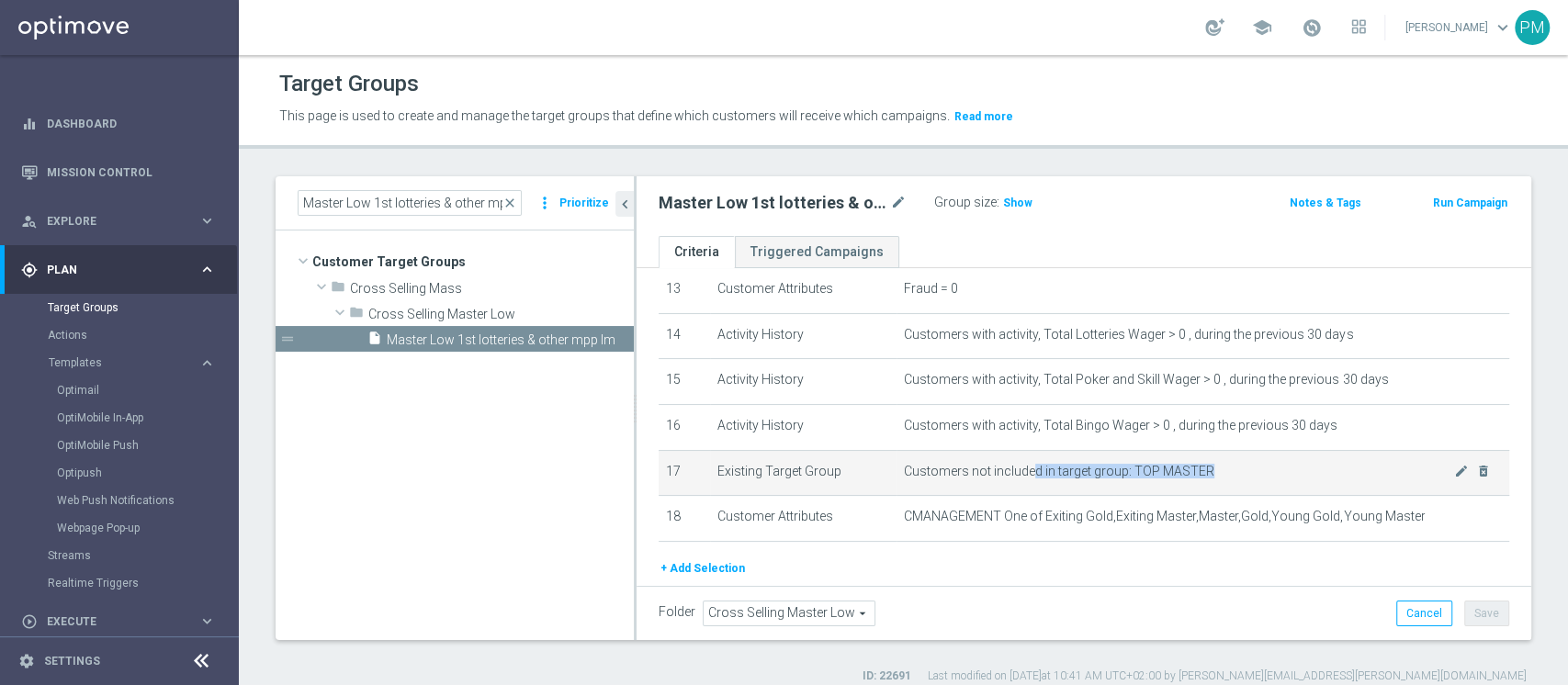 click on "Customers not included in target group: TOP MASTER" 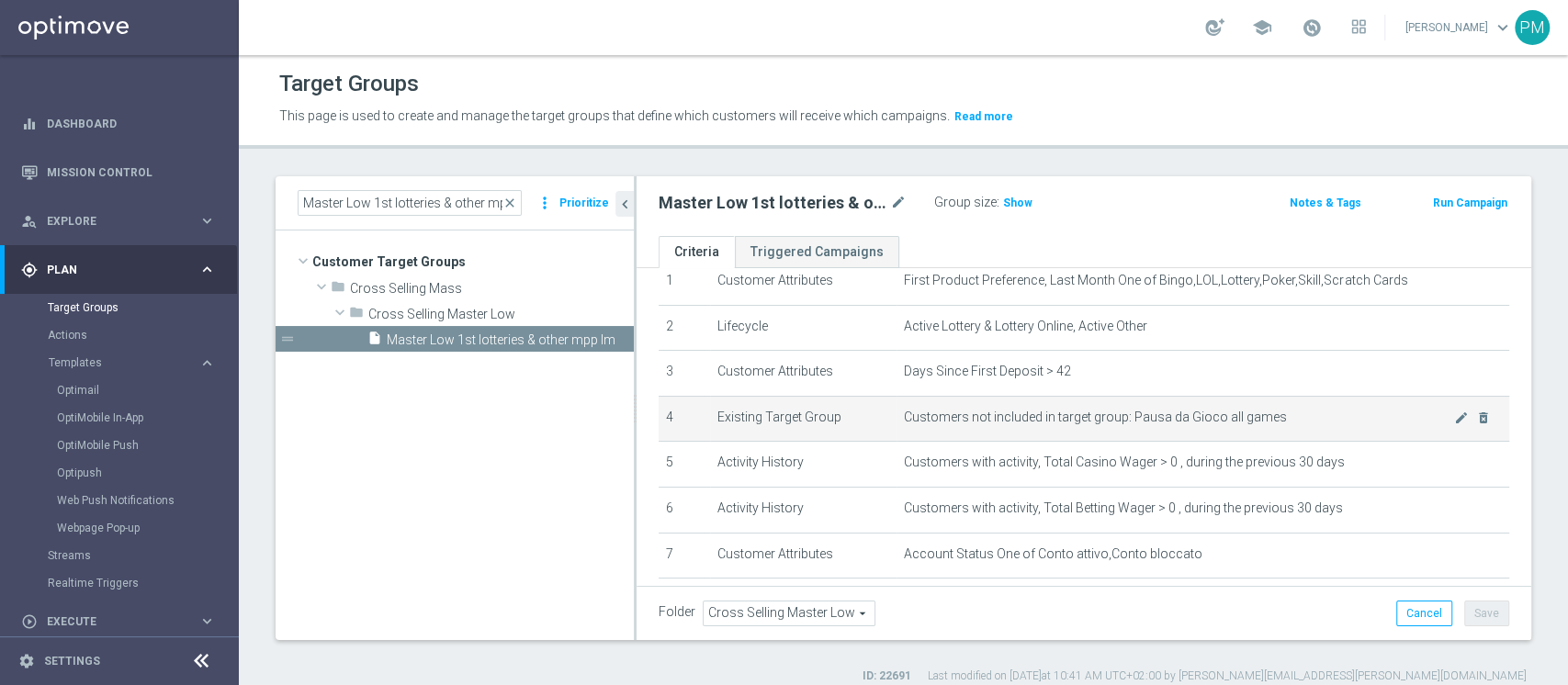 scroll, scrollTop: 0, scrollLeft: 0, axis: both 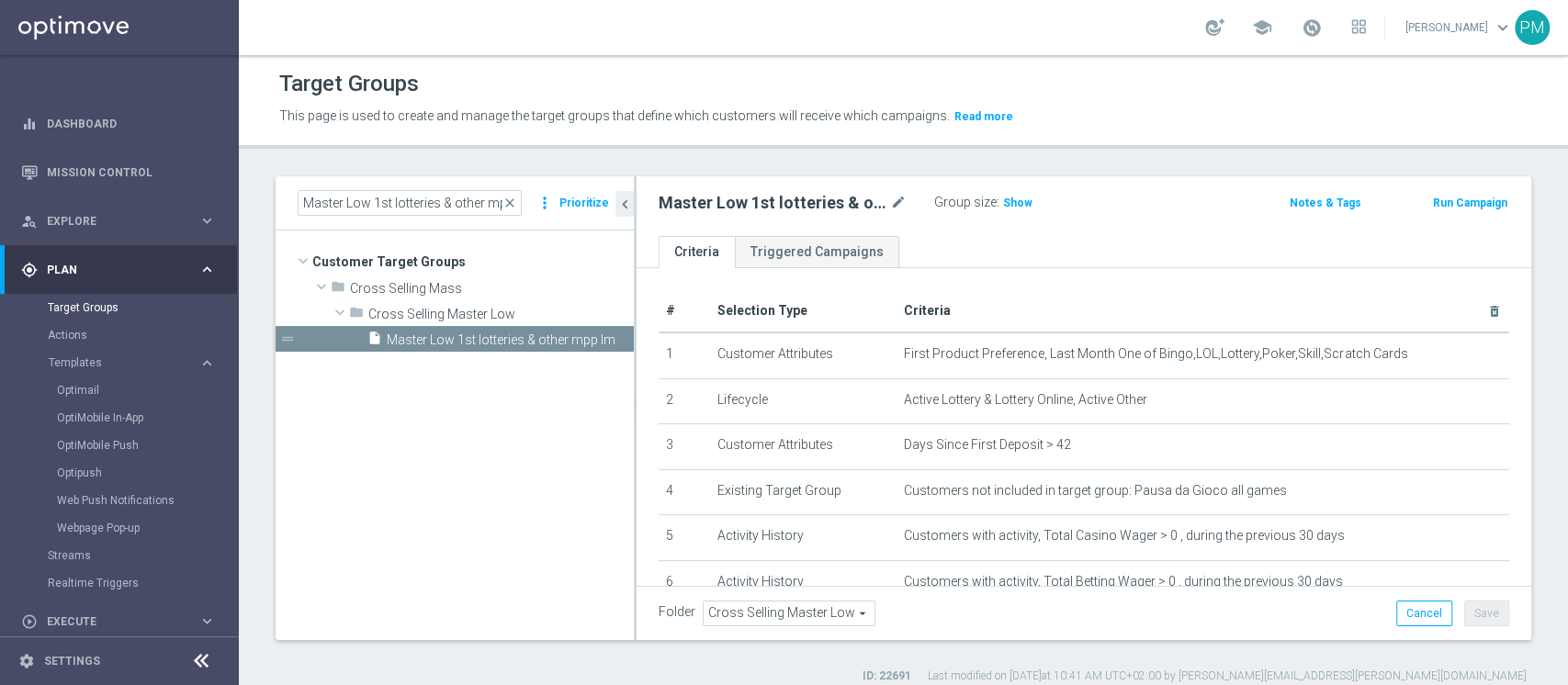 click on "Run Campaign" 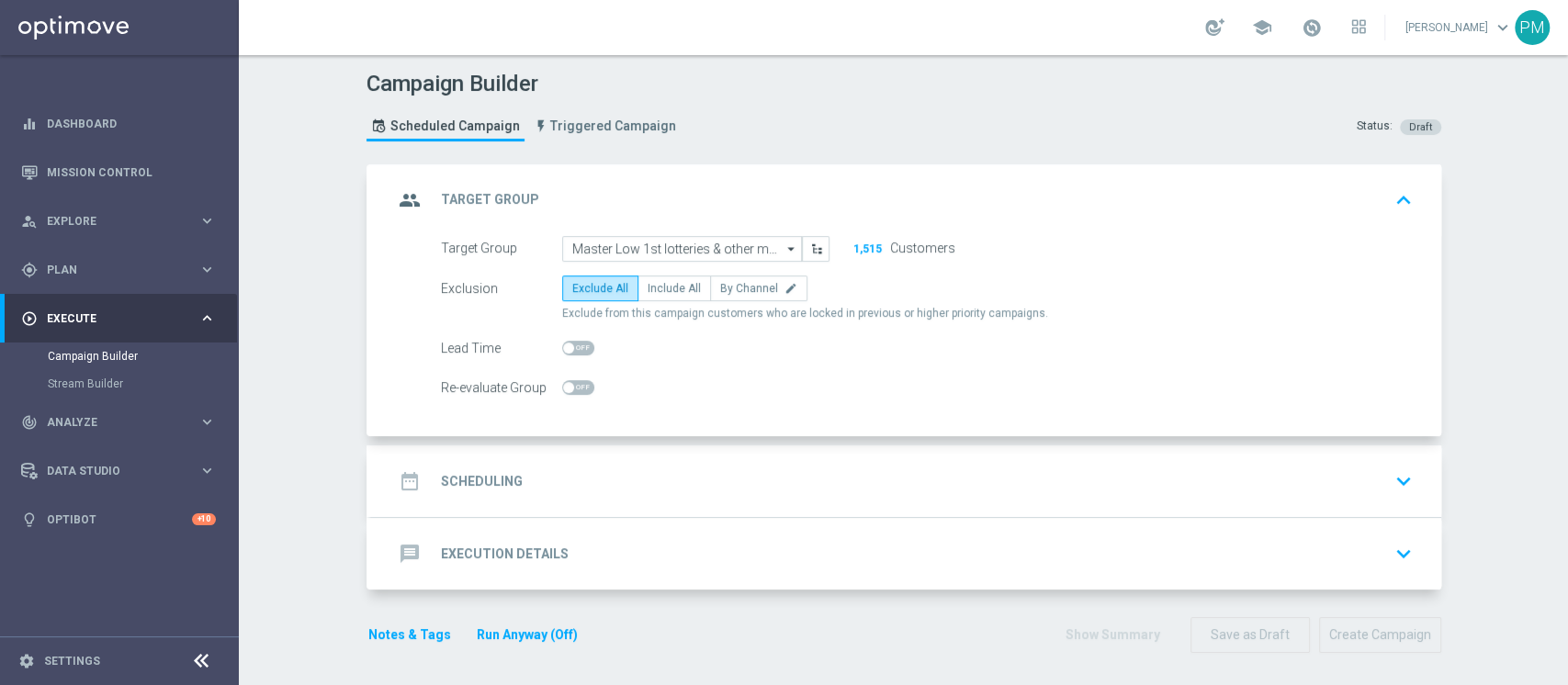 click 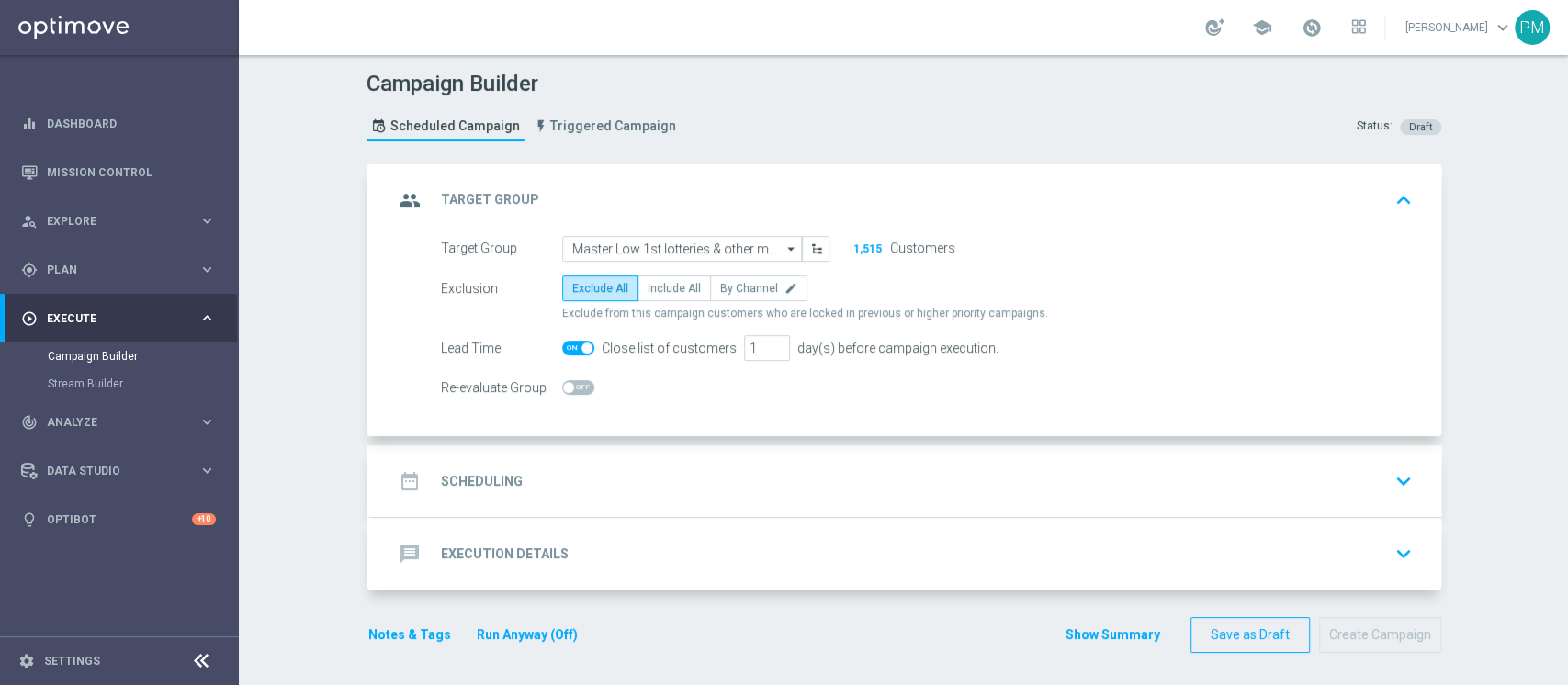 click on "date_range
Scheduling
keyboard_arrow_down" 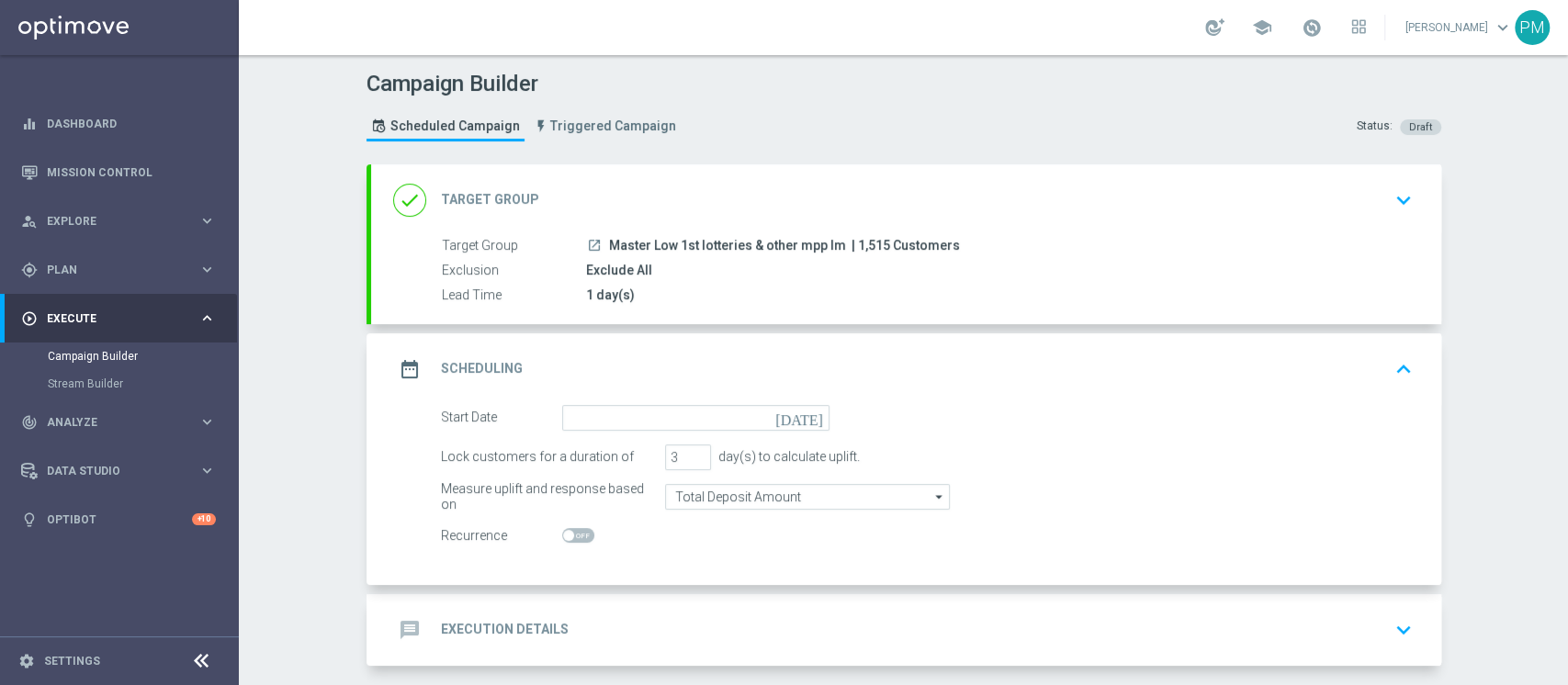 scroll, scrollTop: 78, scrollLeft: 0, axis: vertical 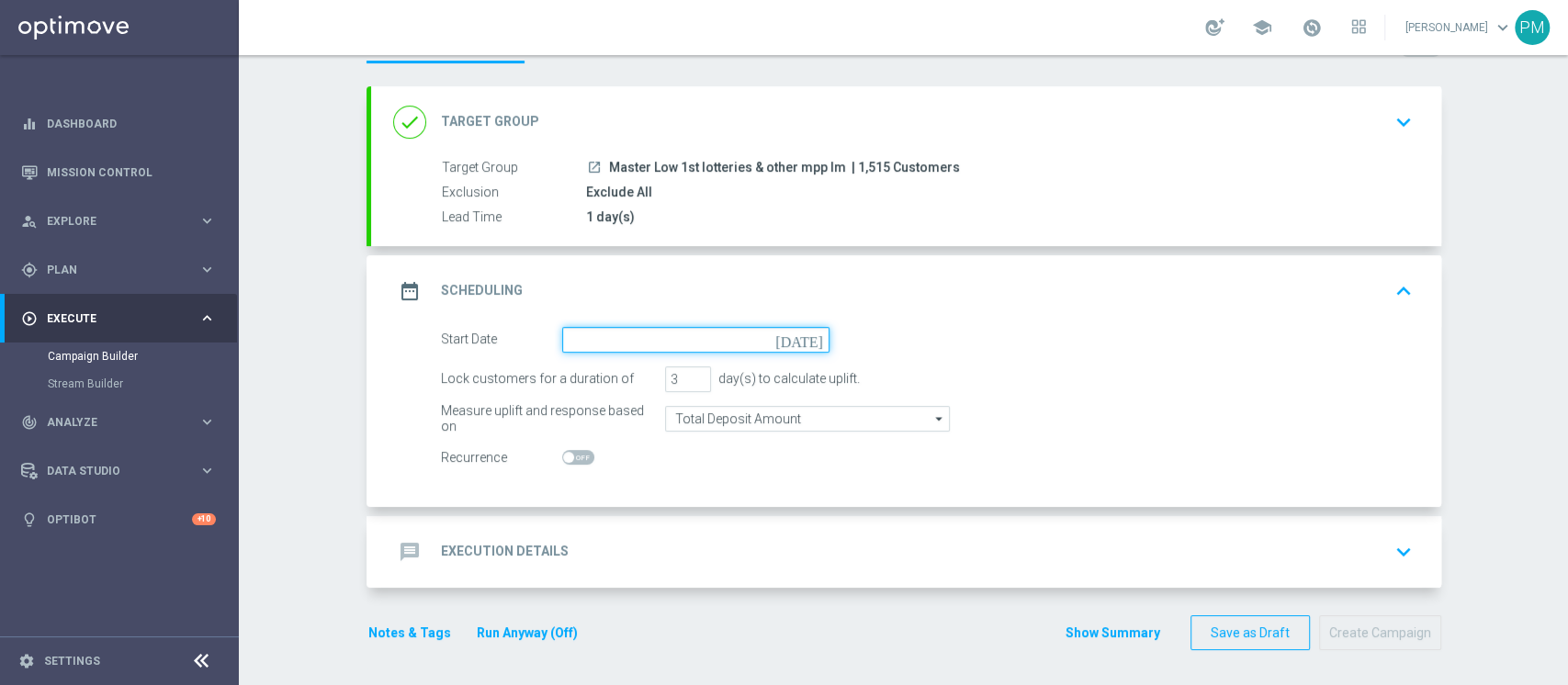 click 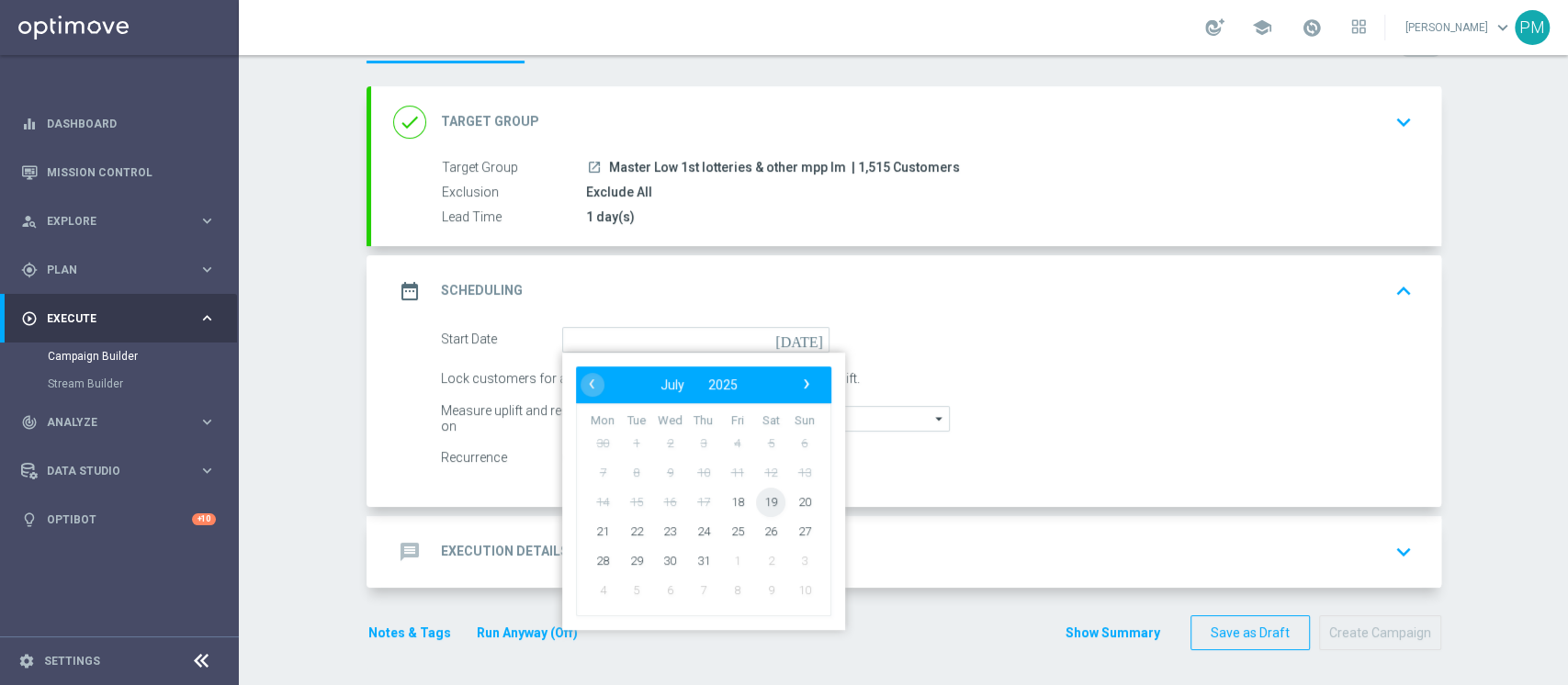 click on "19" 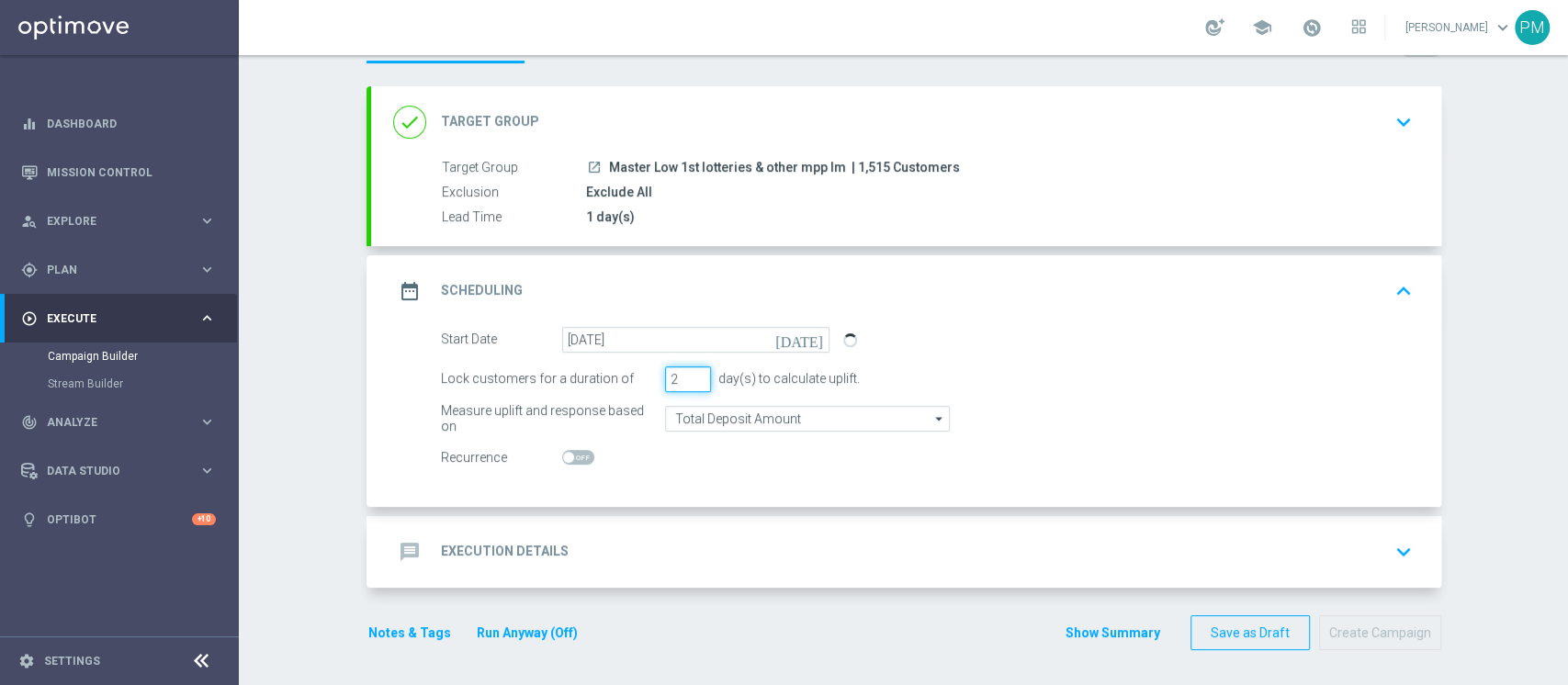 click on "2" 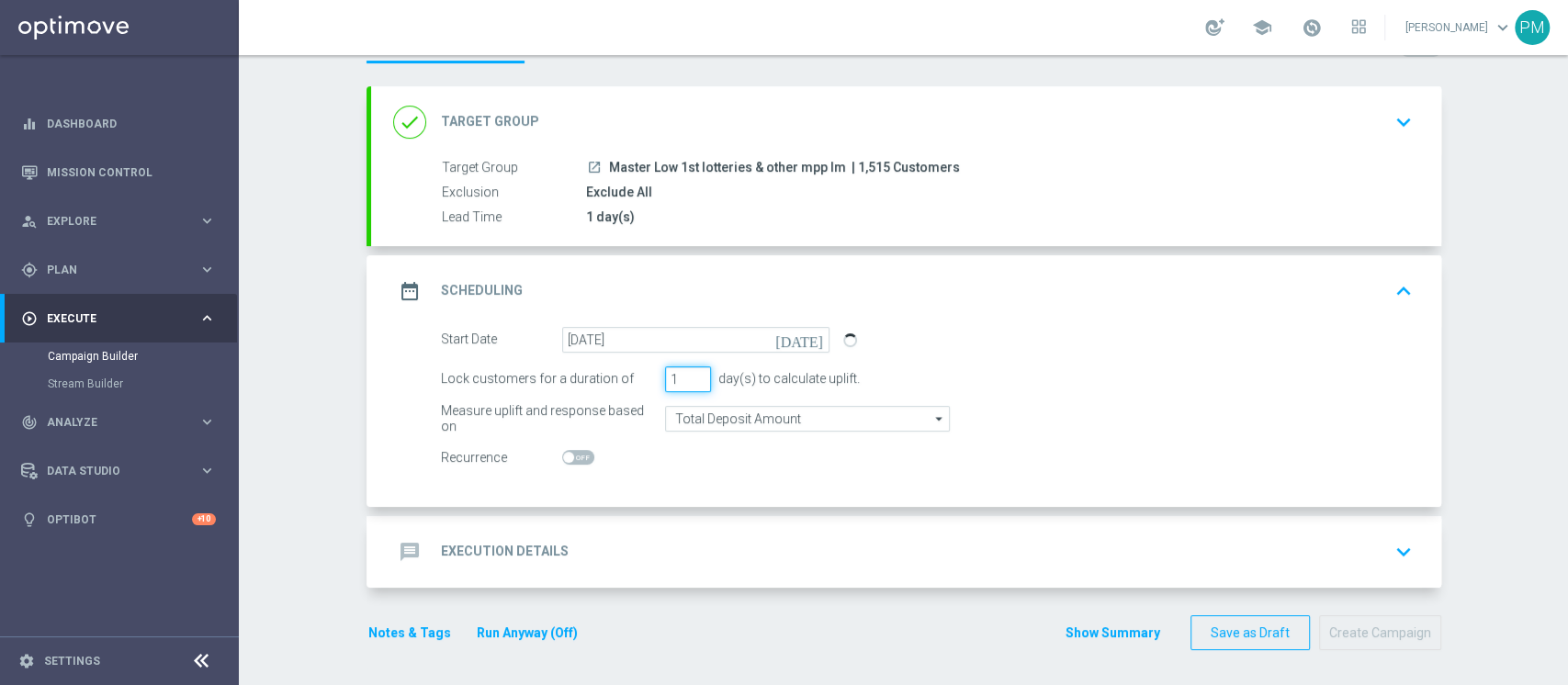 type on "1" 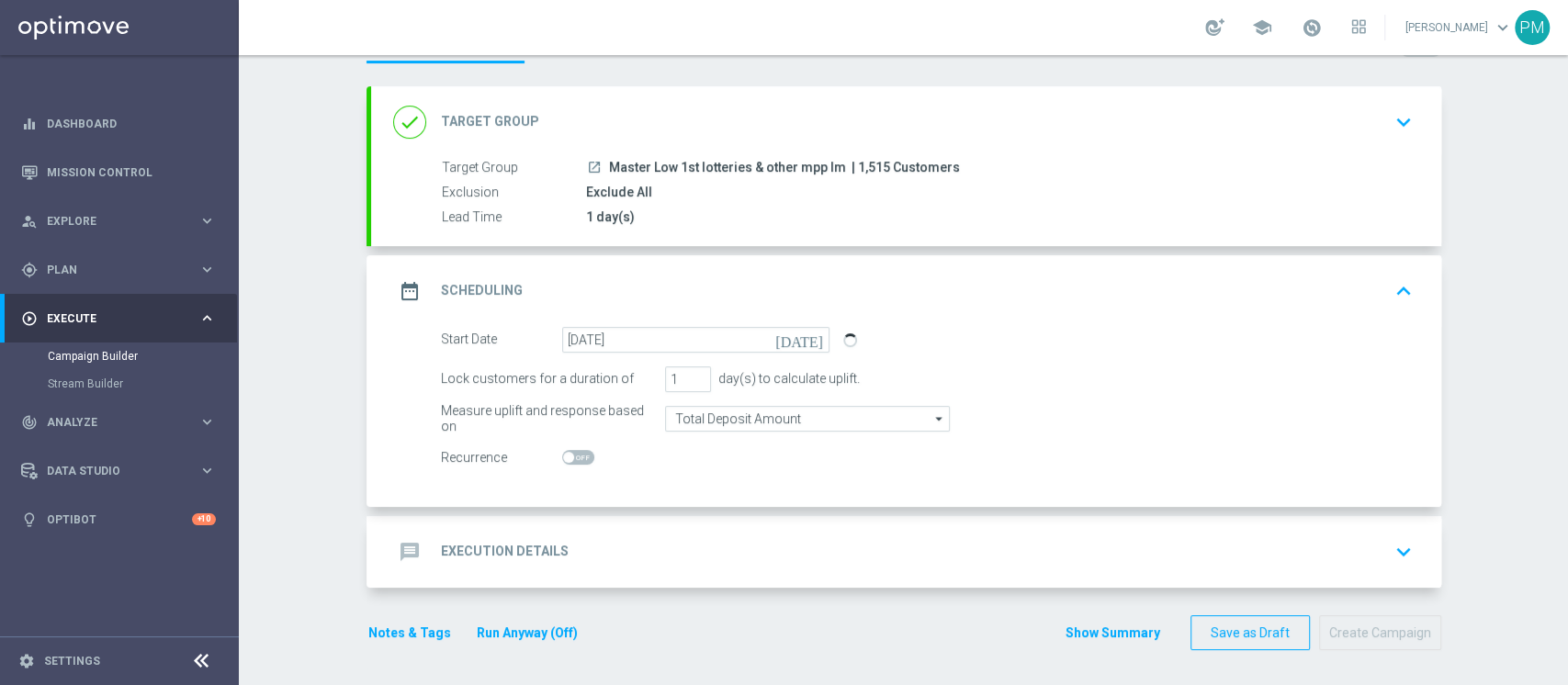 click on "message
Execution Details
keyboard_arrow_down" 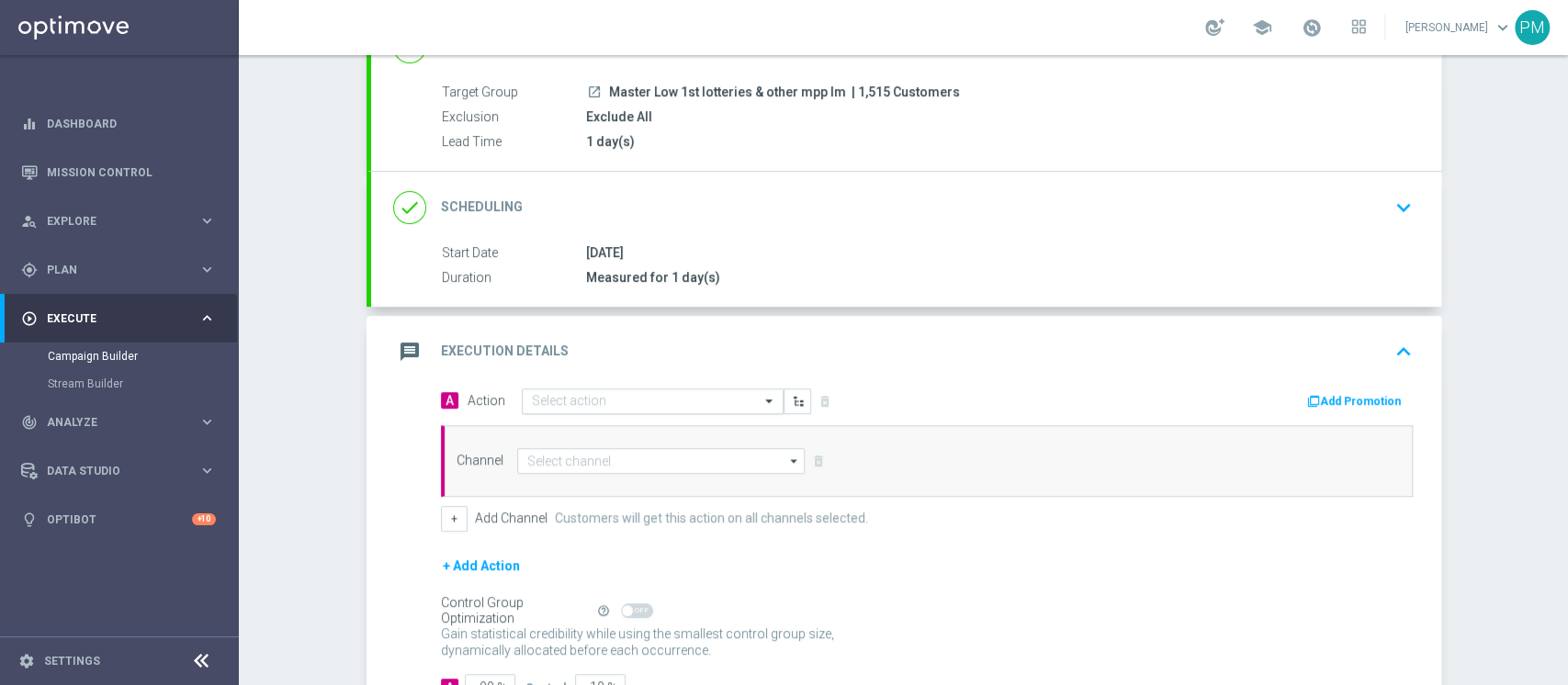 scroll, scrollTop: 286, scrollLeft: 0, axis: vertical 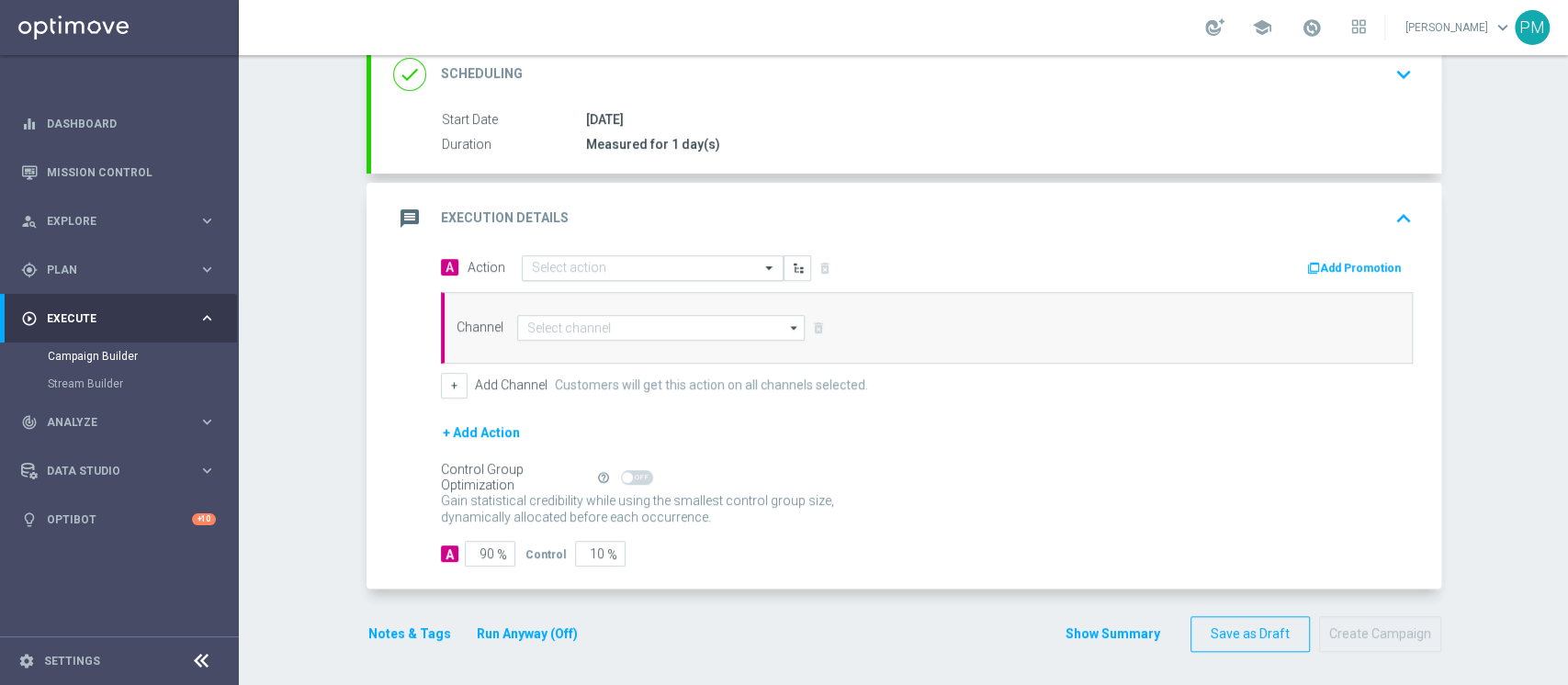 click 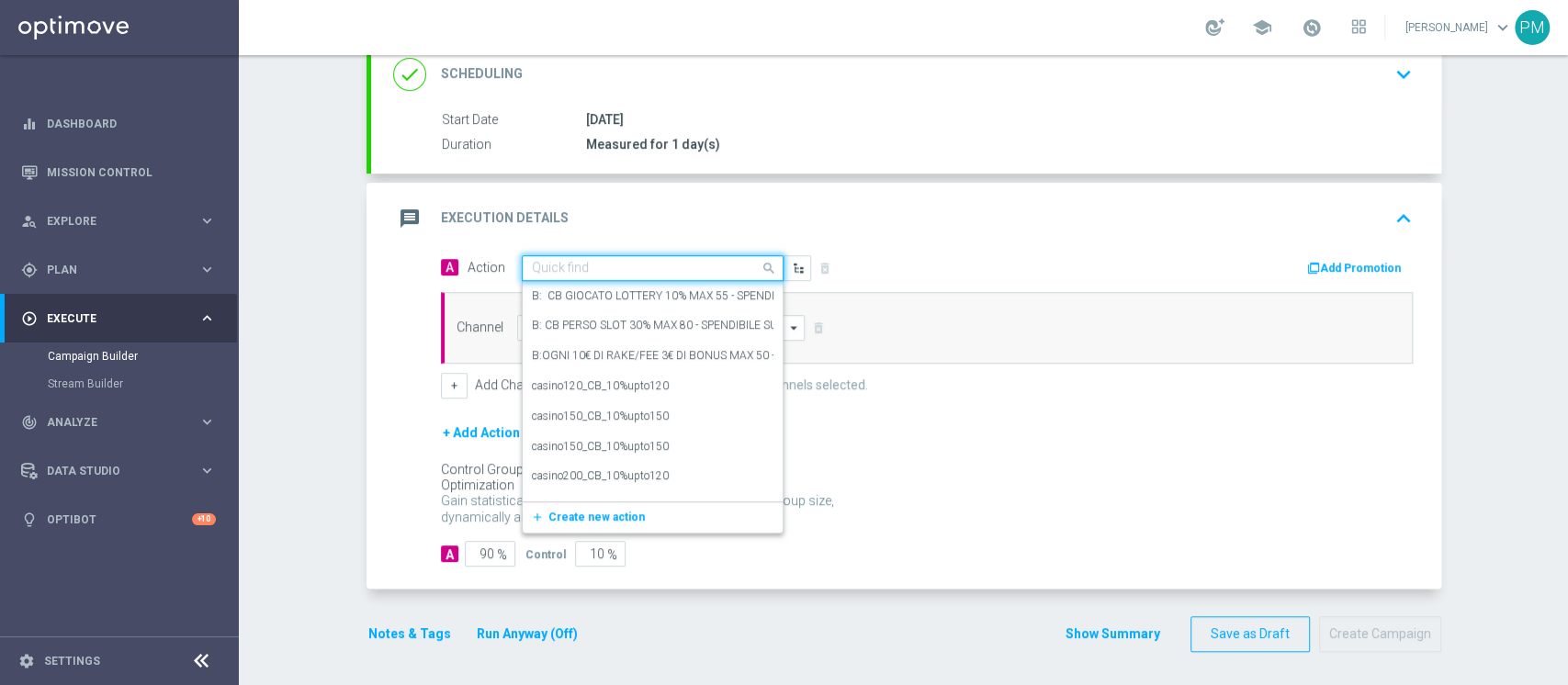 paste on "Ricarica 50€ e gioca almeno 10€ su Slot e ricevi 10€ Sport Slot" 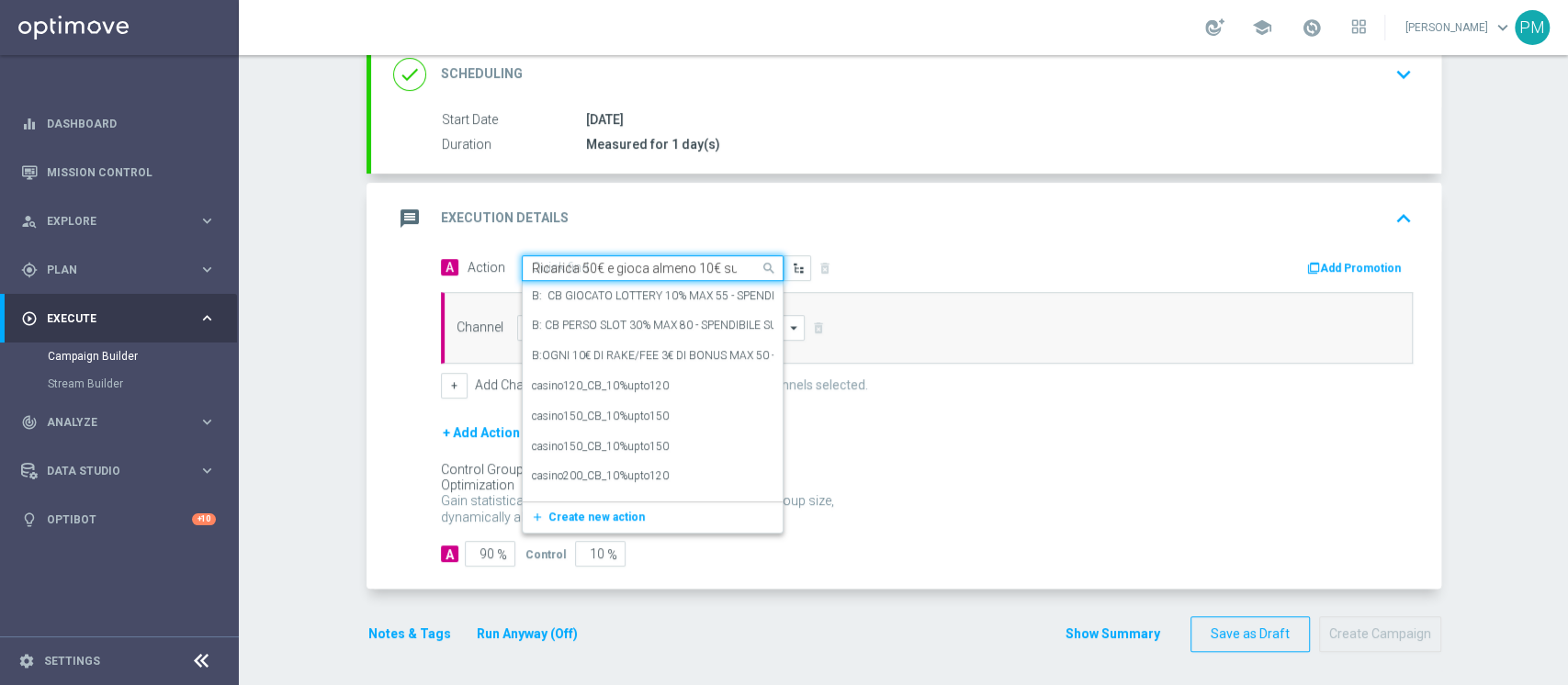 scroll, scrollTop: 0, scrollLeft: 146, axis: horizontal 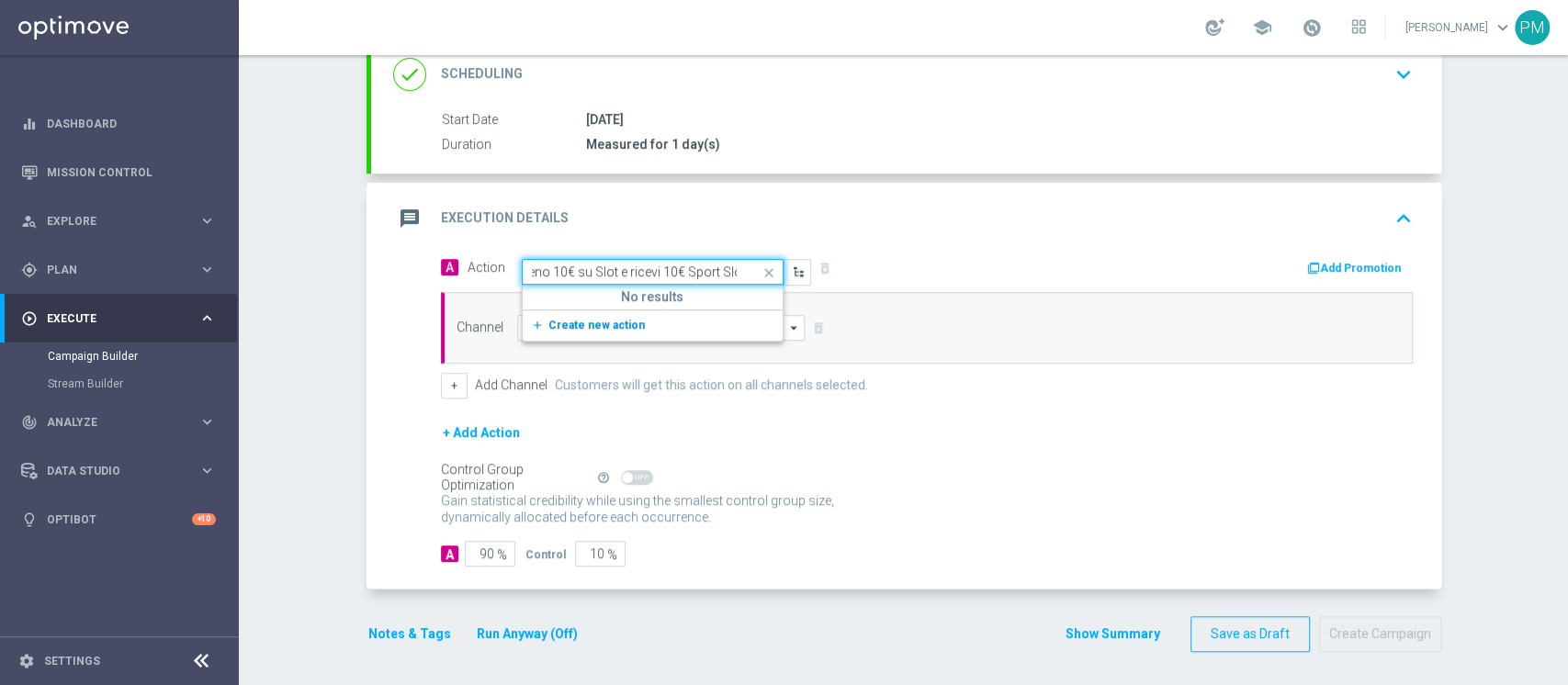 click on "Create new action" at bounding box center (596, 325) 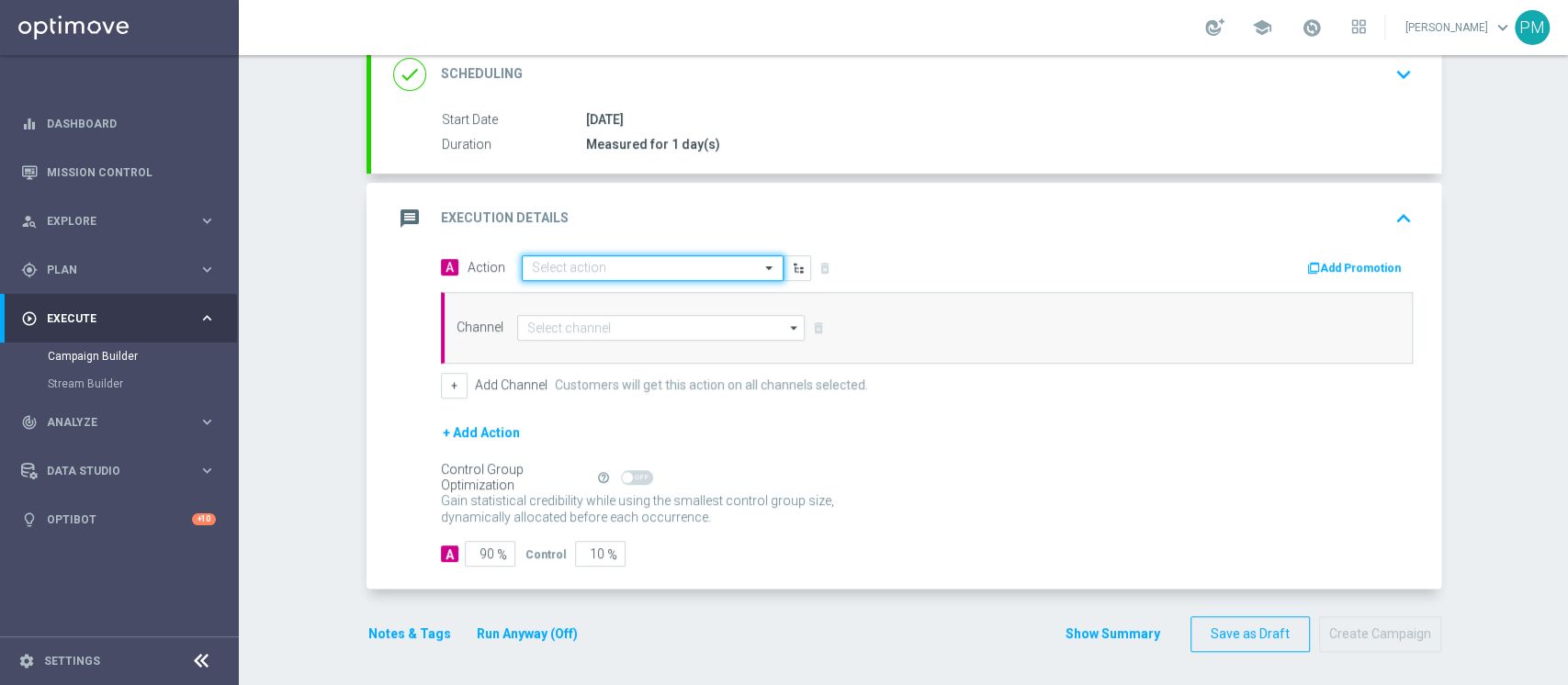 scroll, scrollTop: 0, scrollLeft: 0, axis: both 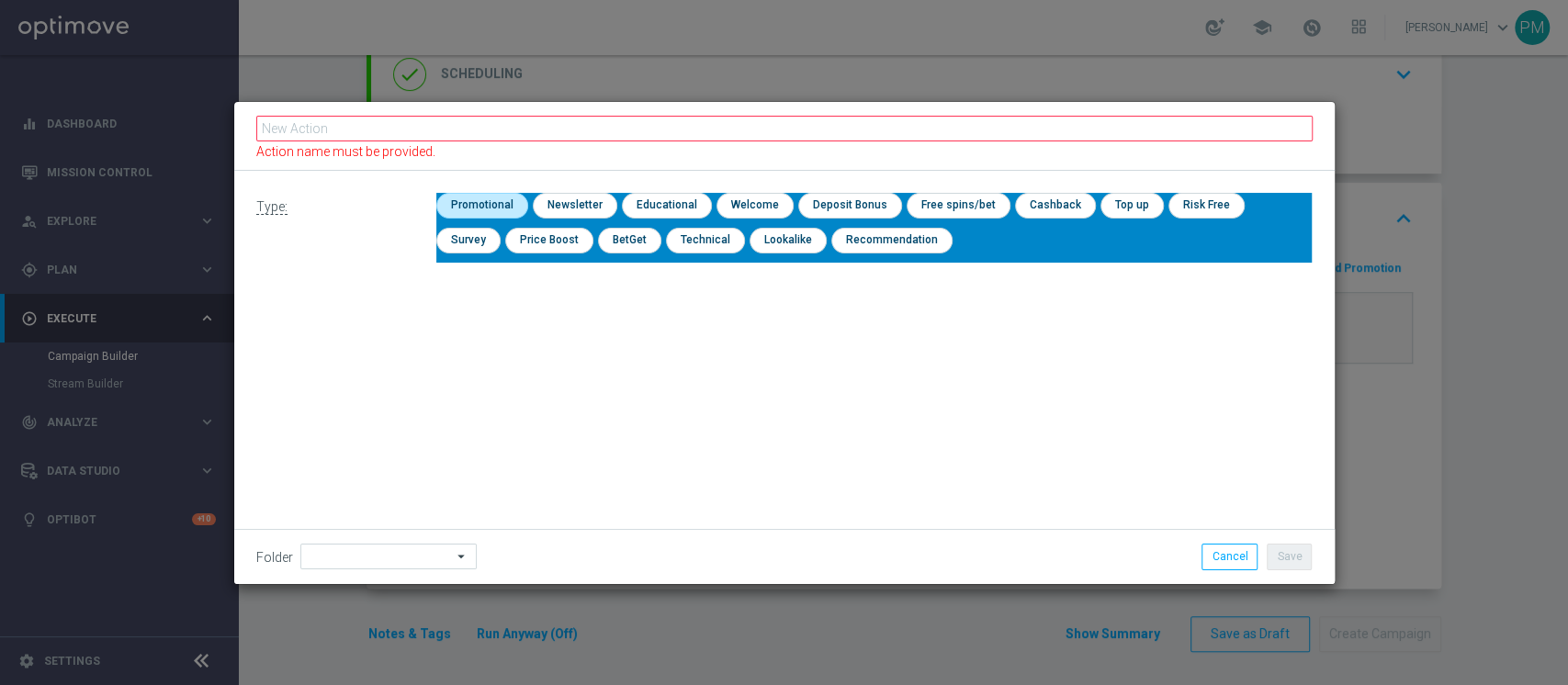 click 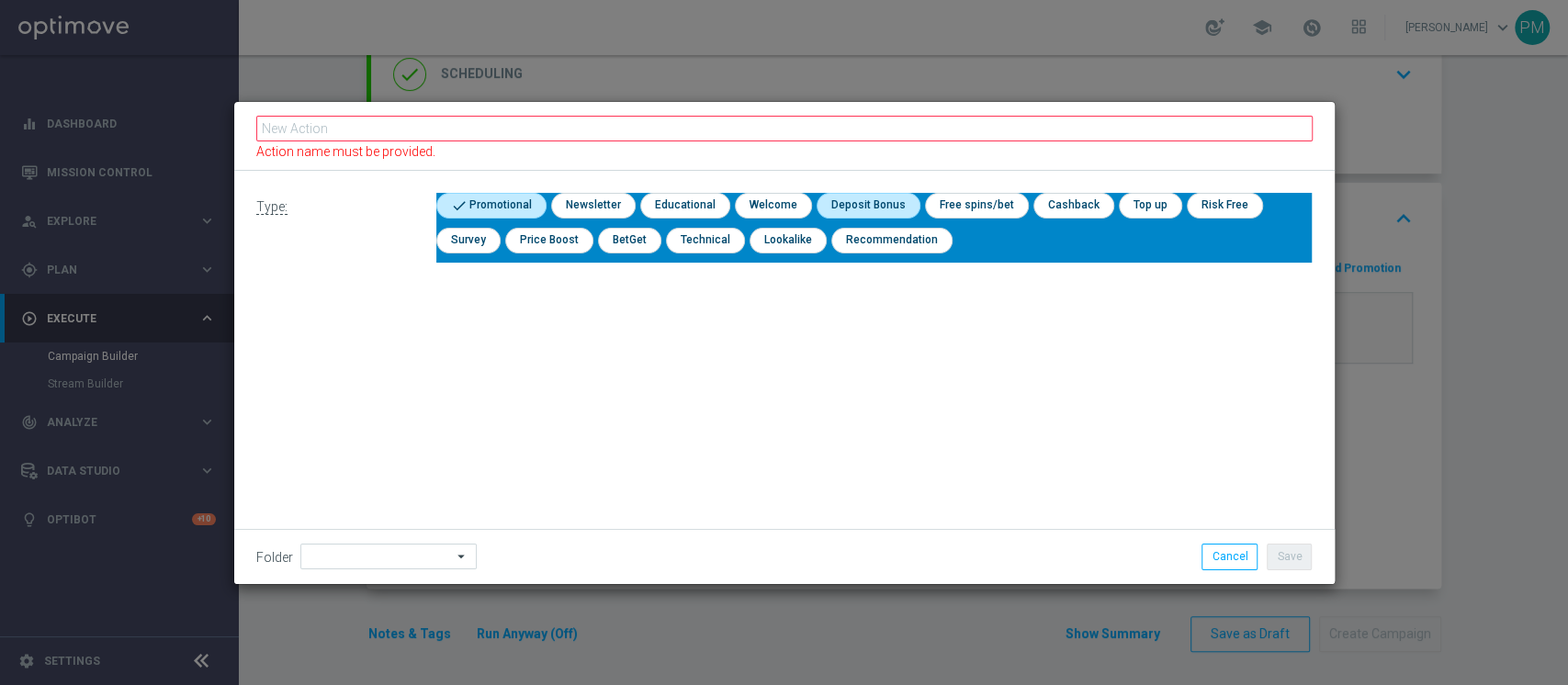 click 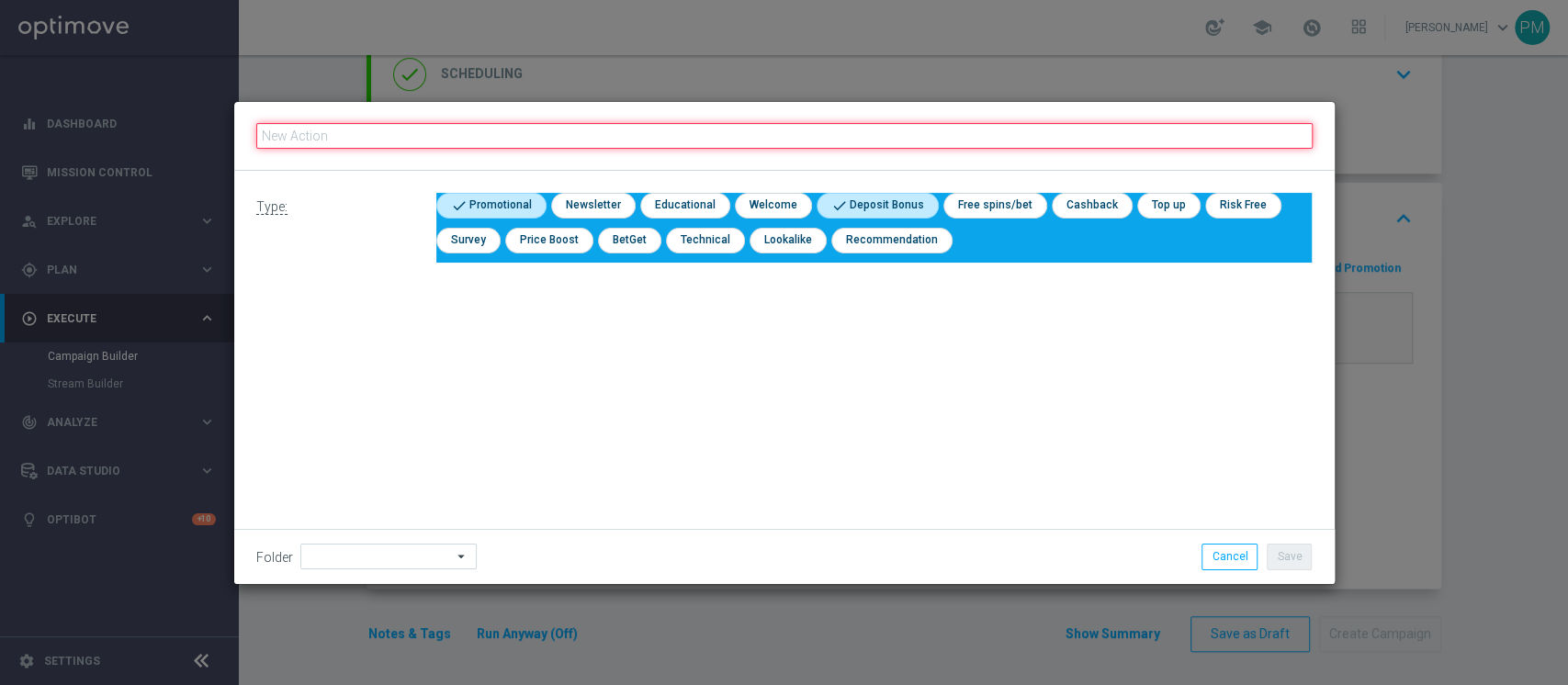 click 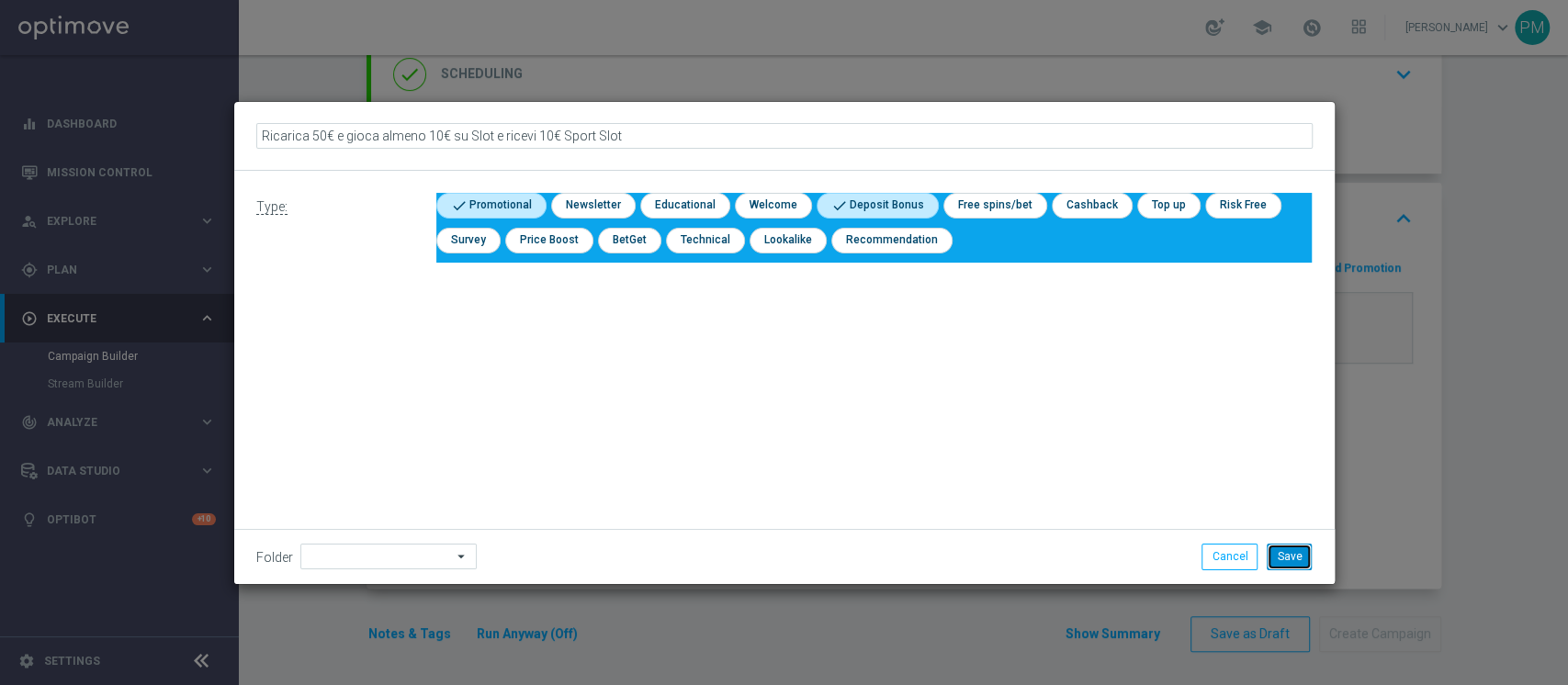 click on "Save" 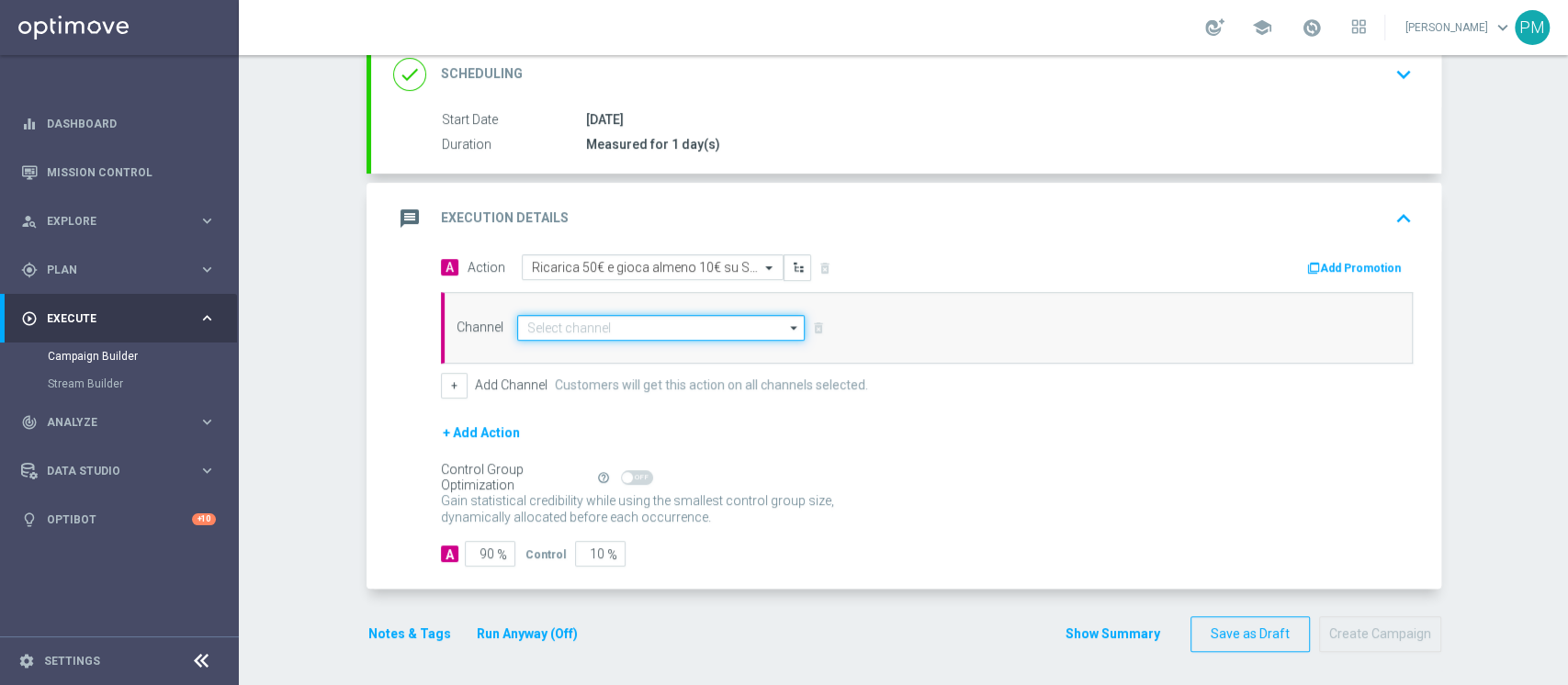 click 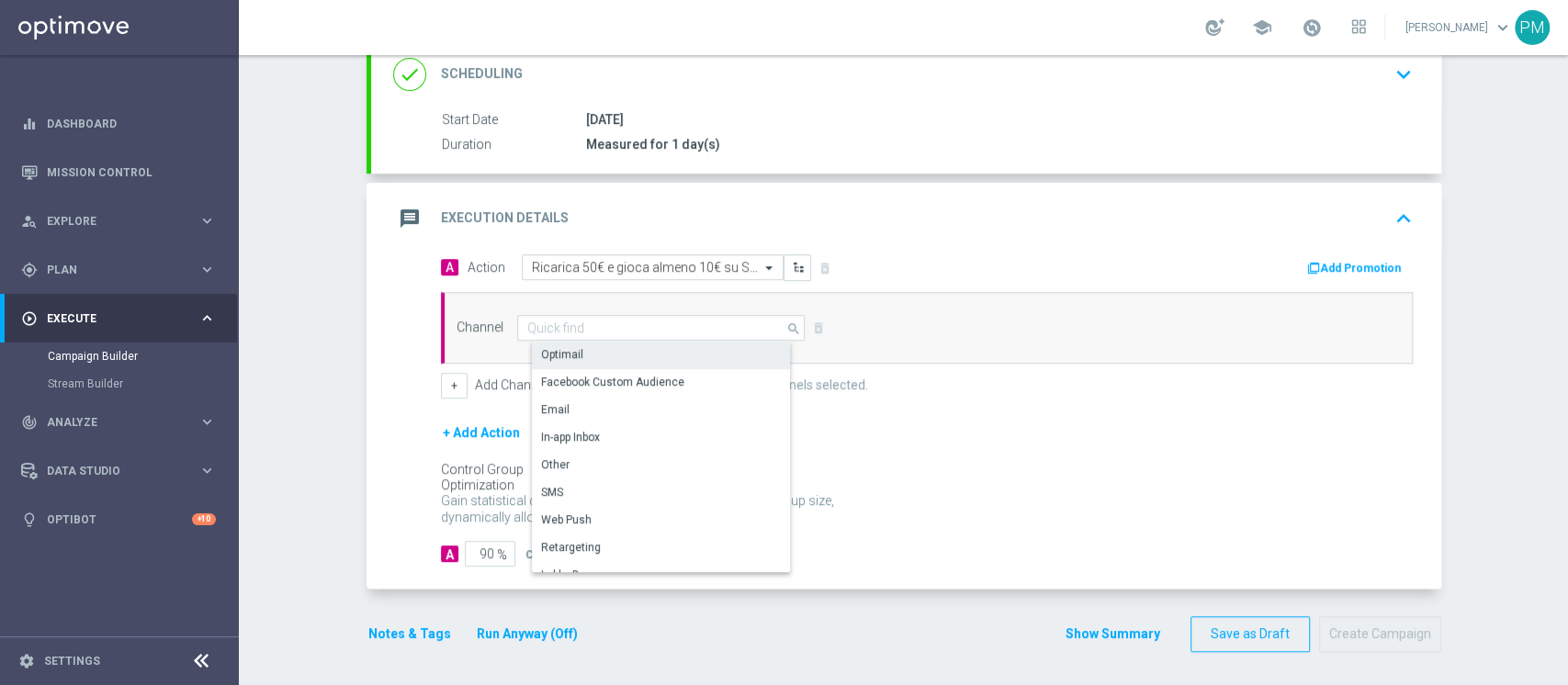 click on "Optimail" 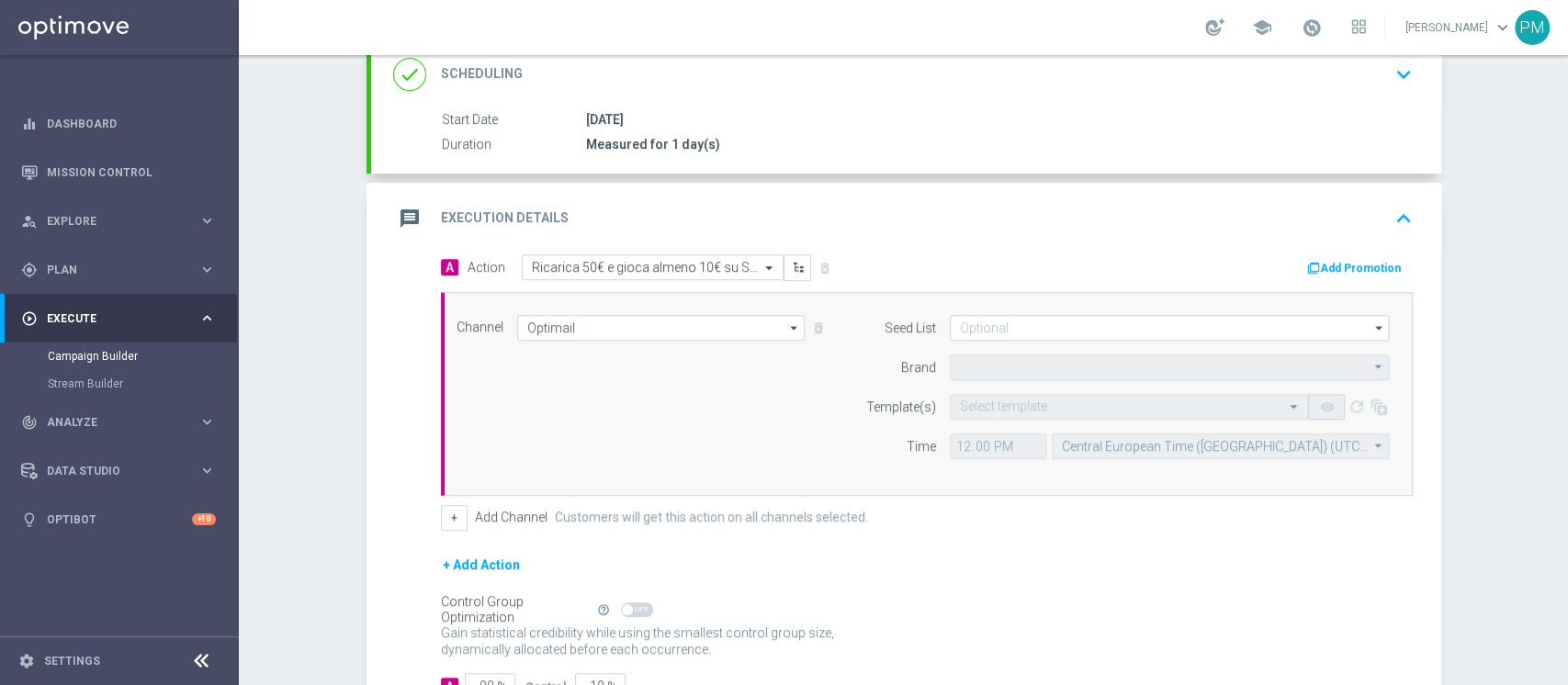 type on "Sisal Marketing" 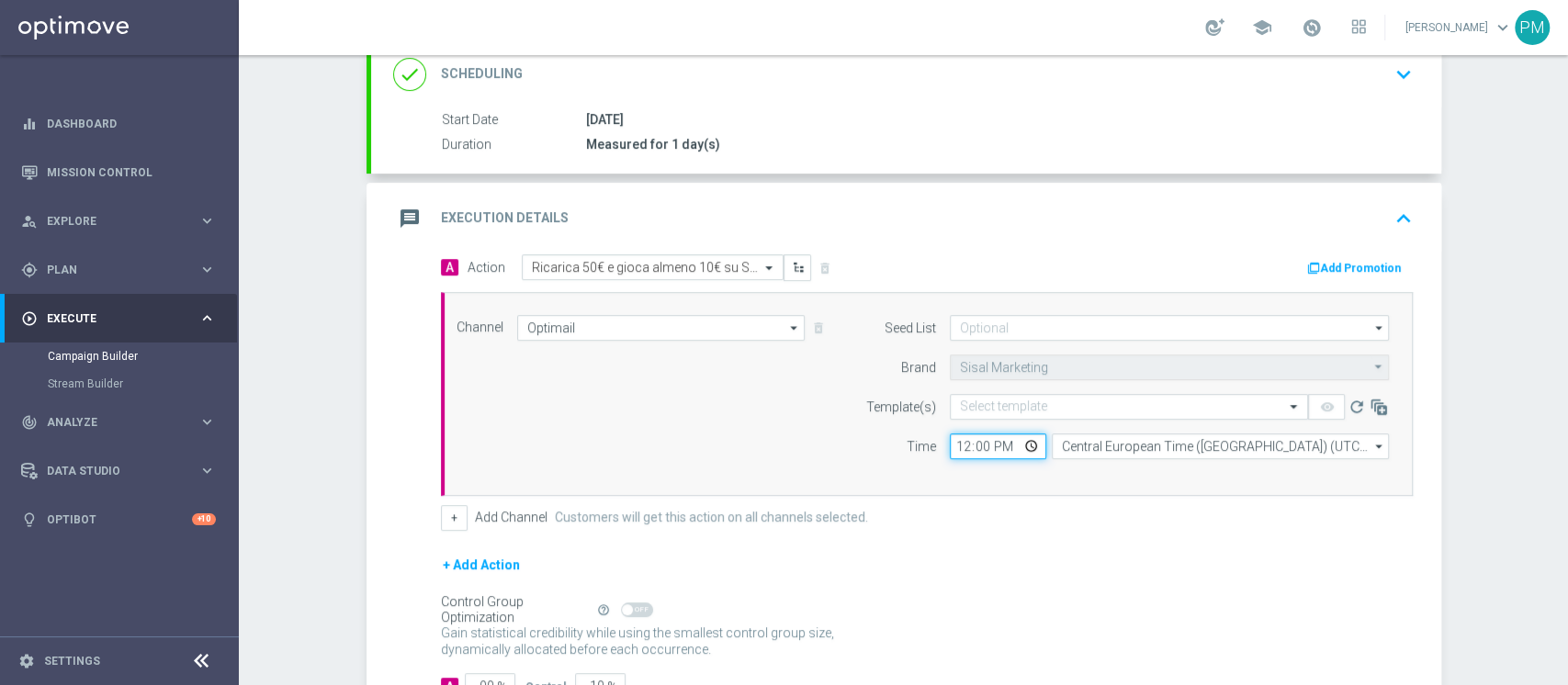 click on "12:00" 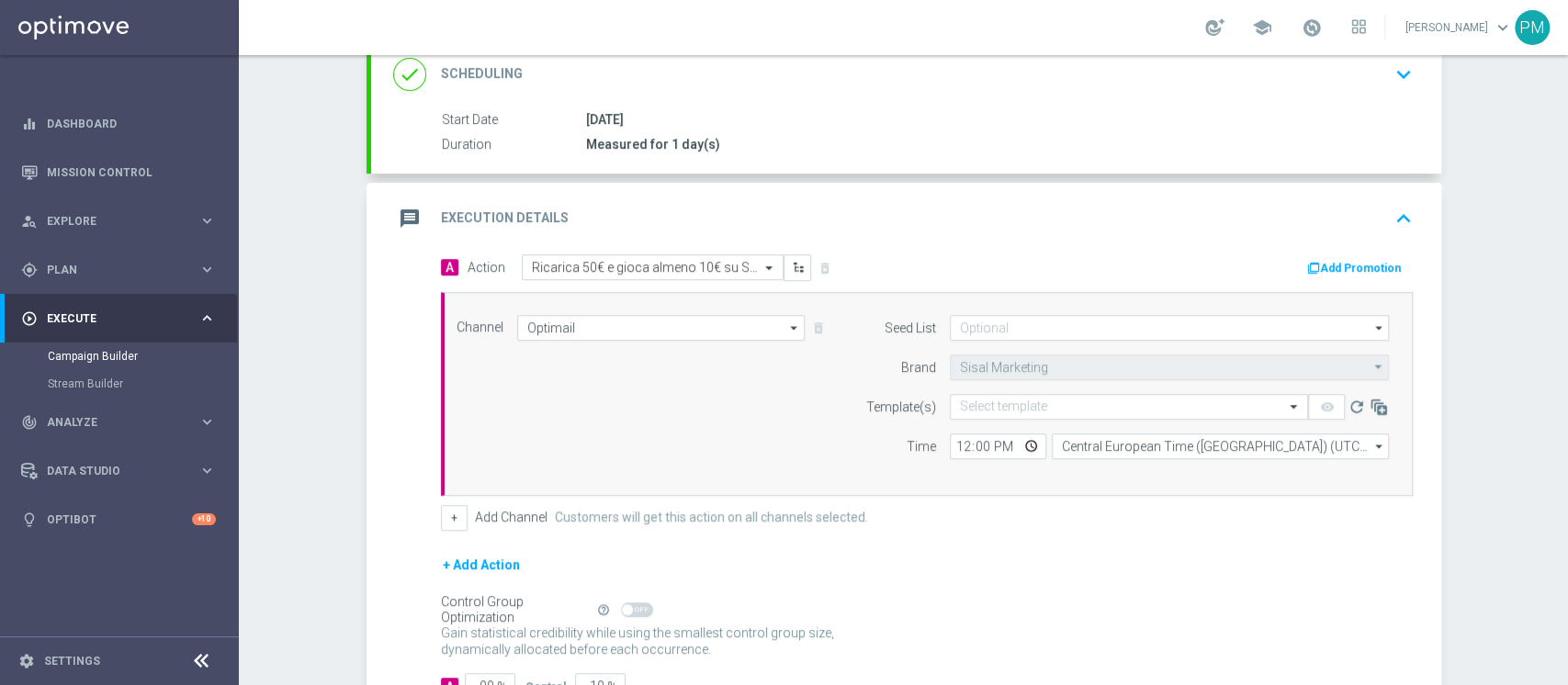 click on "Channel
Optimail
Optimail
arrow_drop_down
Drag here to set row groups Drag here to set column labels
Show Selected
1 of 20
Optimail" 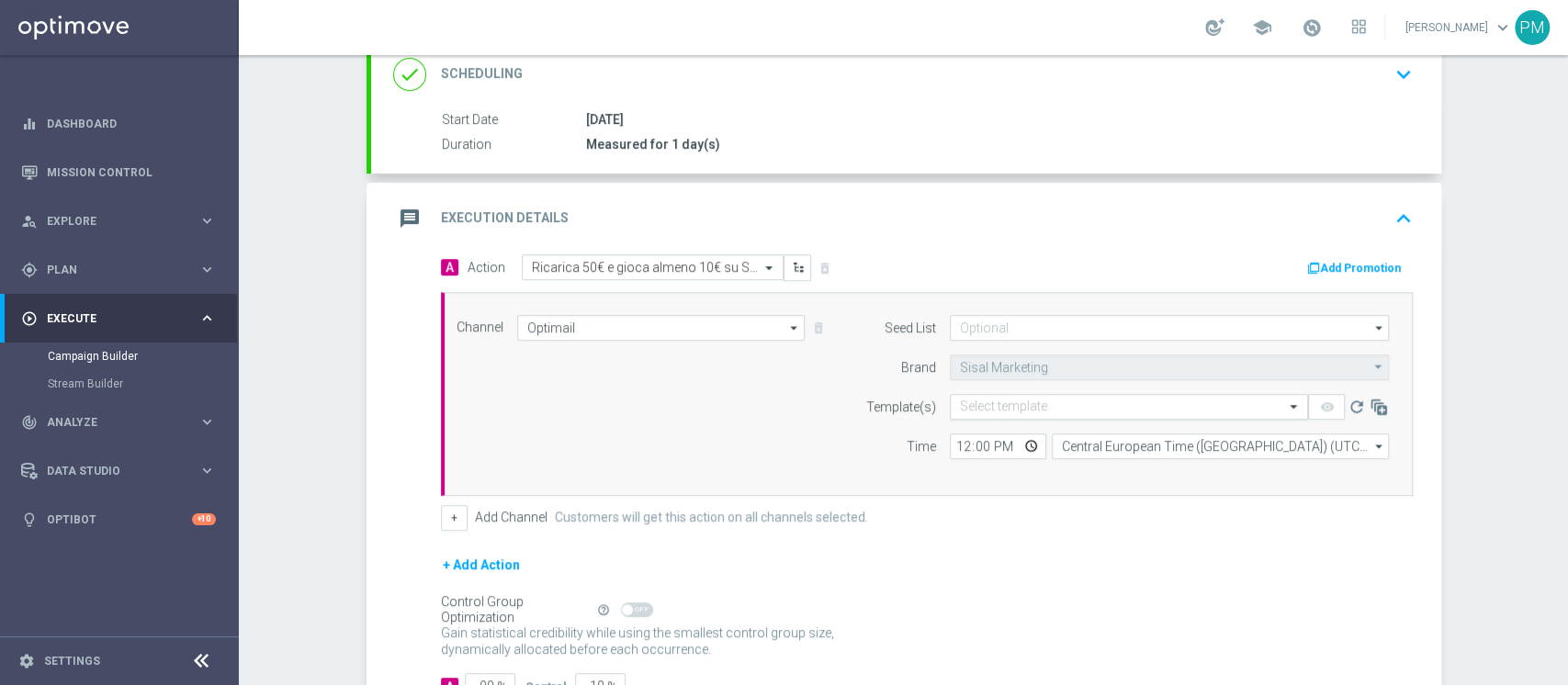click 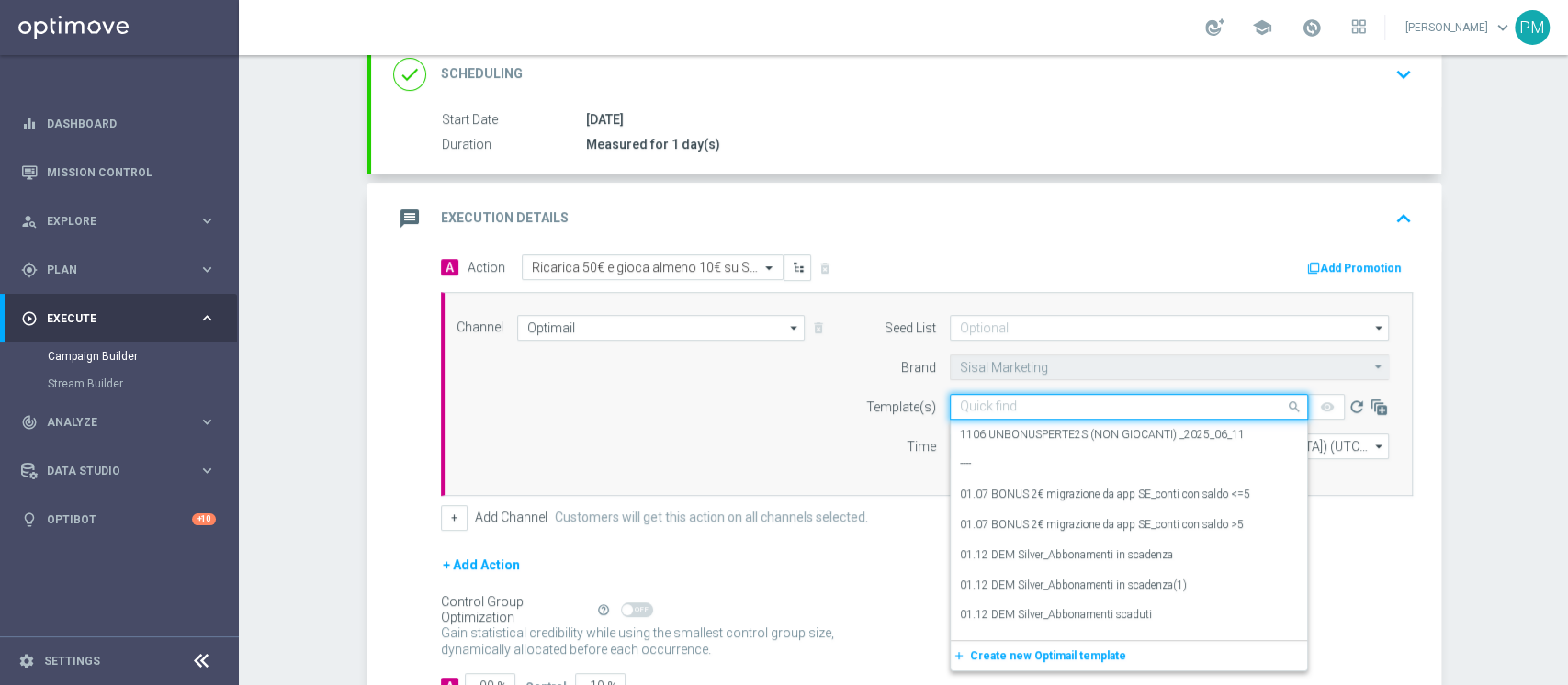 paste on "DEPOSLOTSPORT1907" 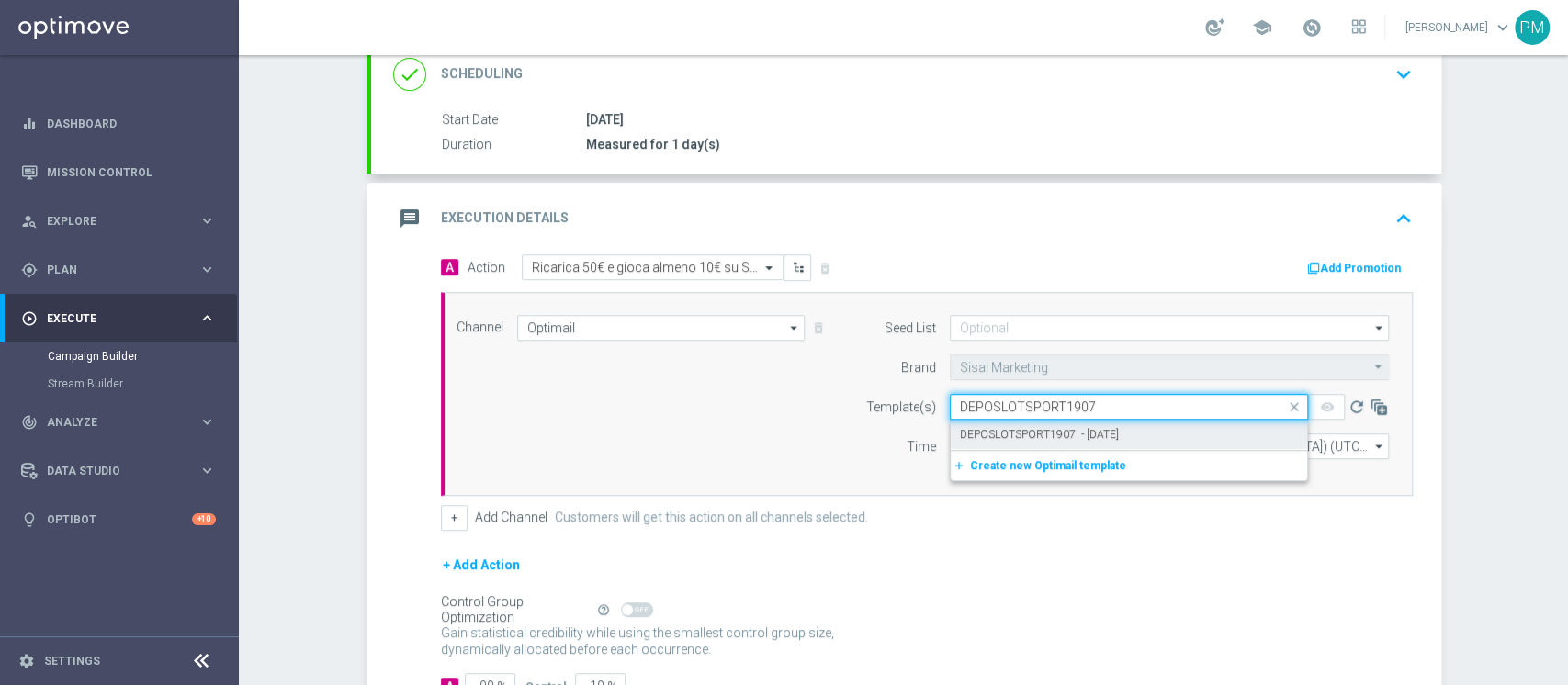 click on "DEPOSLOTSPORT1907  - 2025-07-19" at bounding box center (1039, 434) 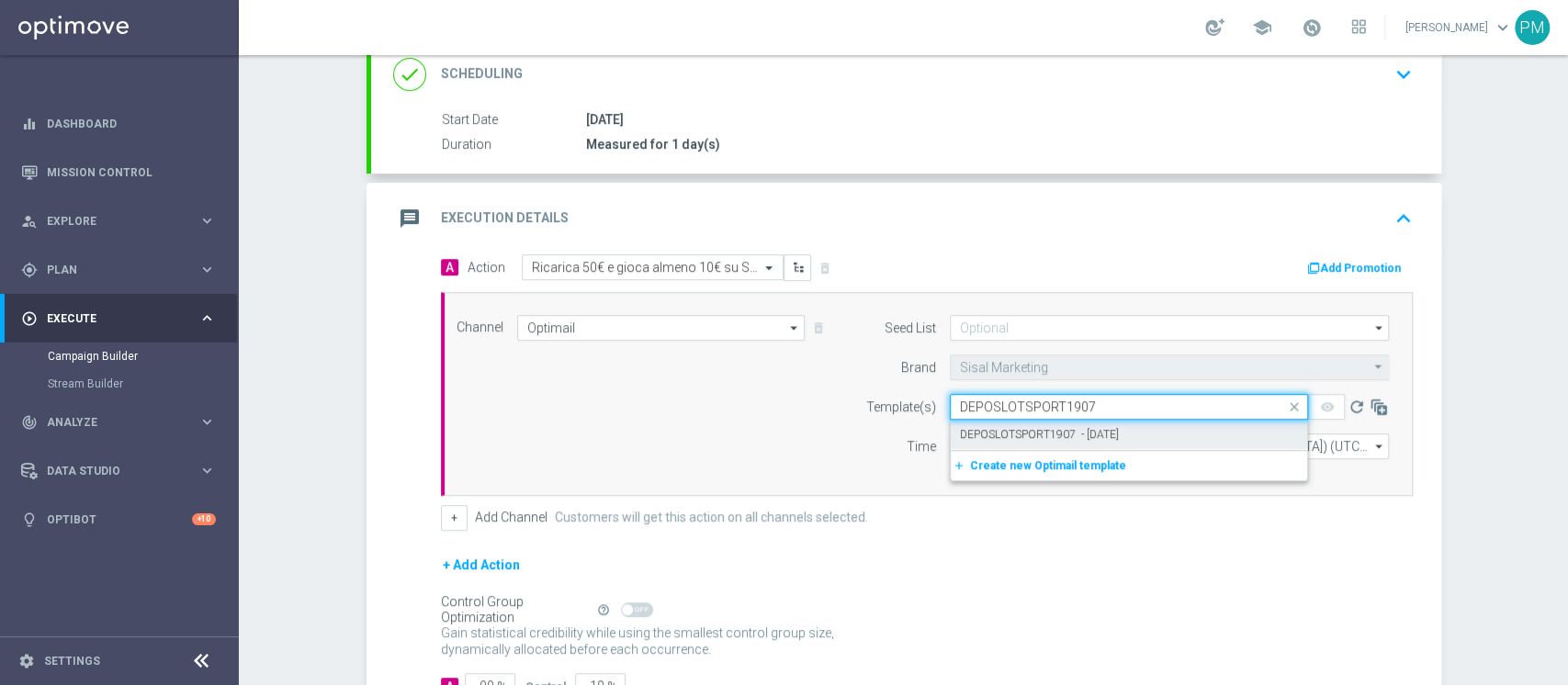 type on "DEPOSLOTSPORT1907" 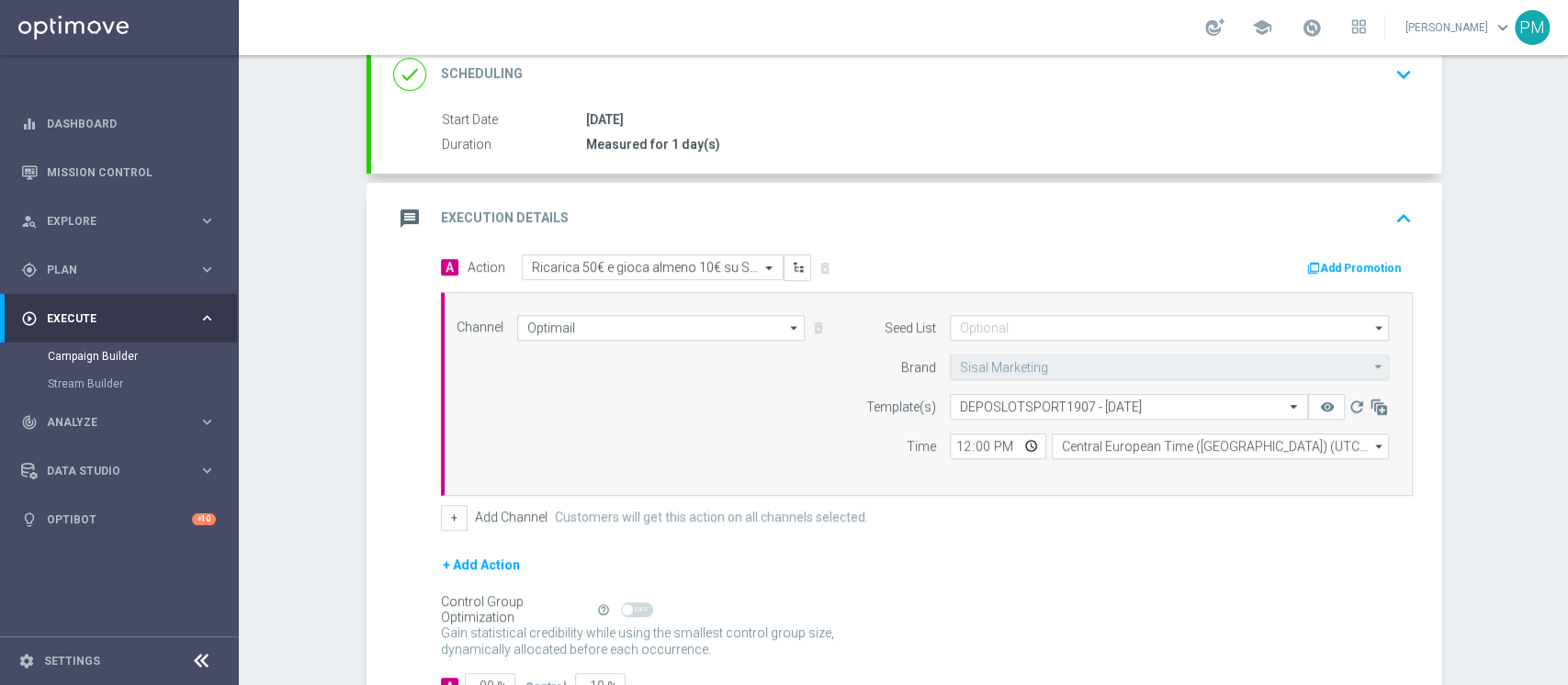 click on "Add Promotion" 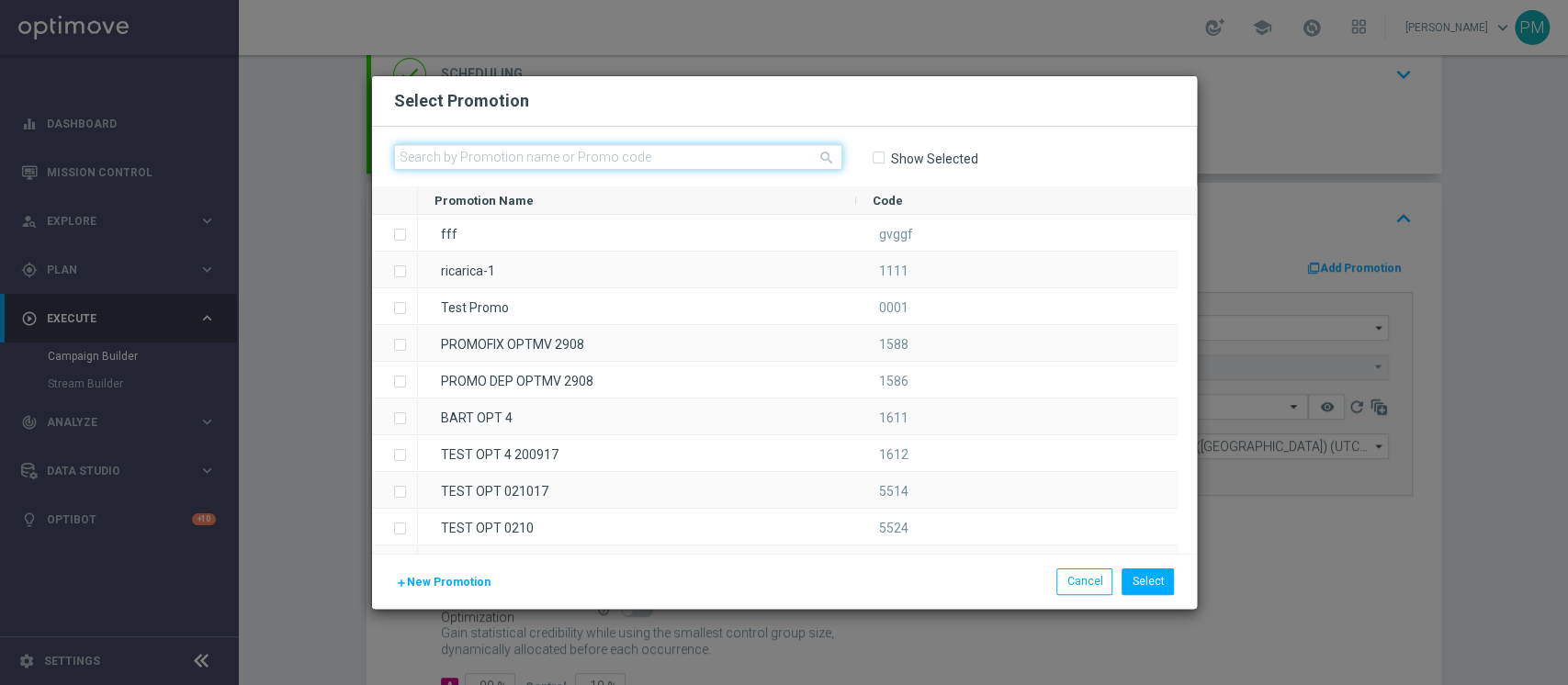 click 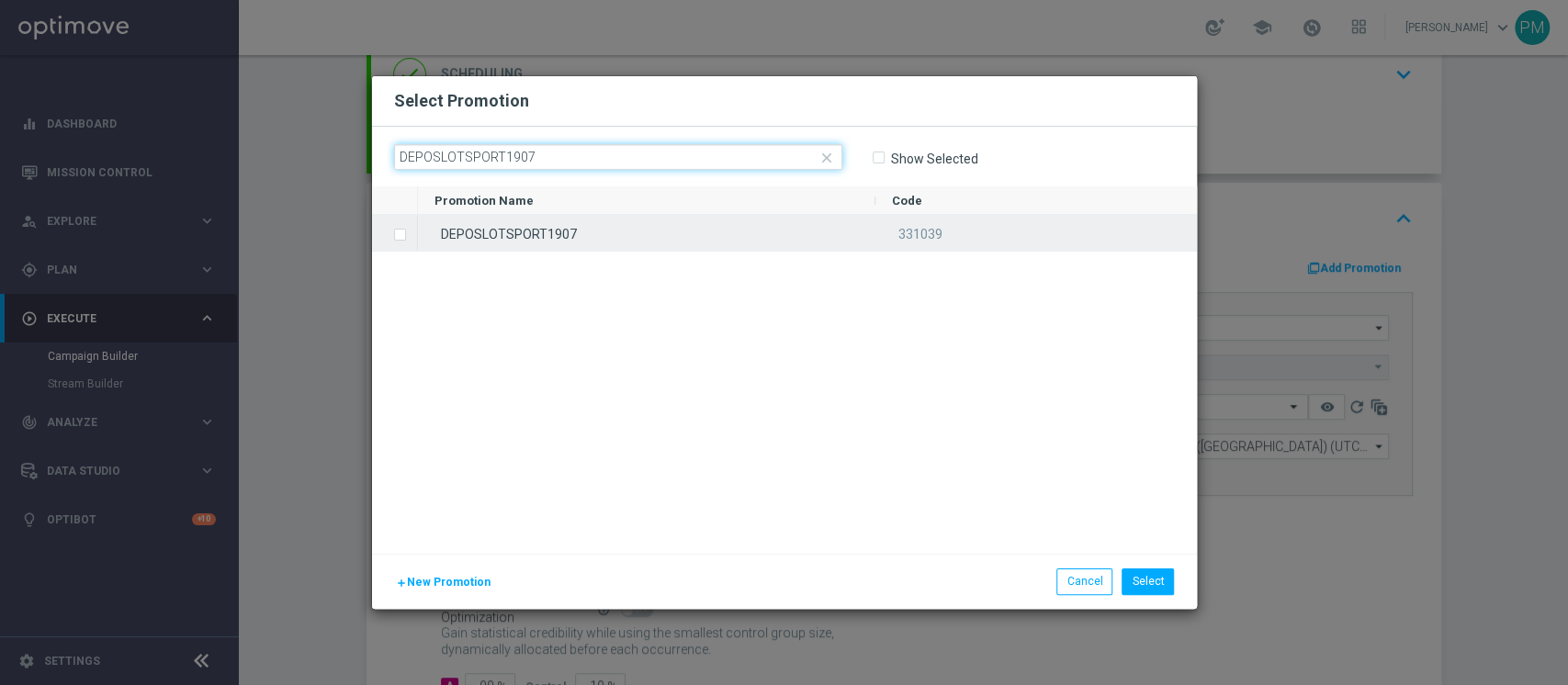 type on "DEPOSLOTSPORT1907" 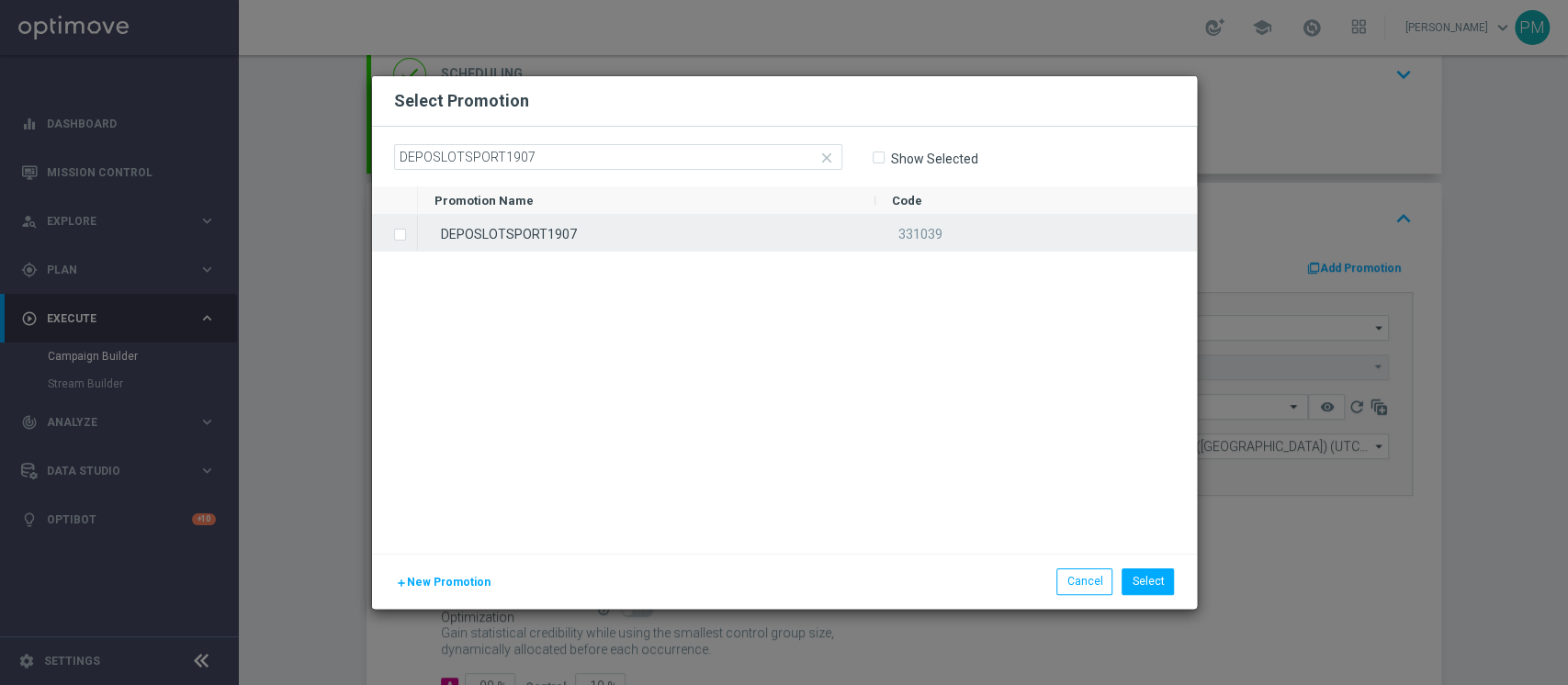 click on "DEPOSLOTSPORT1907" 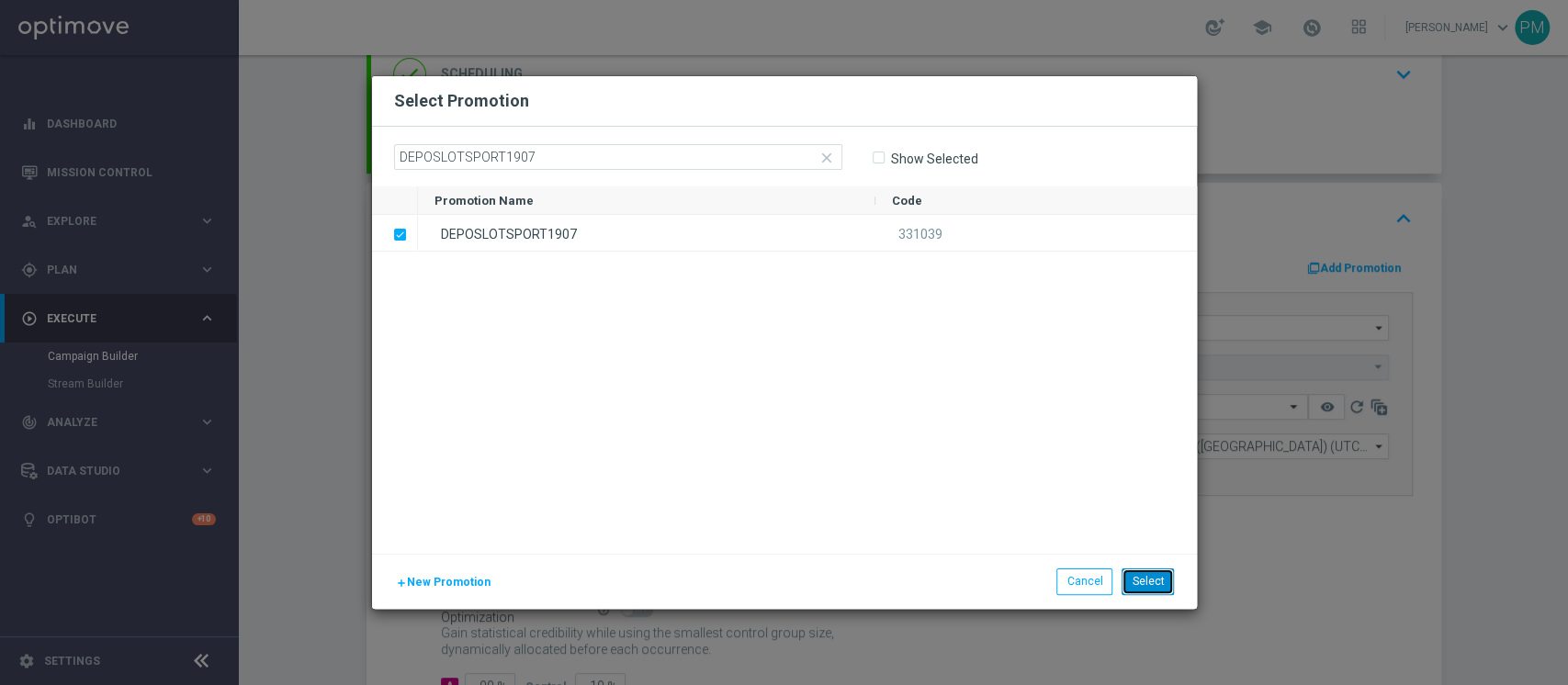 click on "Select" 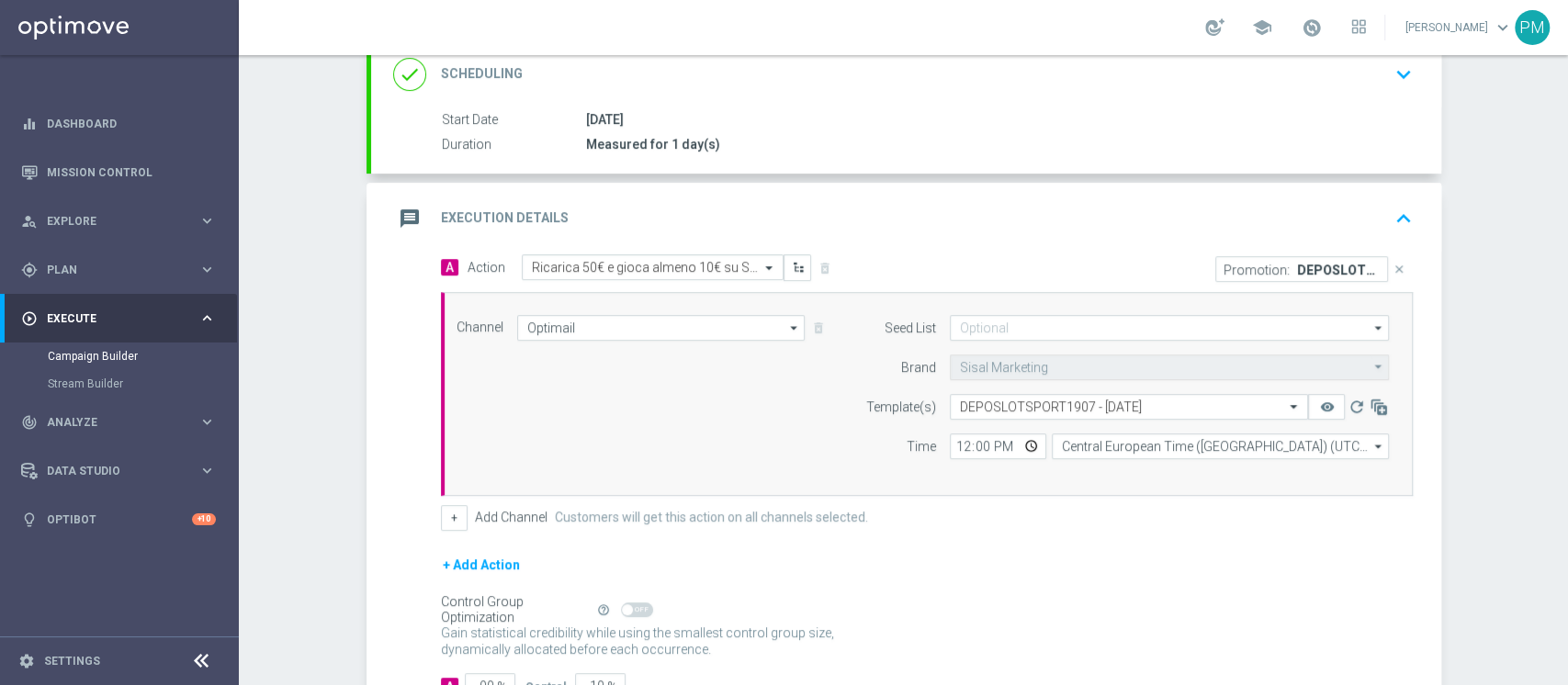 click on "message
Execution Details
keyboard_arrow_up" 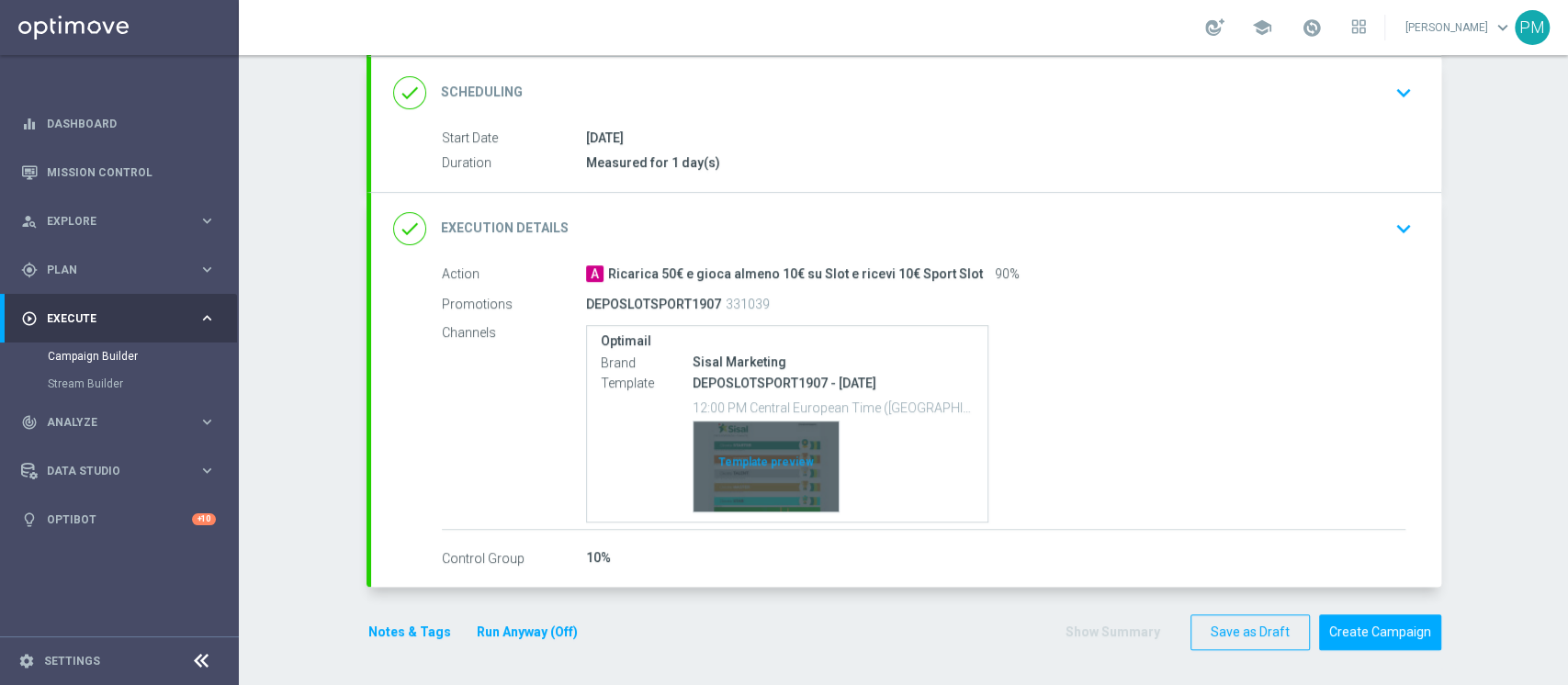 scroll, scrollTop: 267, scrollLeft: 0, axis: vertical 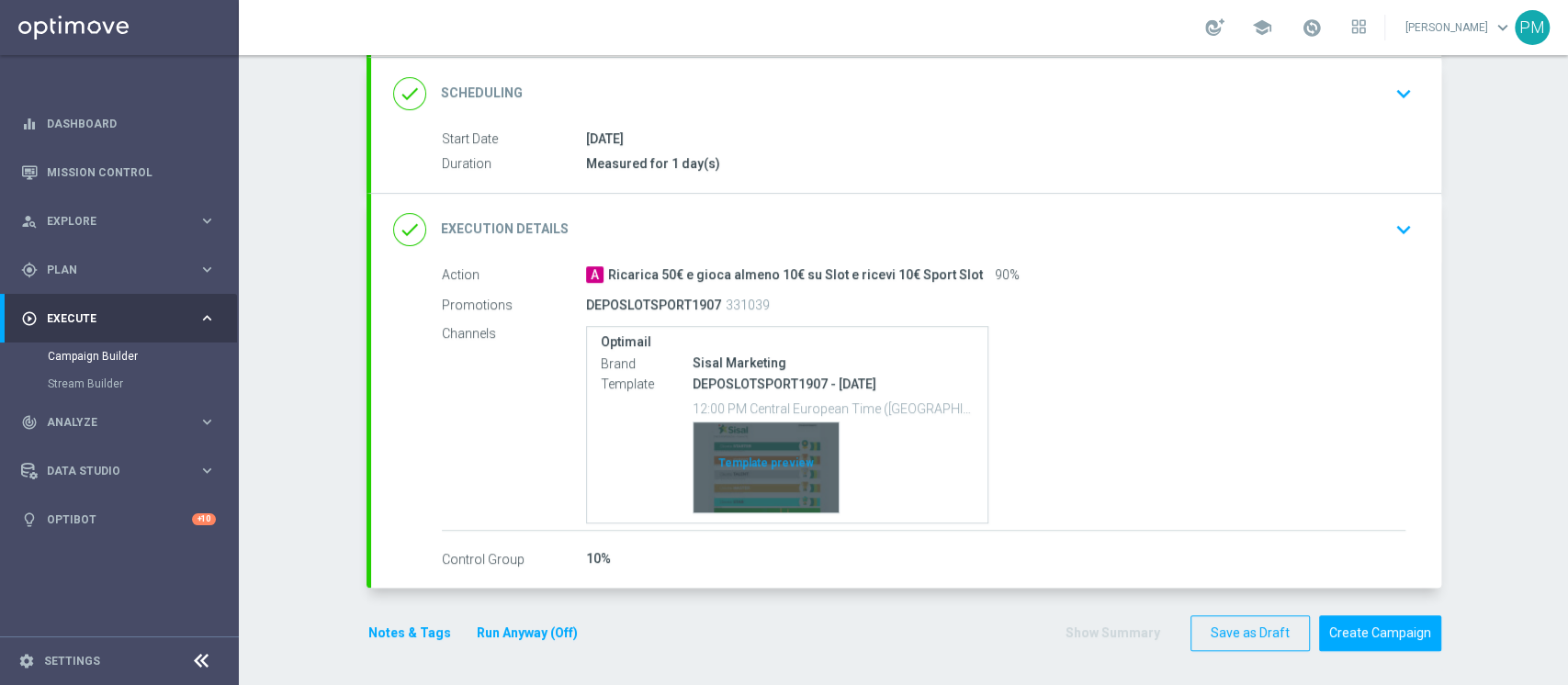 click on "Template preview" 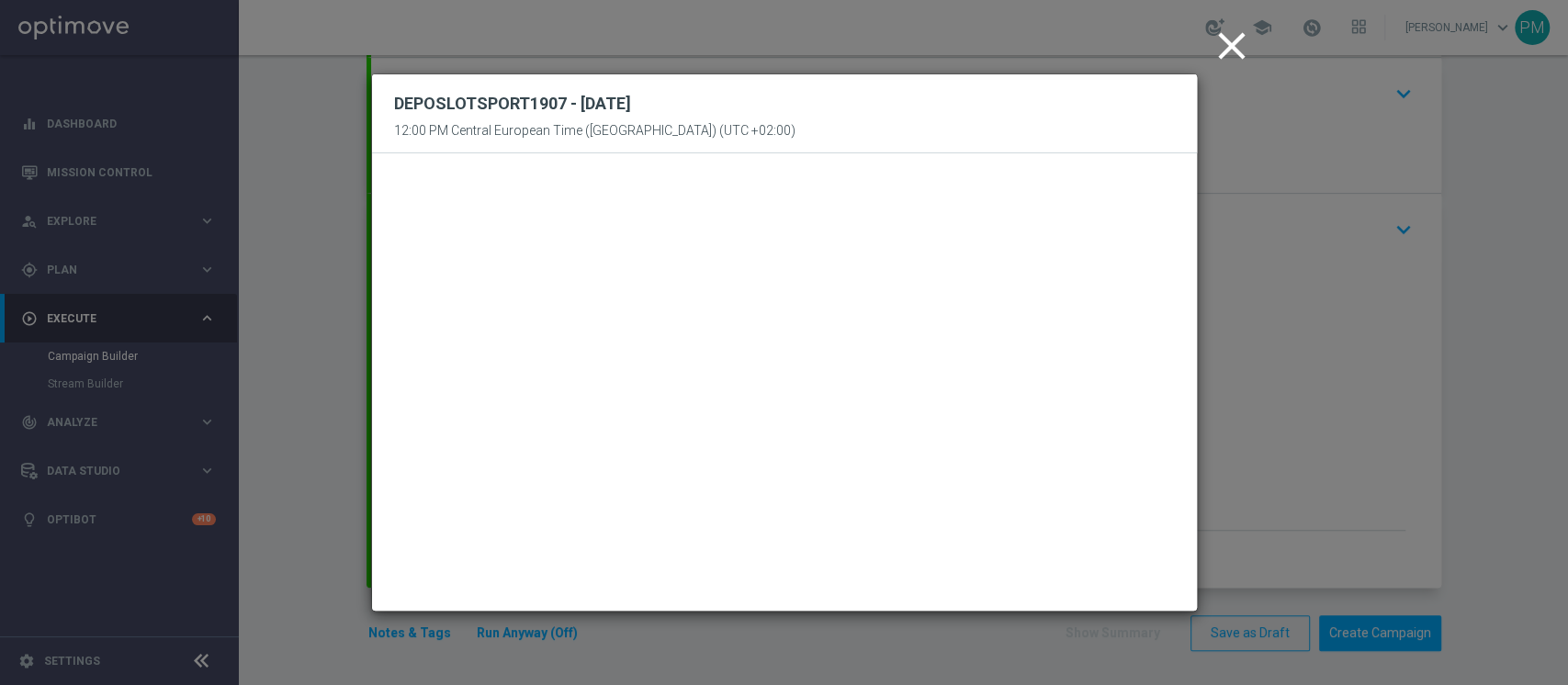 click on "close" 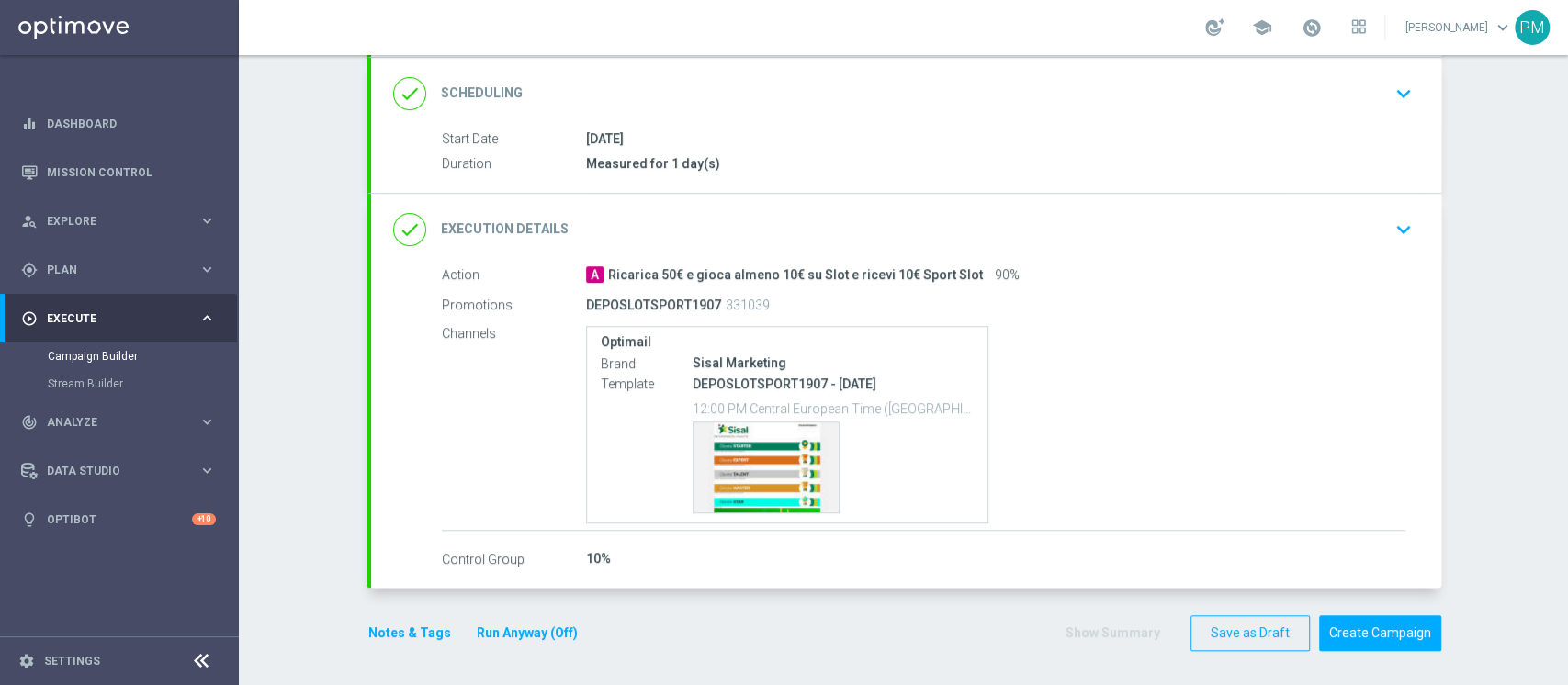 click on "Notes & Tags" 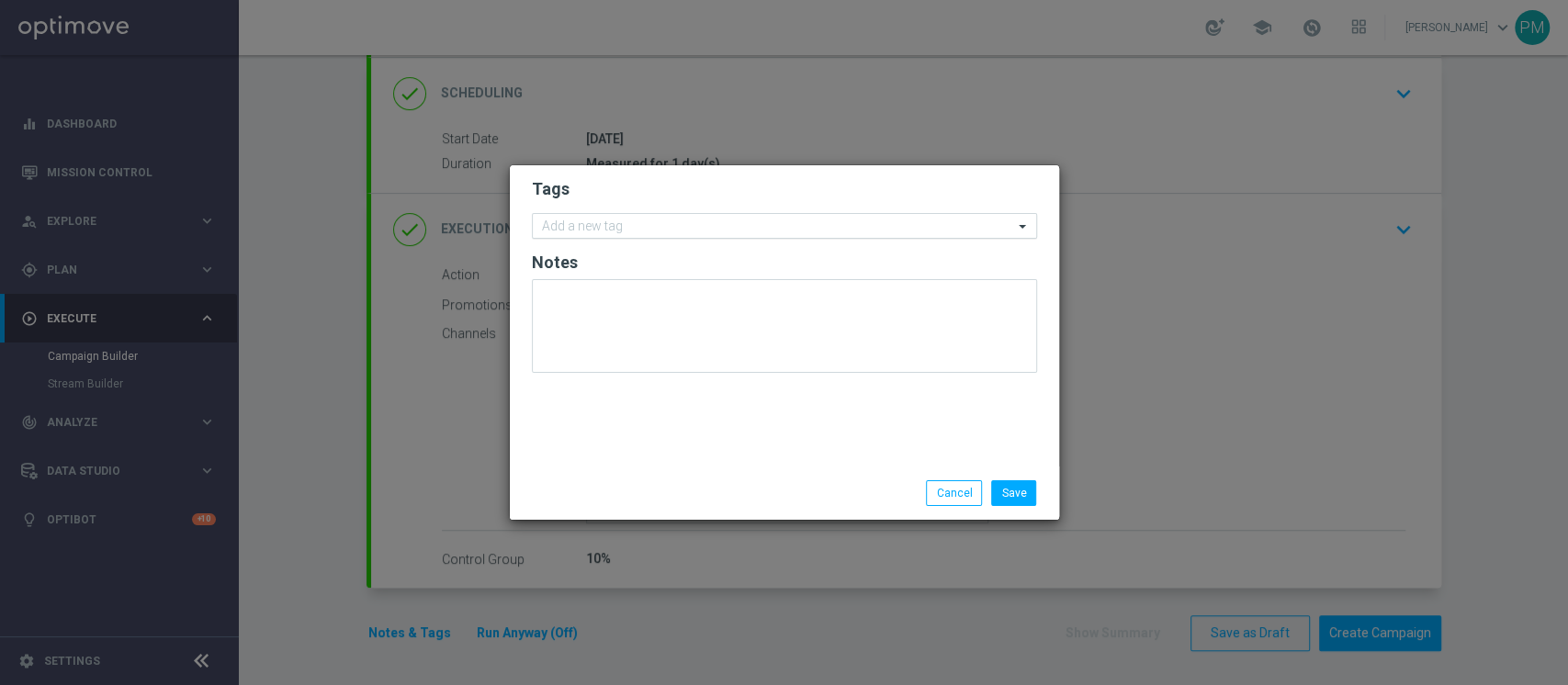 click 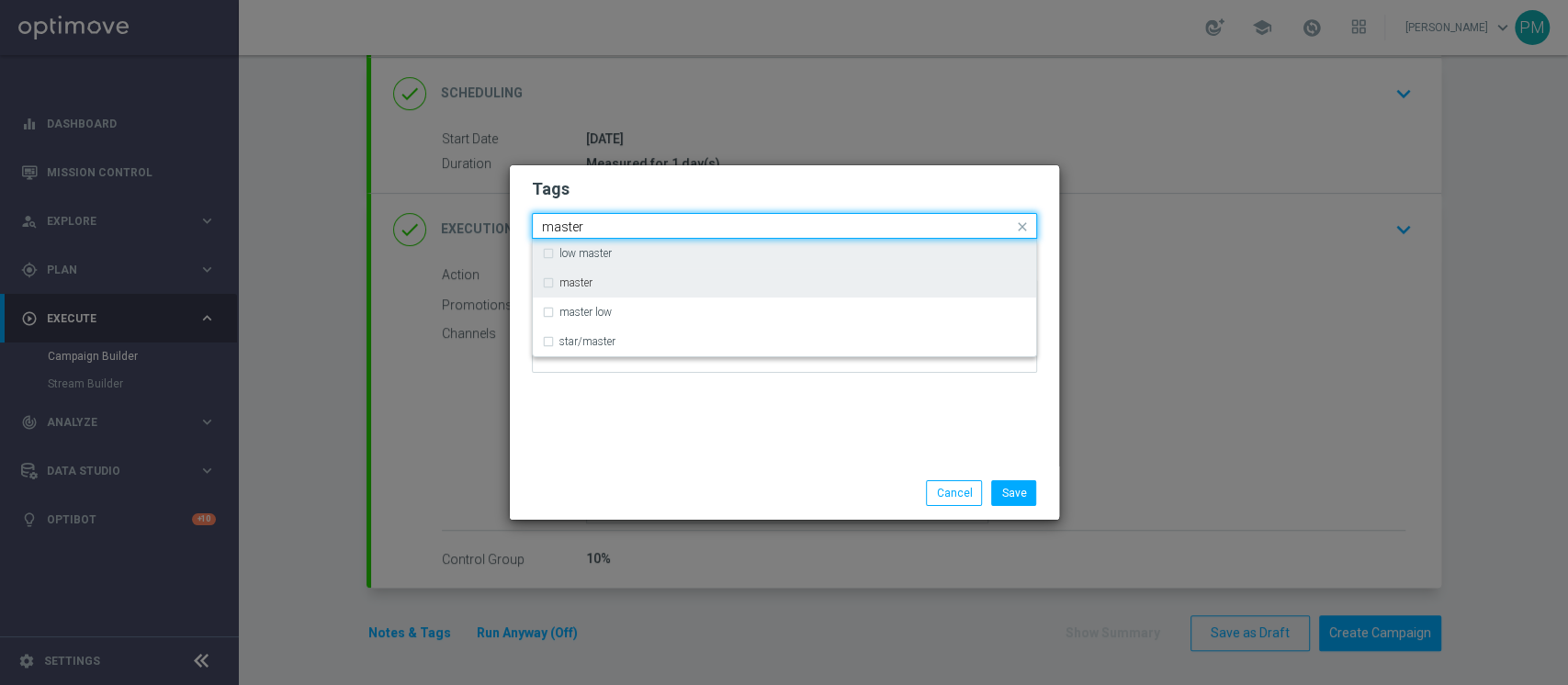 click on "master" at bounding box center [576, 283] 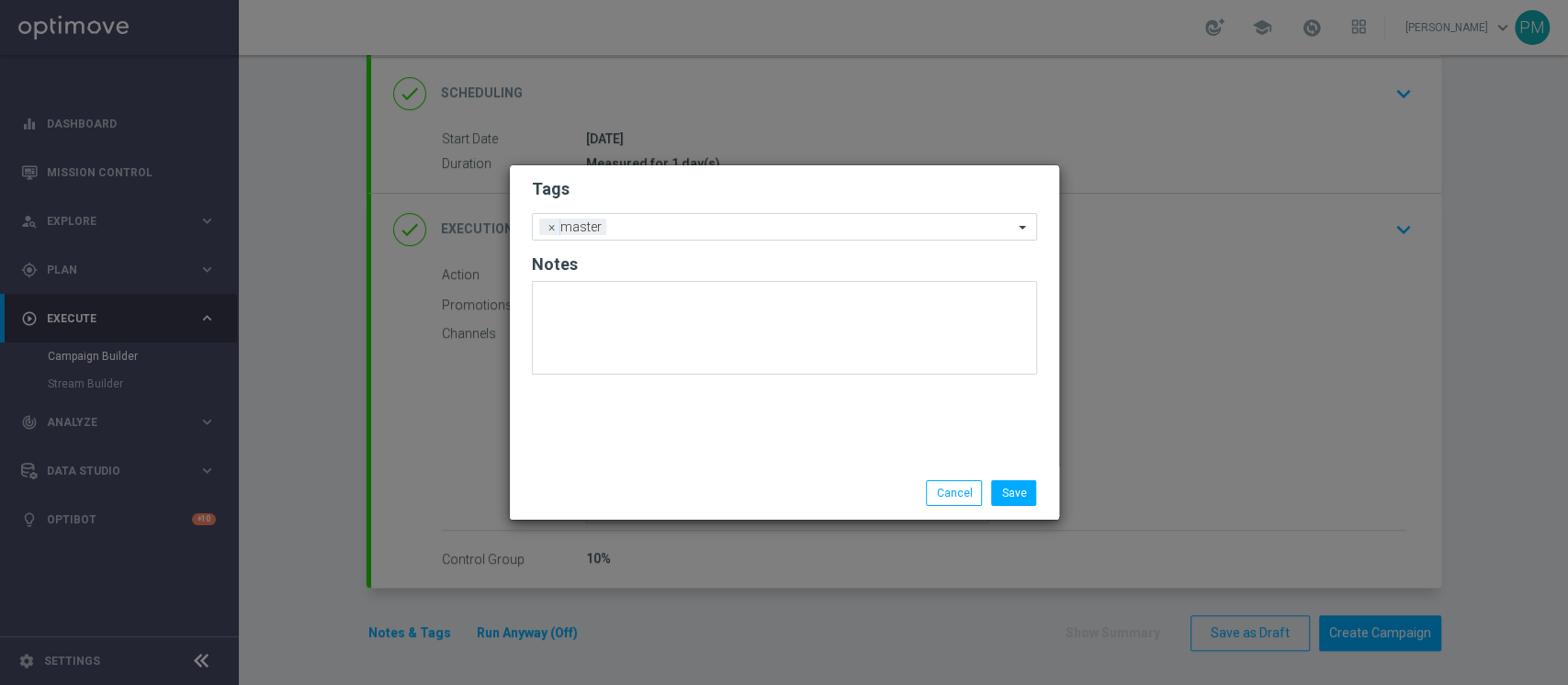 click on "Tags" 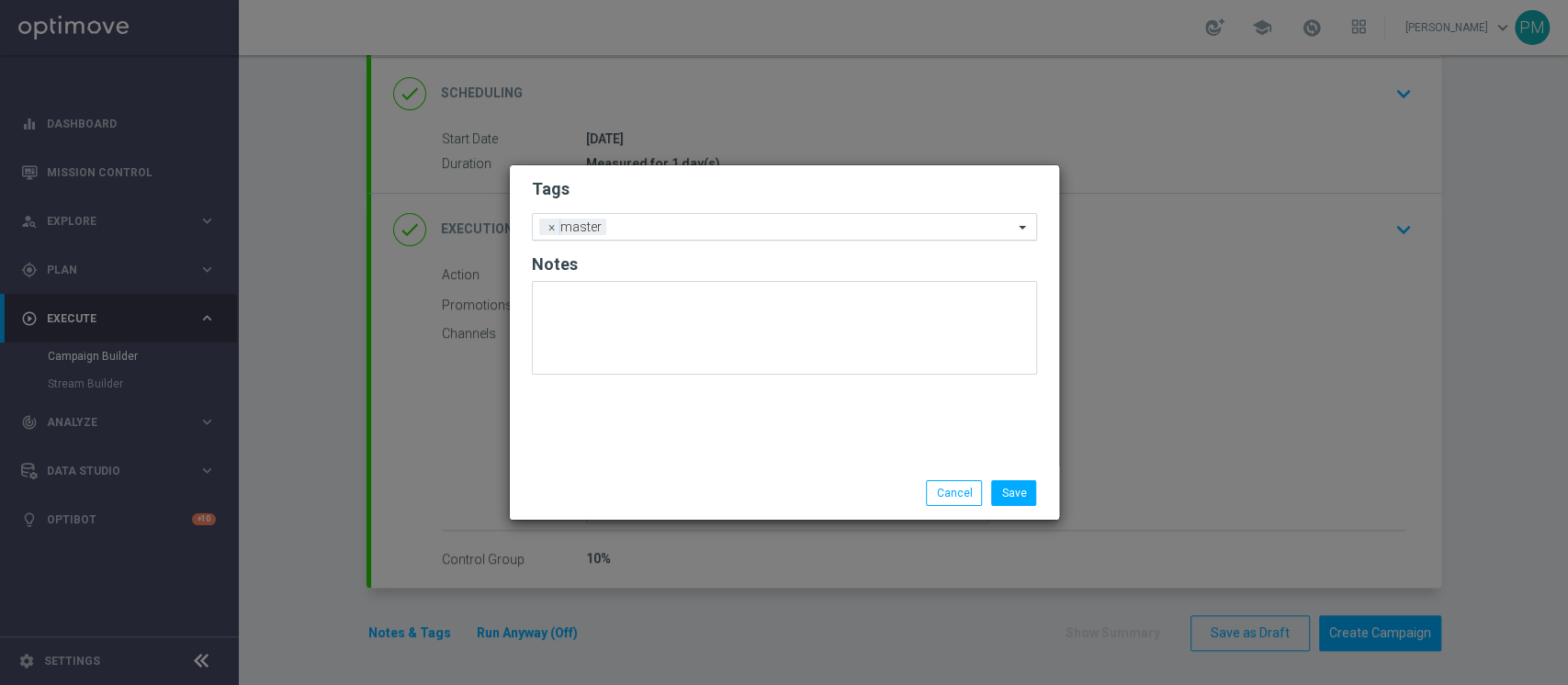 click 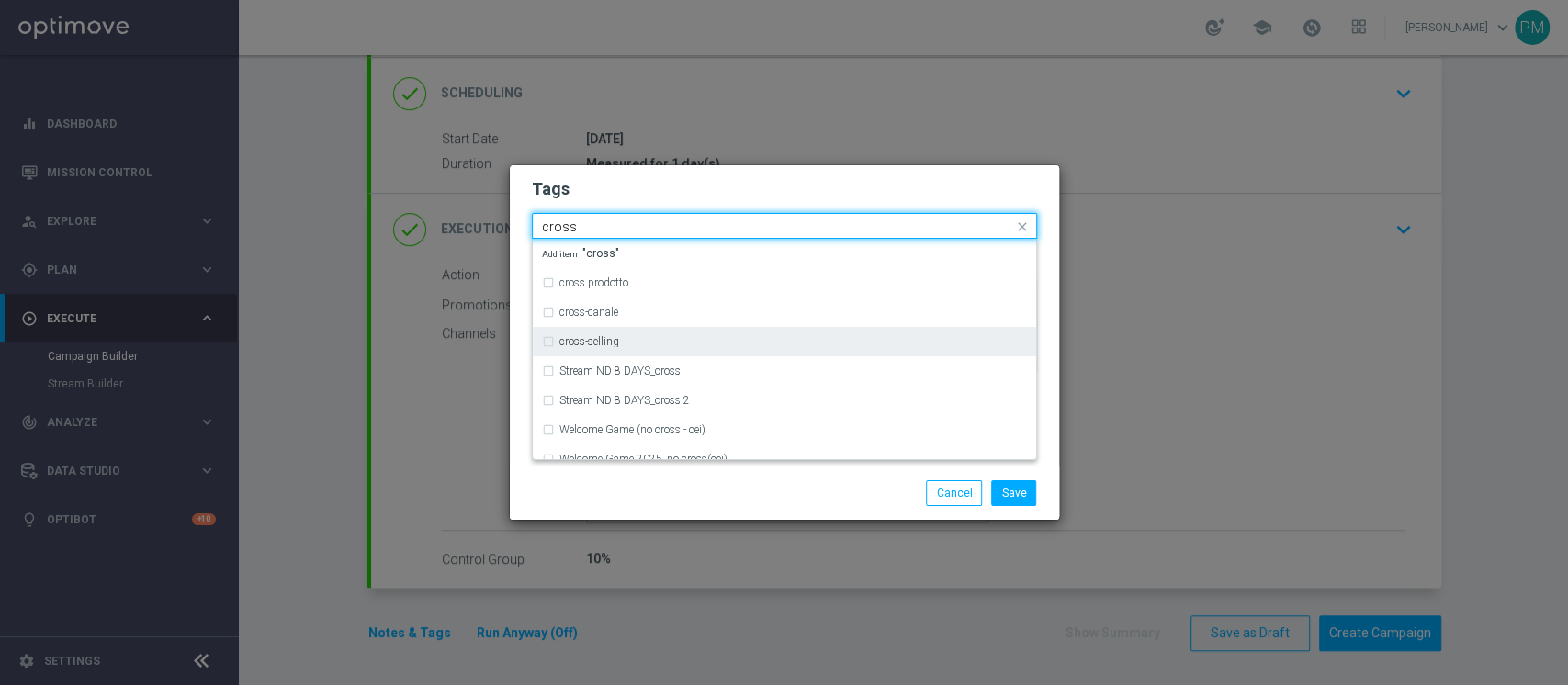 click on "cross-selling" at bounding box center (784, 342) 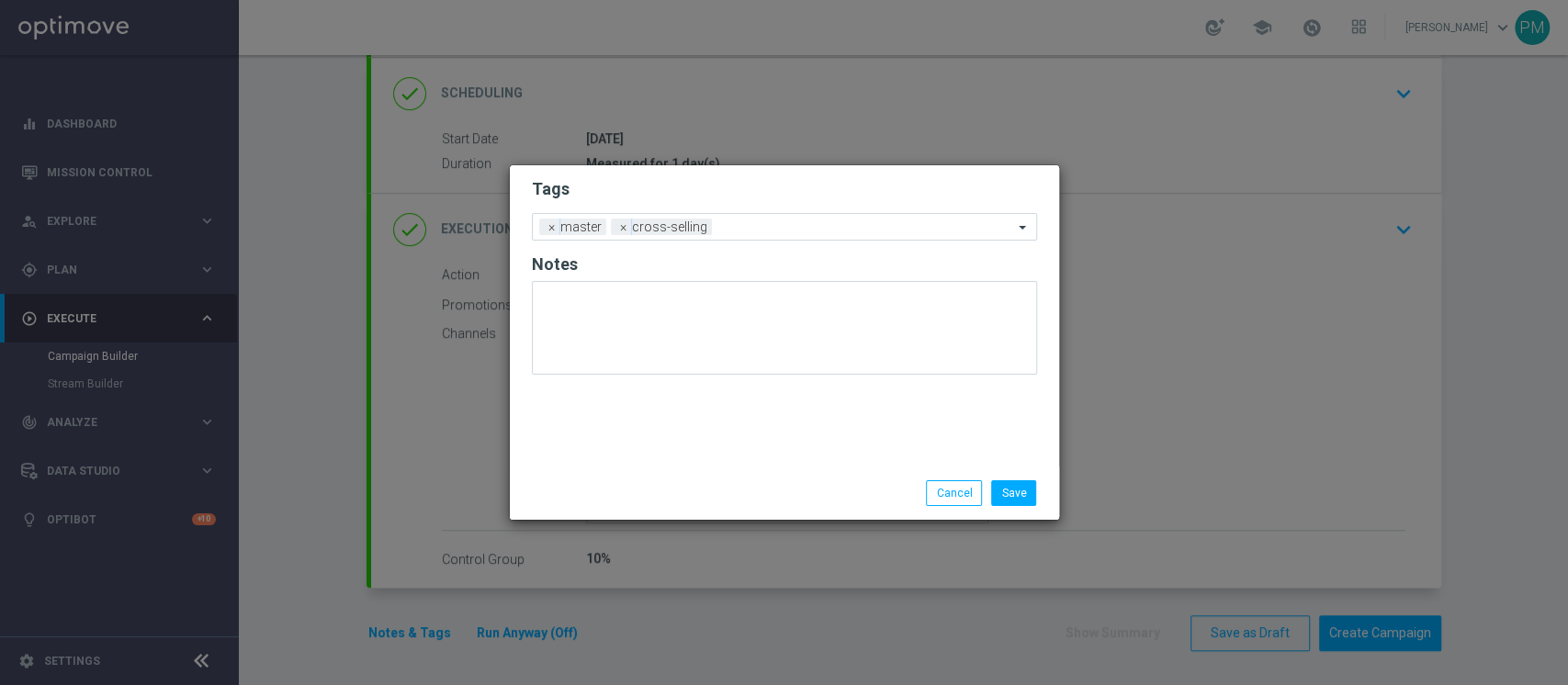click on "Tags" 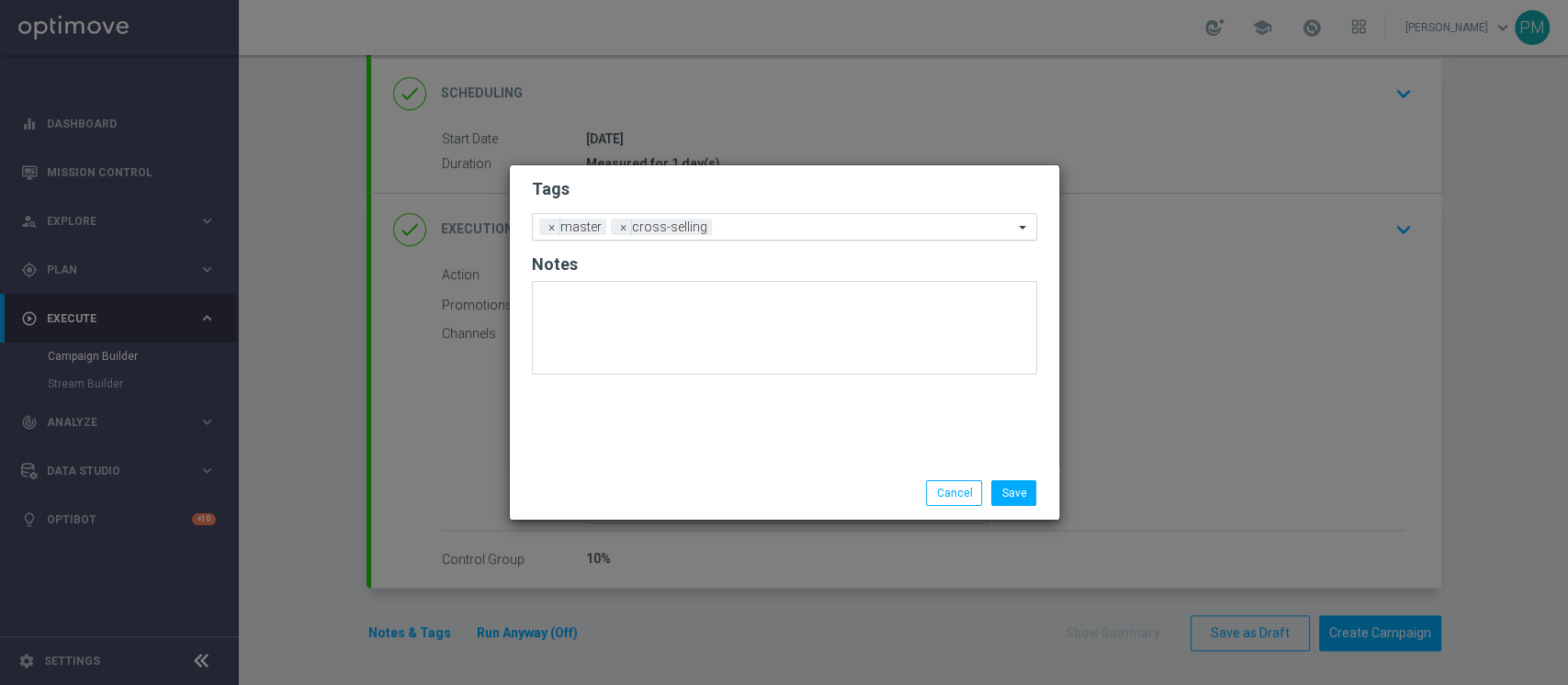 click 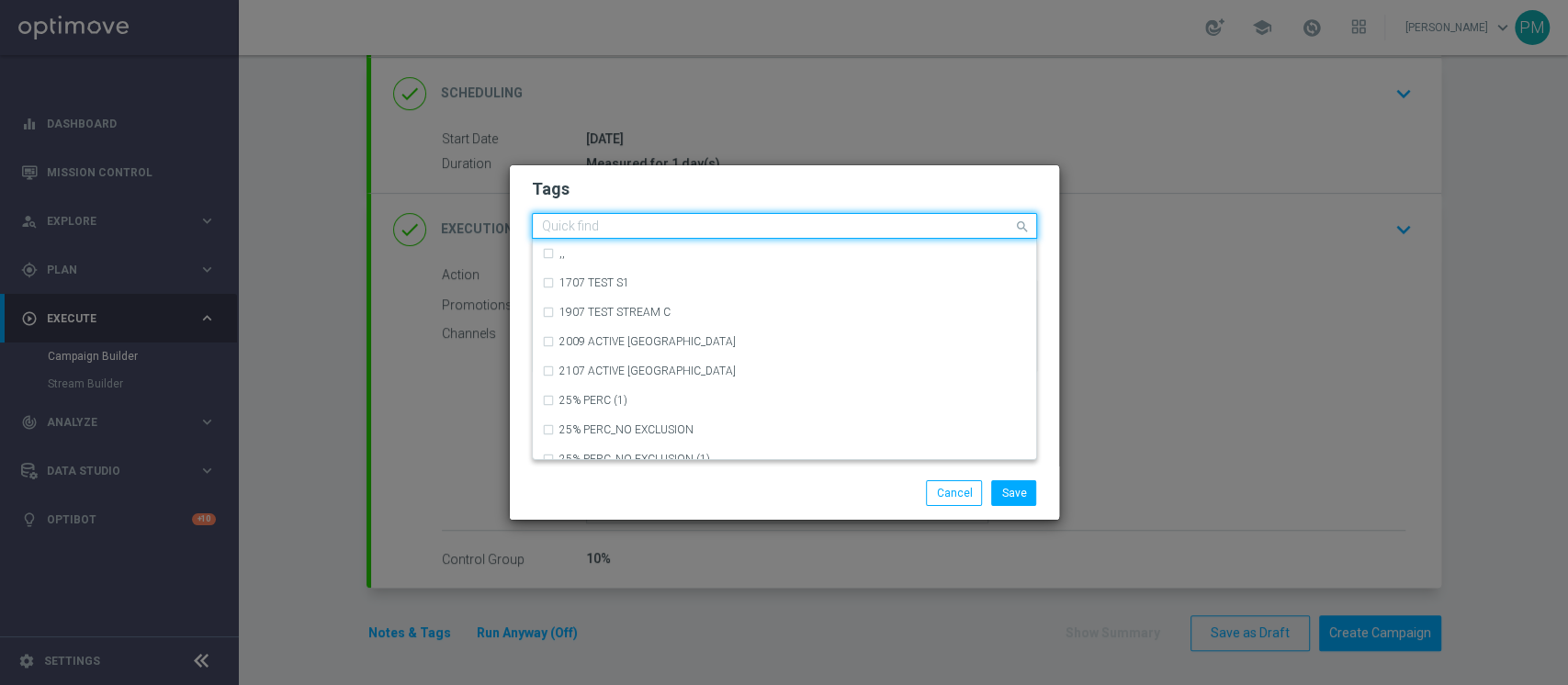 type on "c" 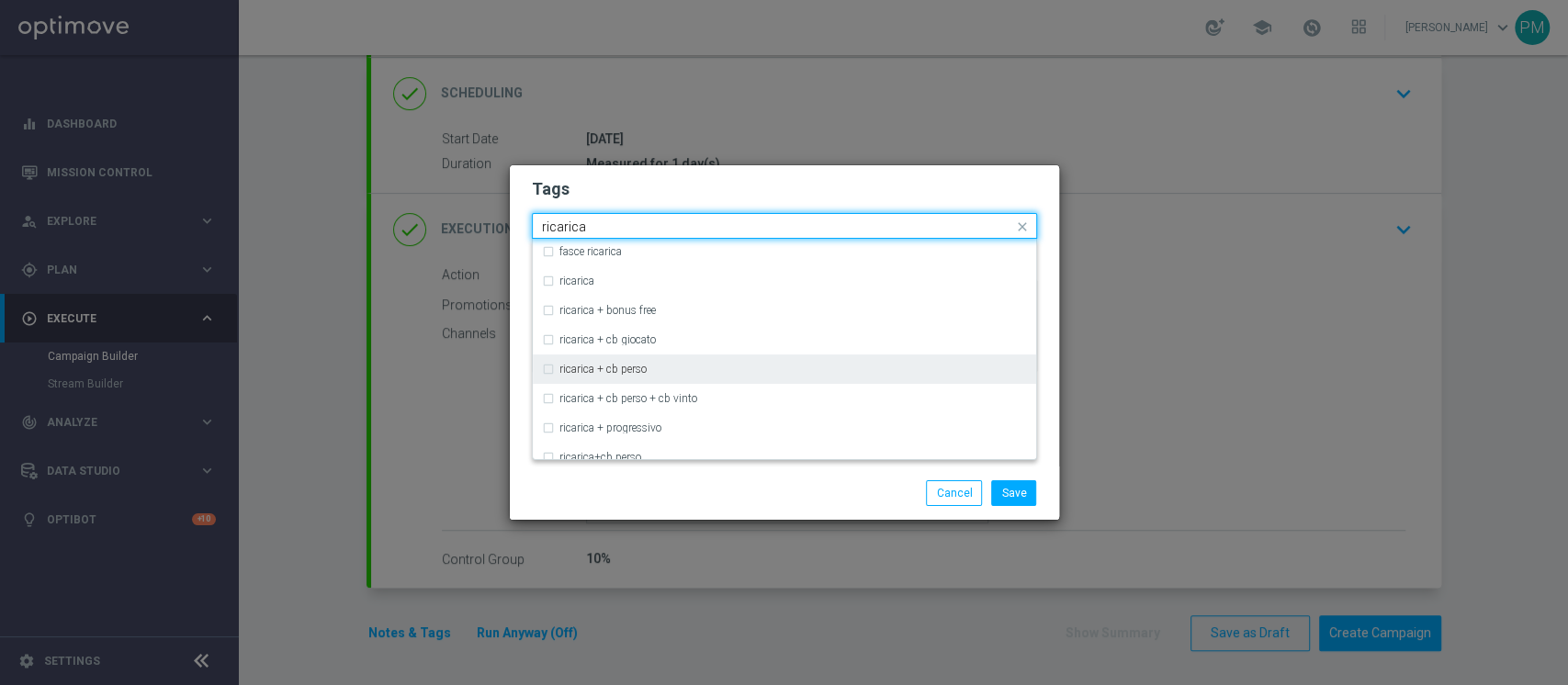 scroll, scrollTop: 612, scrollLeft: 0, axis: vertical 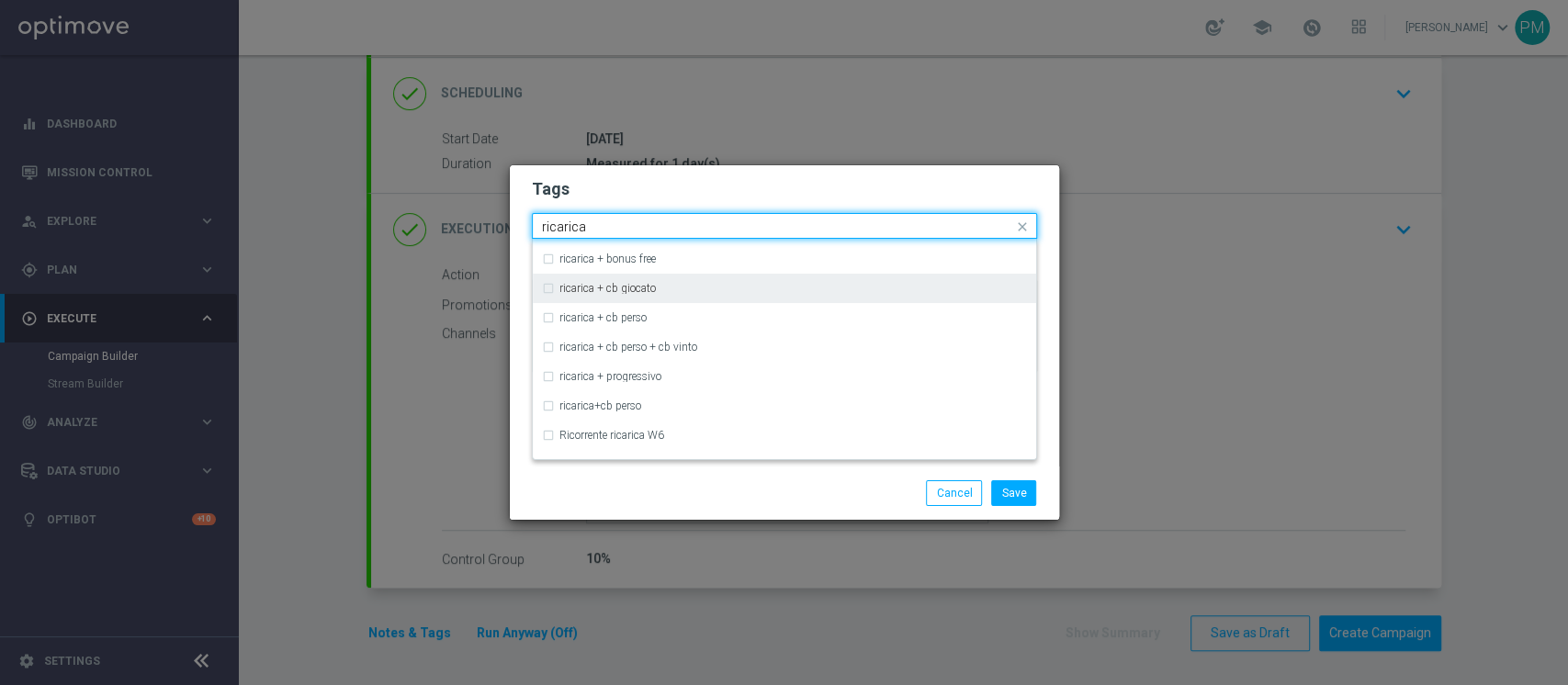 click on "ricarica + cb giocato" at bounding box center (784, 288) 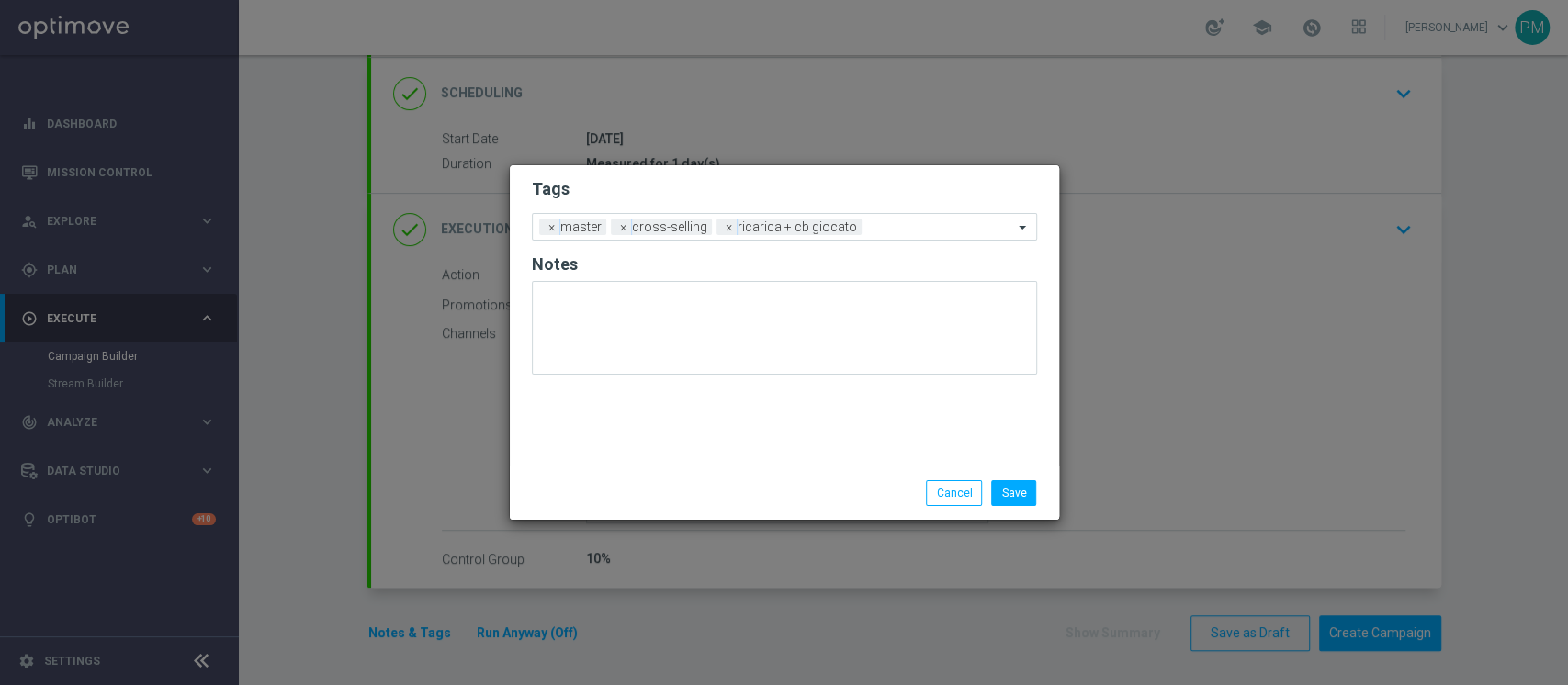 click on "Tags" 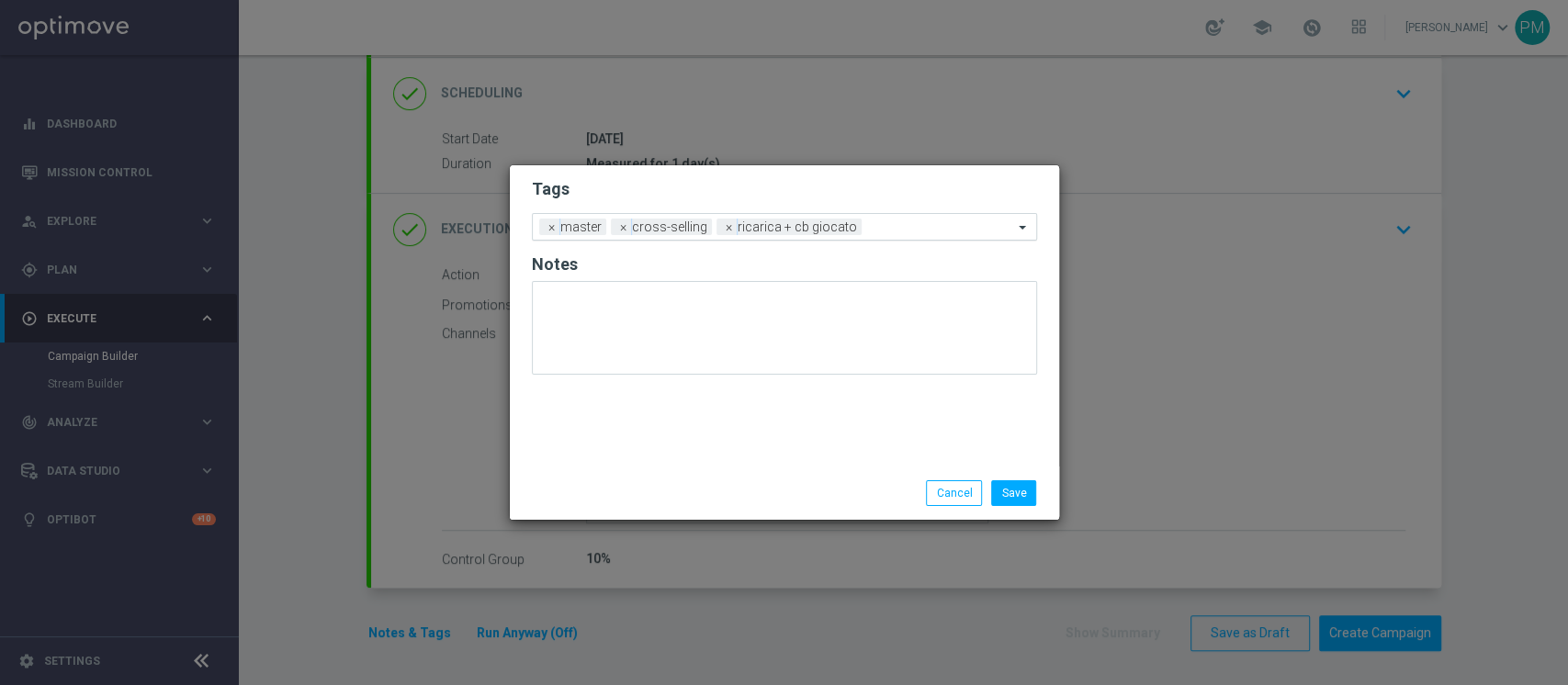 click 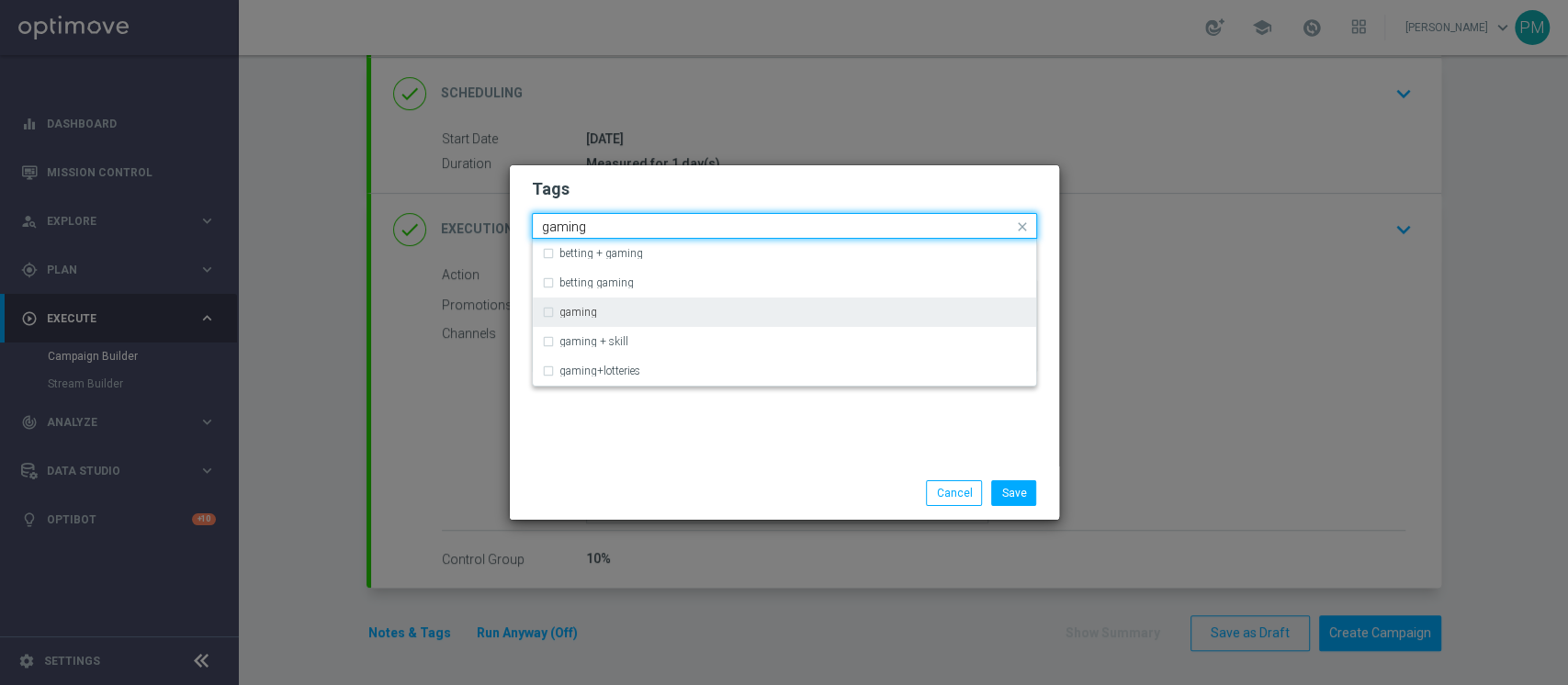 click on "gaming" at bounding box center (784, 312) 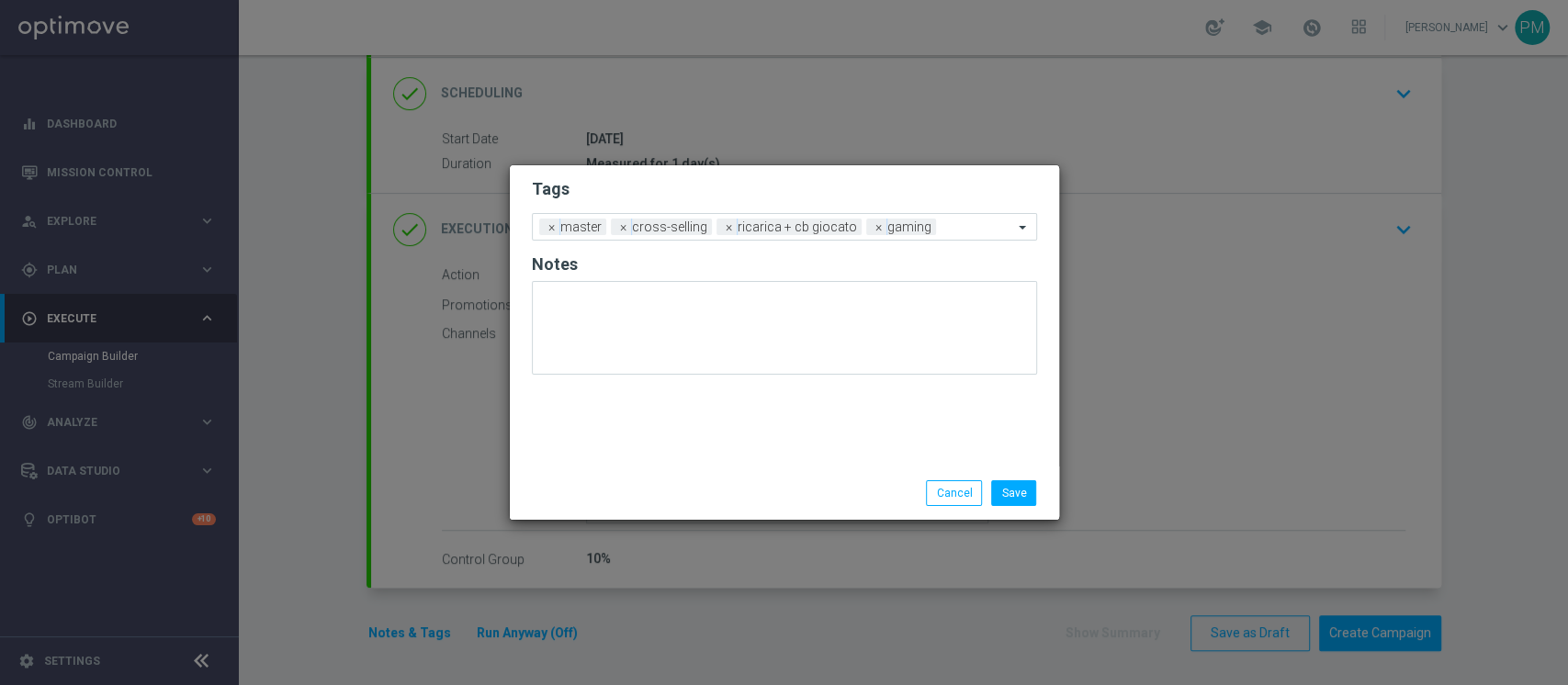 click on "Tags" 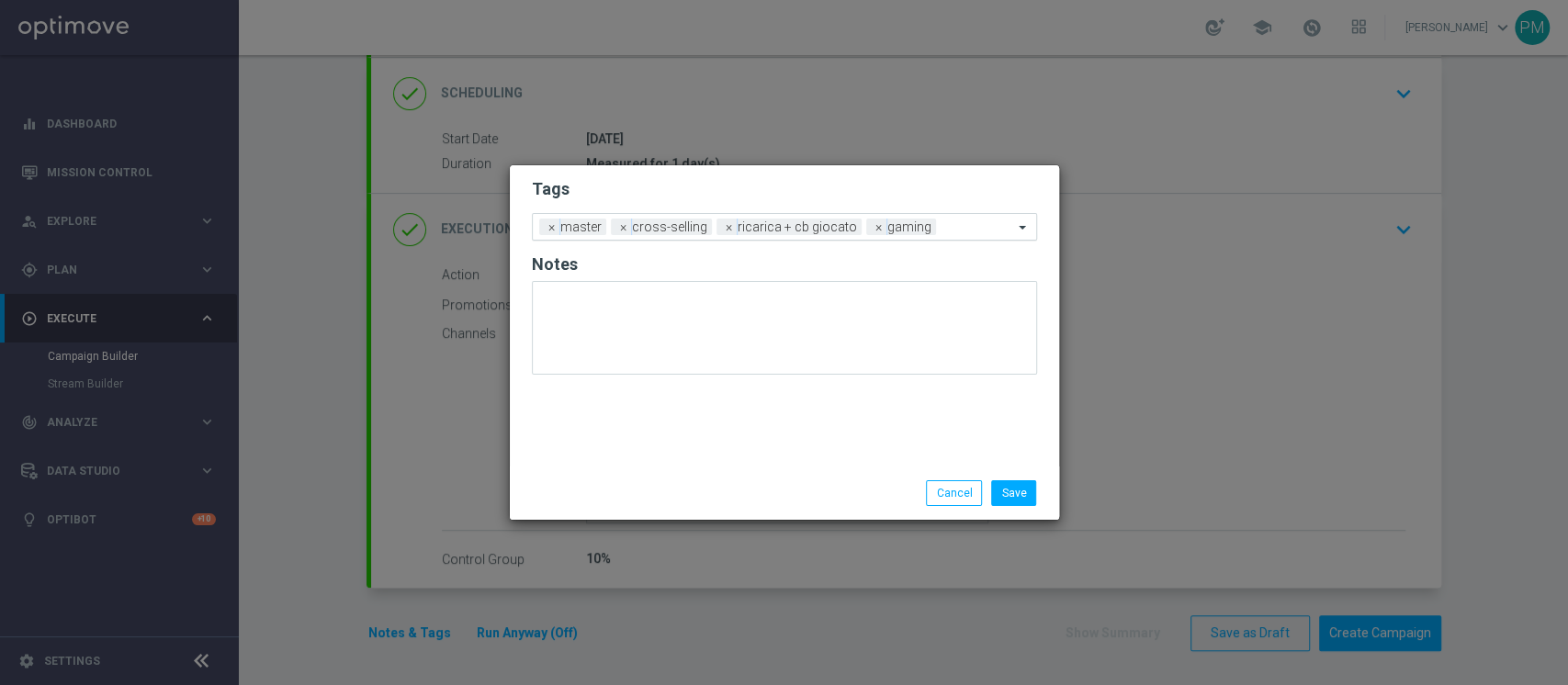 click 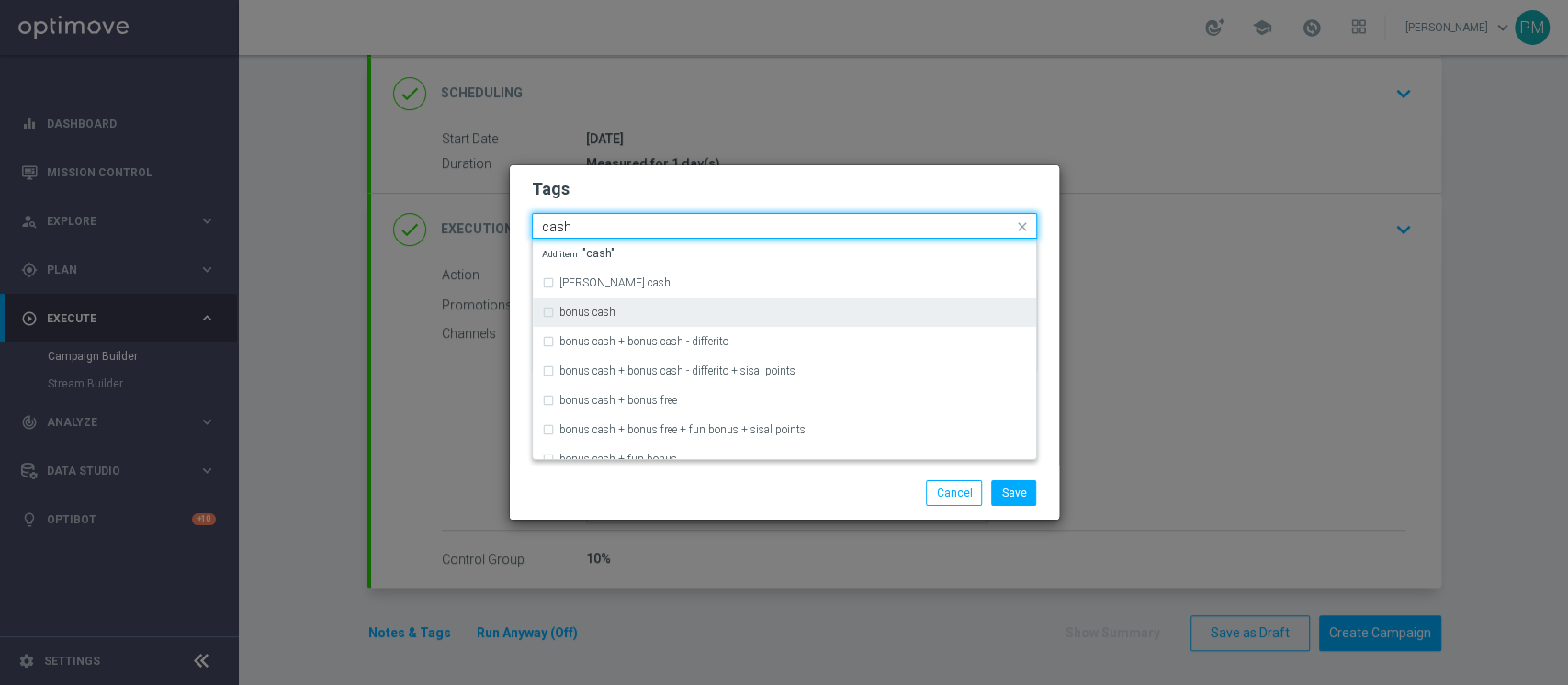 click on "bonus cash" at bounding box center (784, 312) 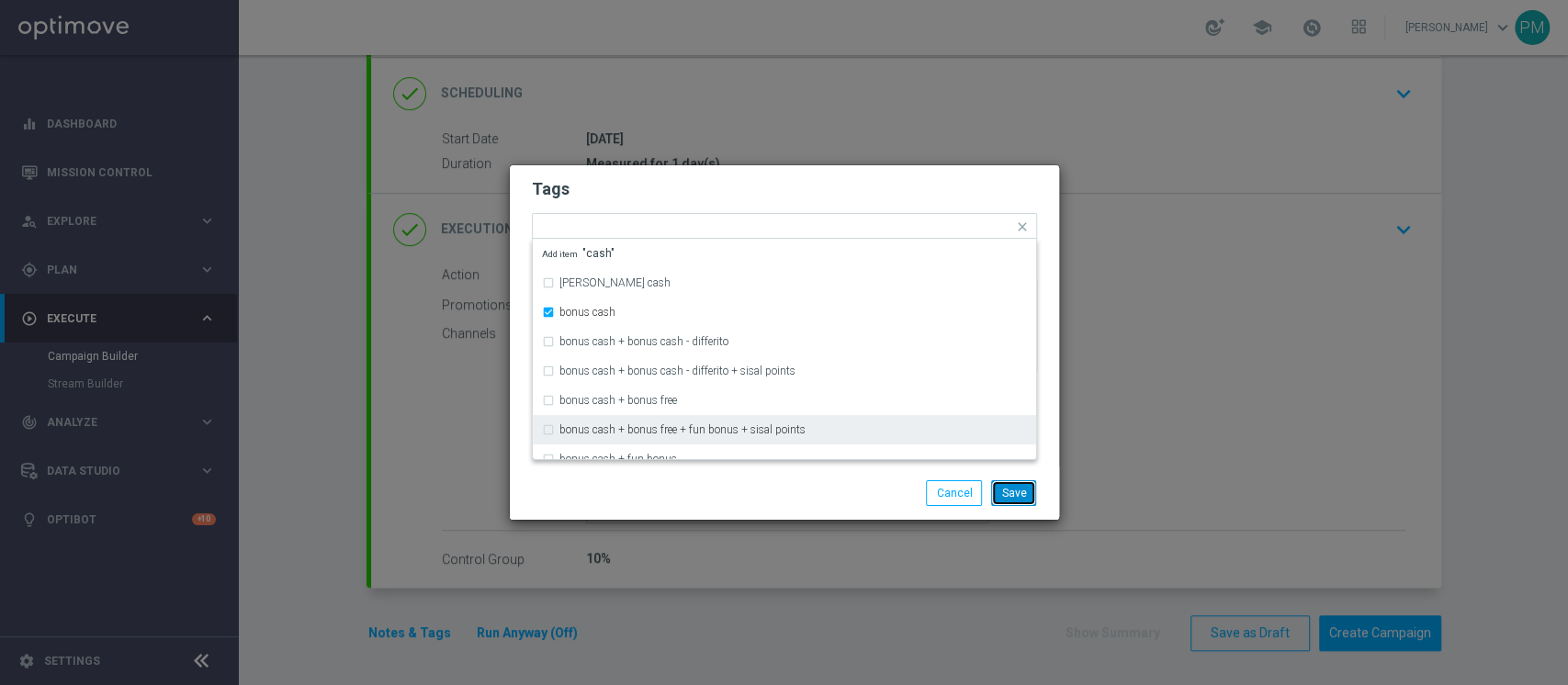 click on "Save" 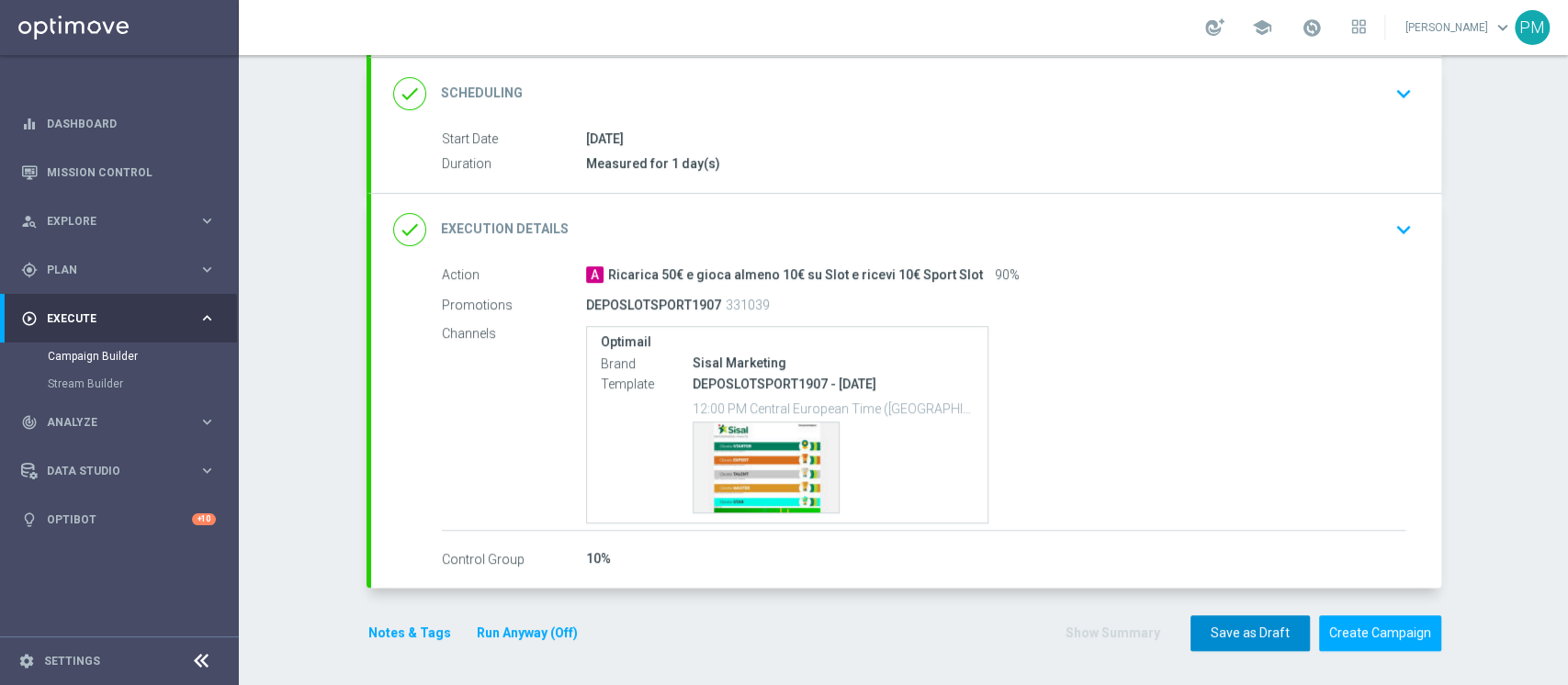click on "Save as Draft" 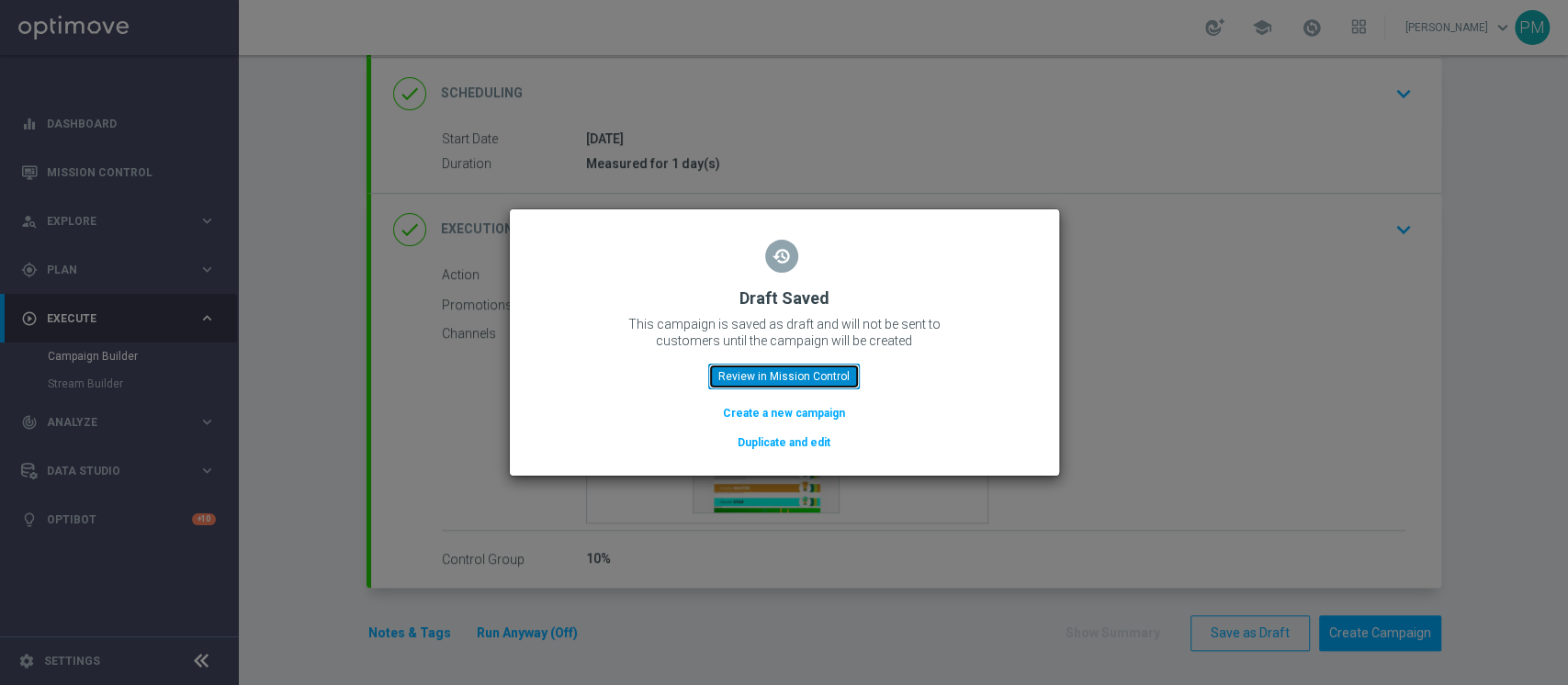 click on "Review in Mission Control" 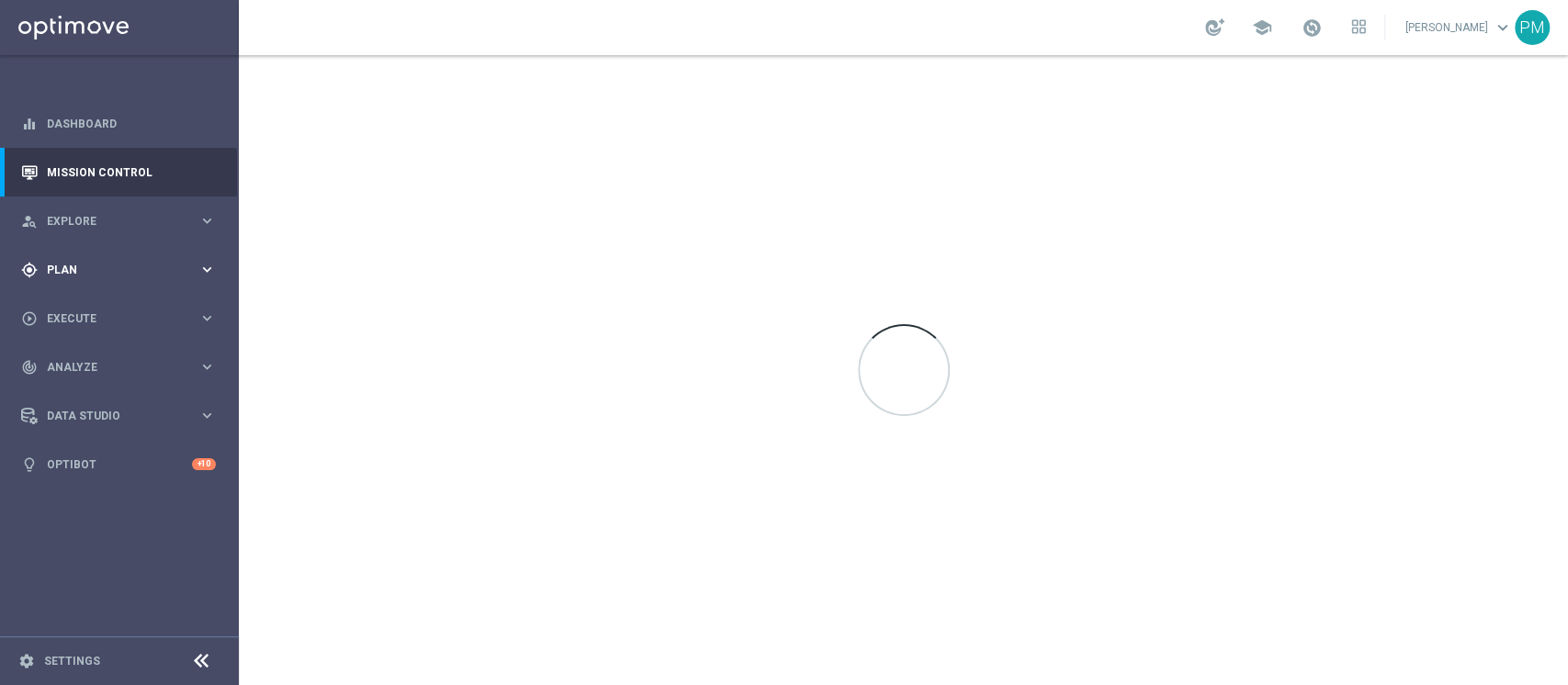 click on "Plan" at bounding box center [122, 270] 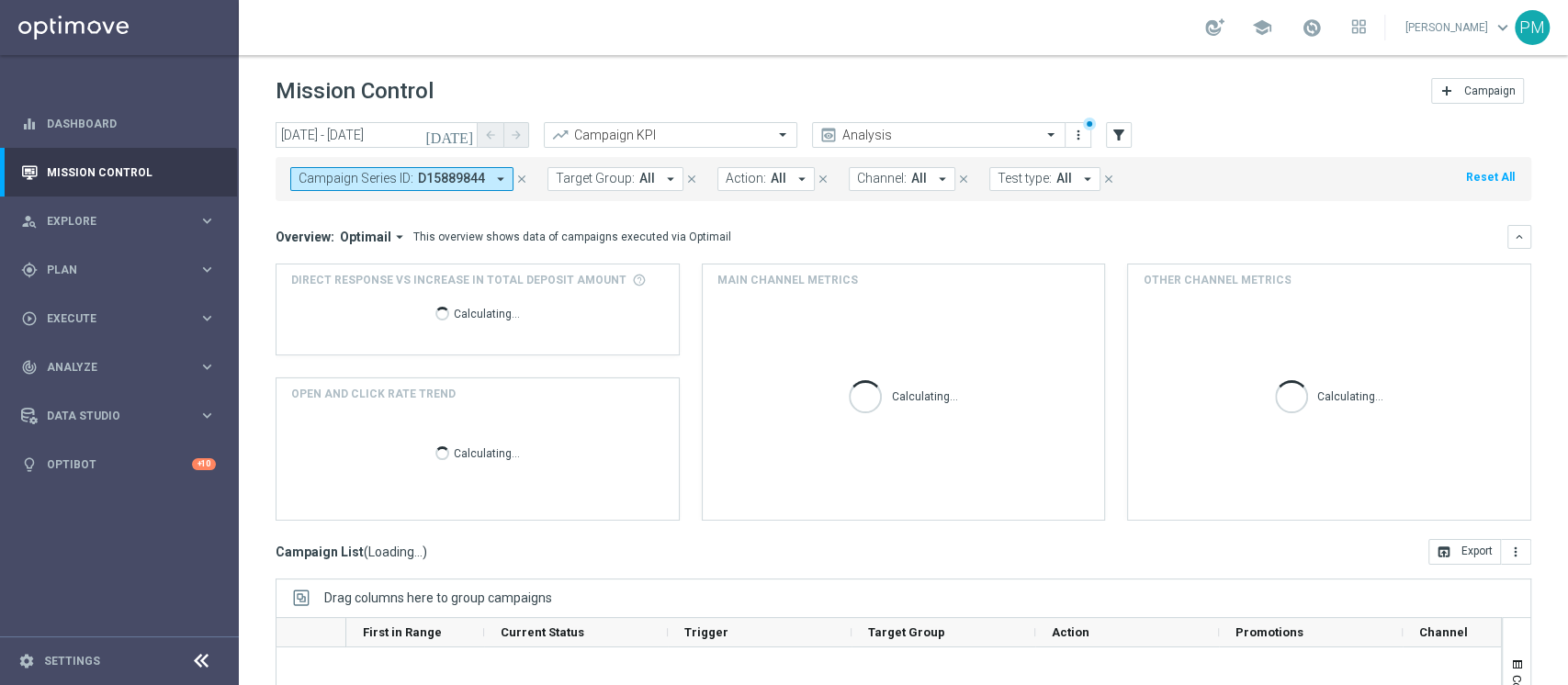 click on "Optimail" at bounding box center (124, 390) 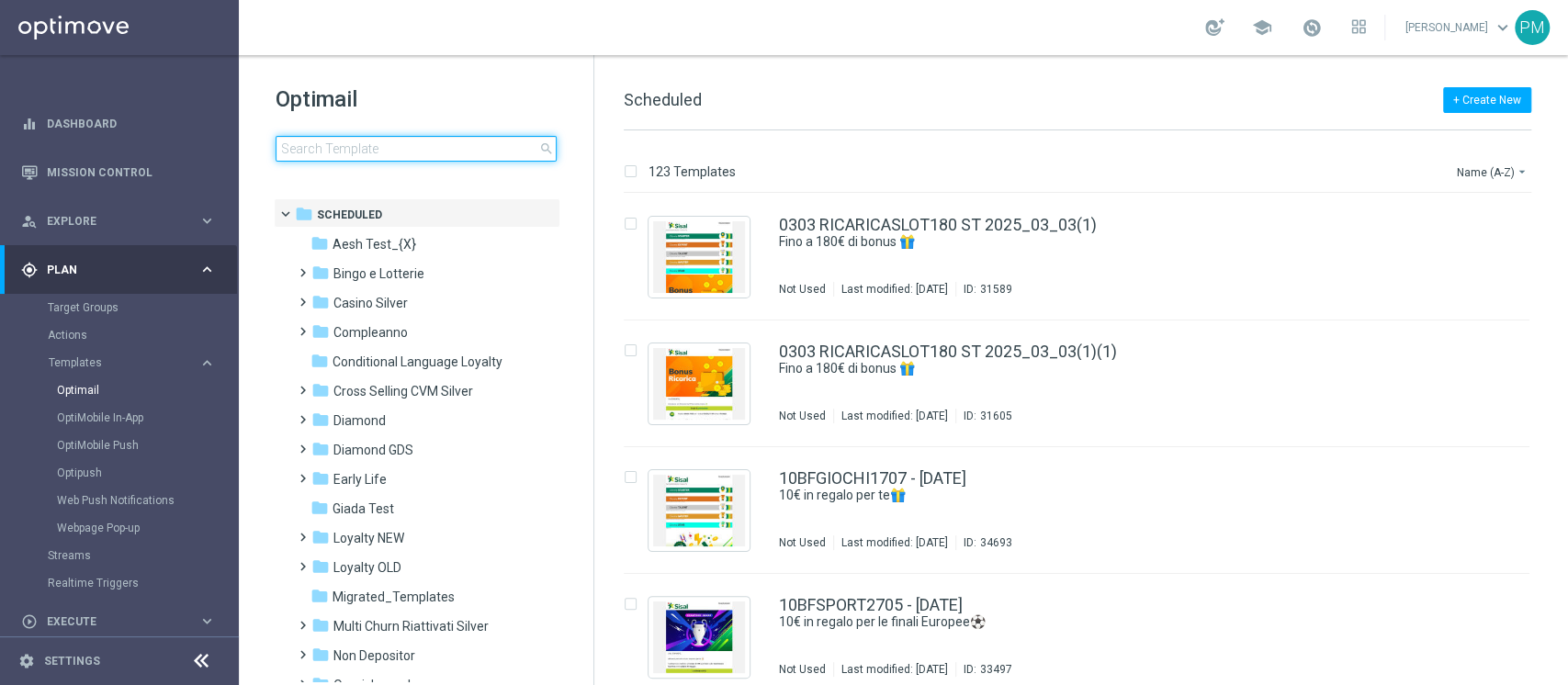 click 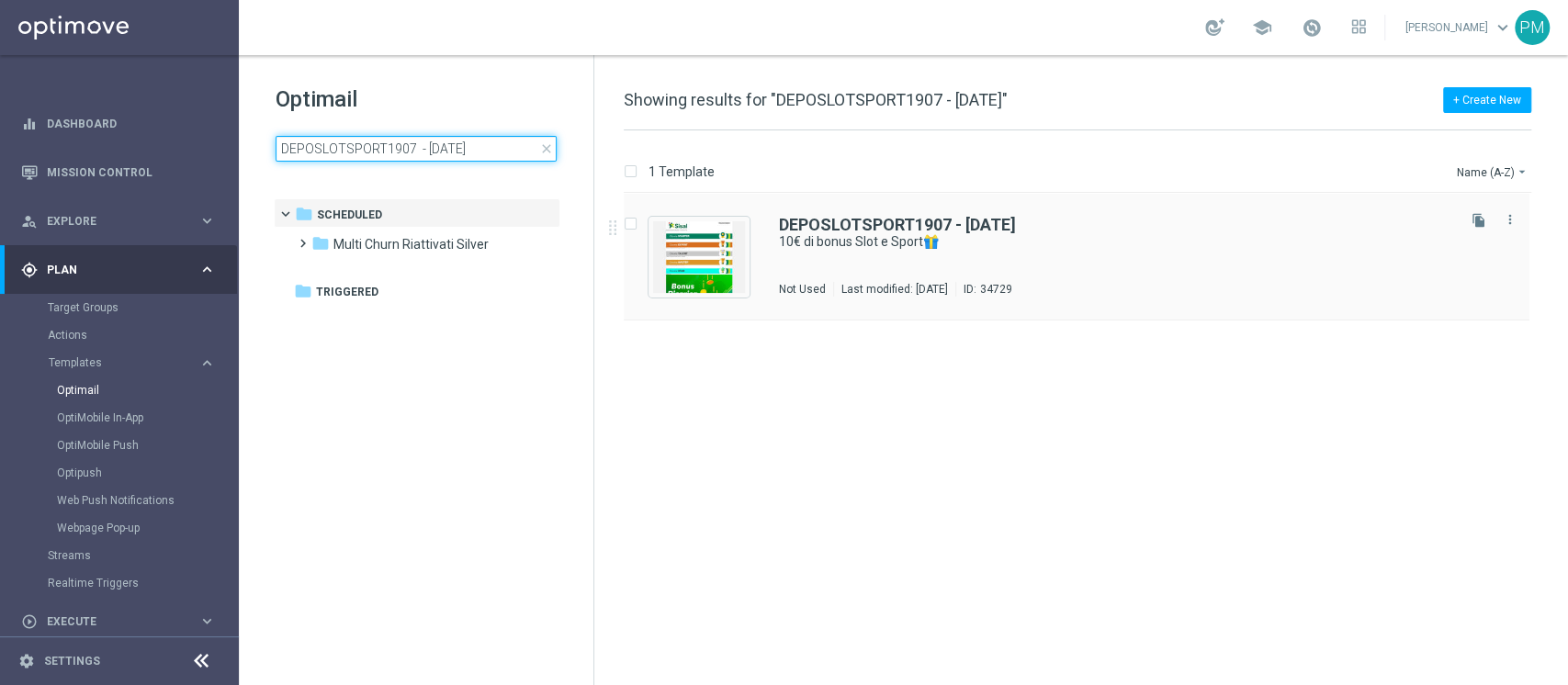 type on "DEPOSLOTSPORT1907  - 2025-07-19" 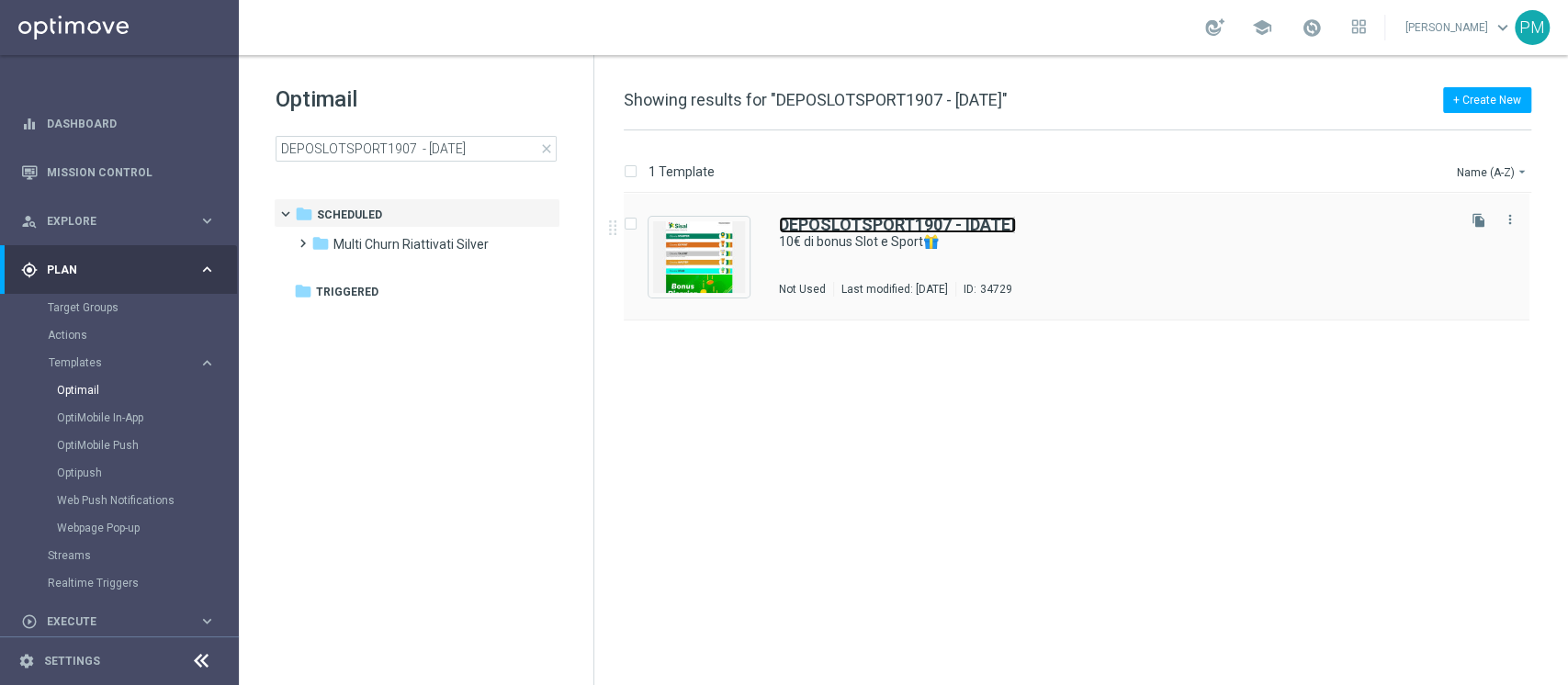 click on "DEPOSLOTSPORT1907  - 2025-07-19" at bounding box center [897, 224] 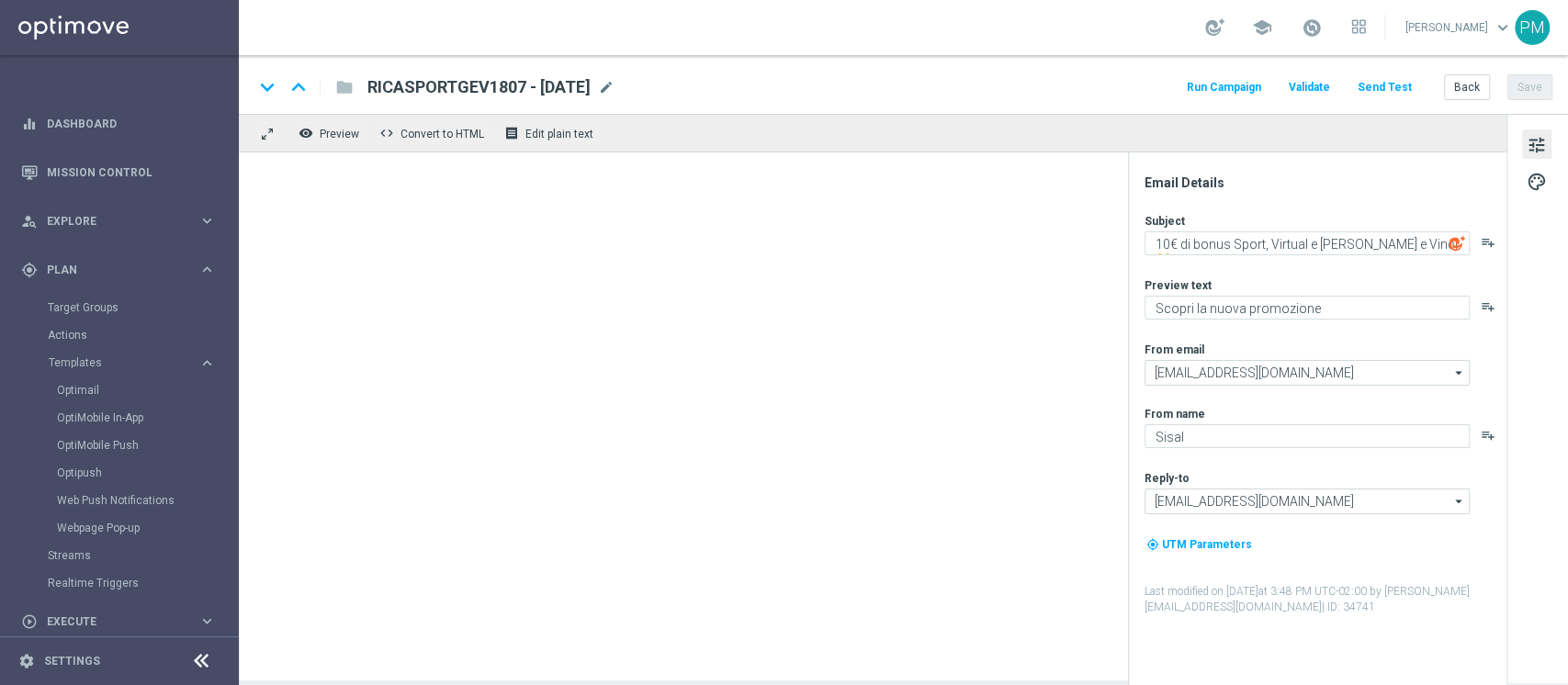 type on "10€ di bonus Slot e Sport🎁" 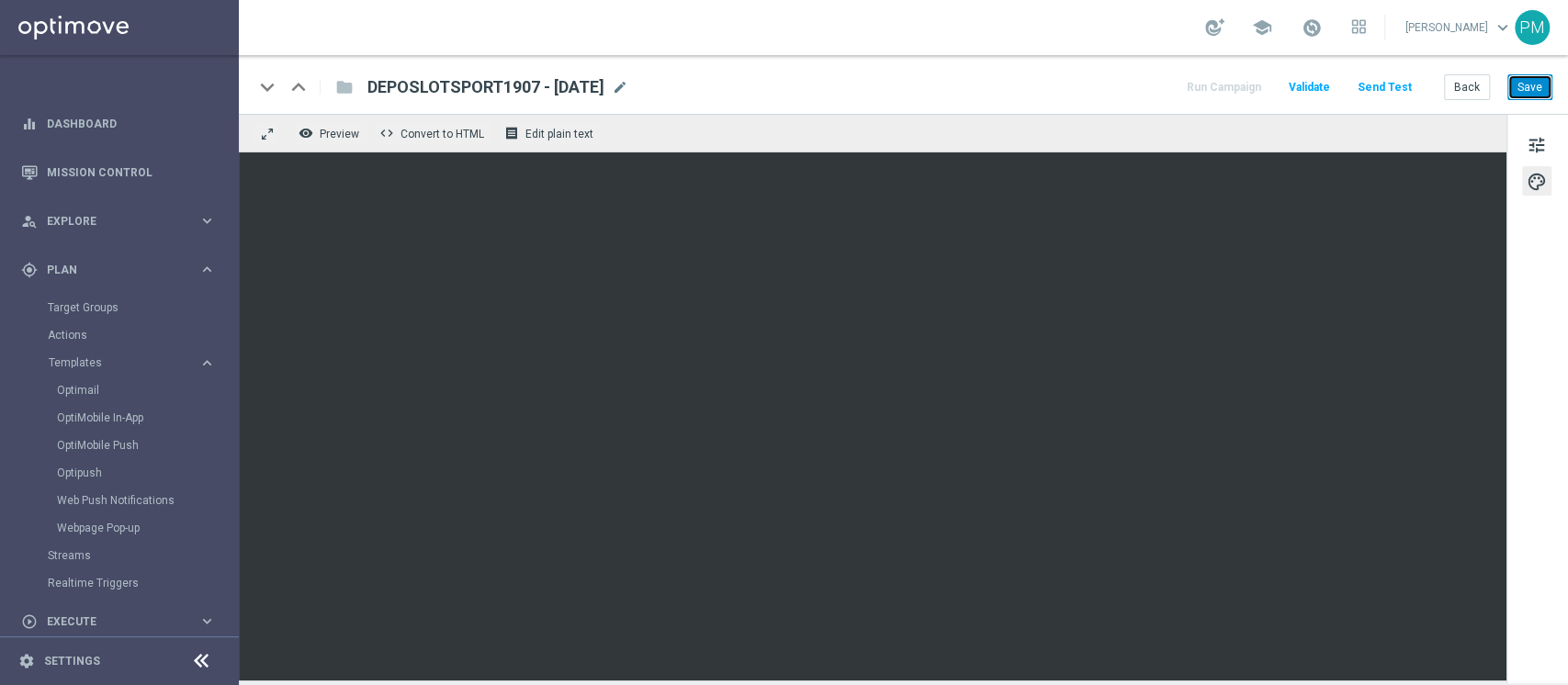 click on "Save" at bounding box center [1529, 87] 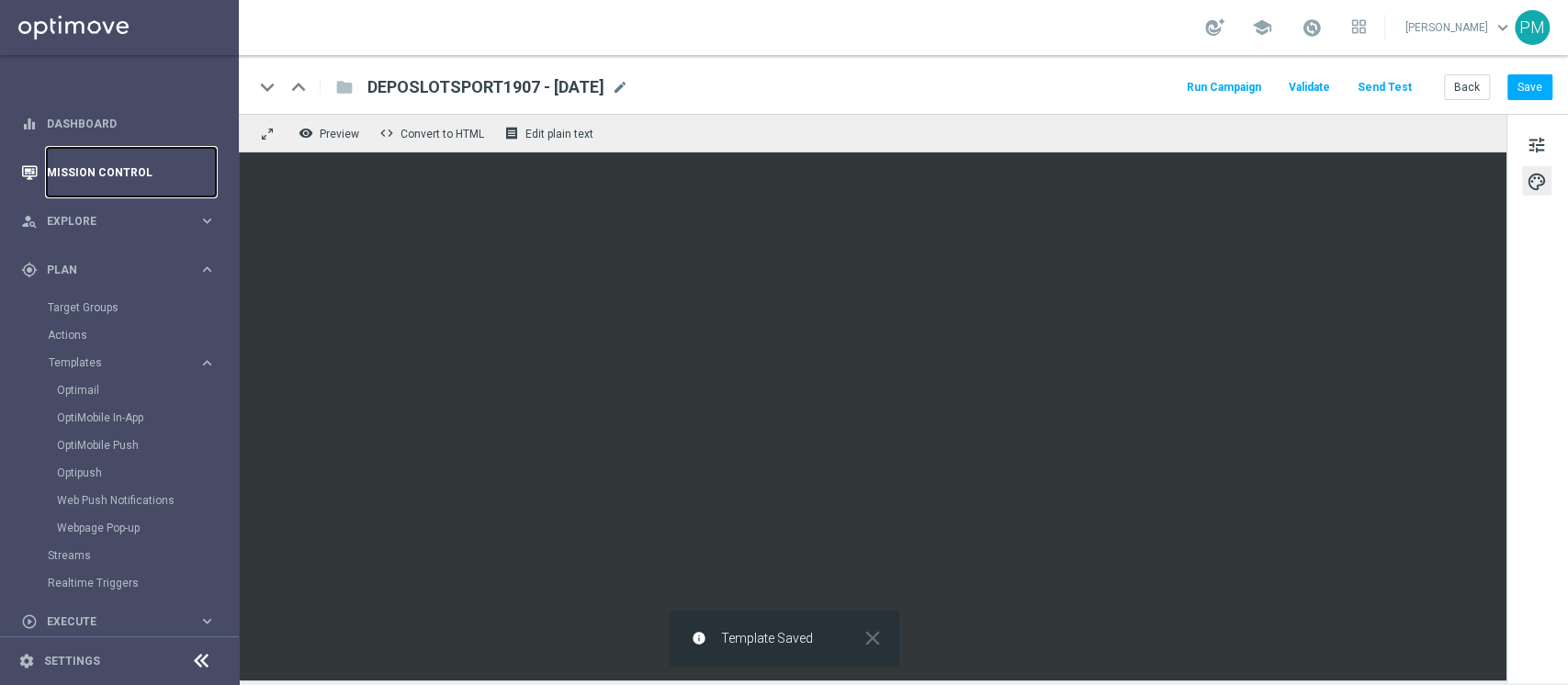 click on "Mission Control" at bounding box center (131, 172) 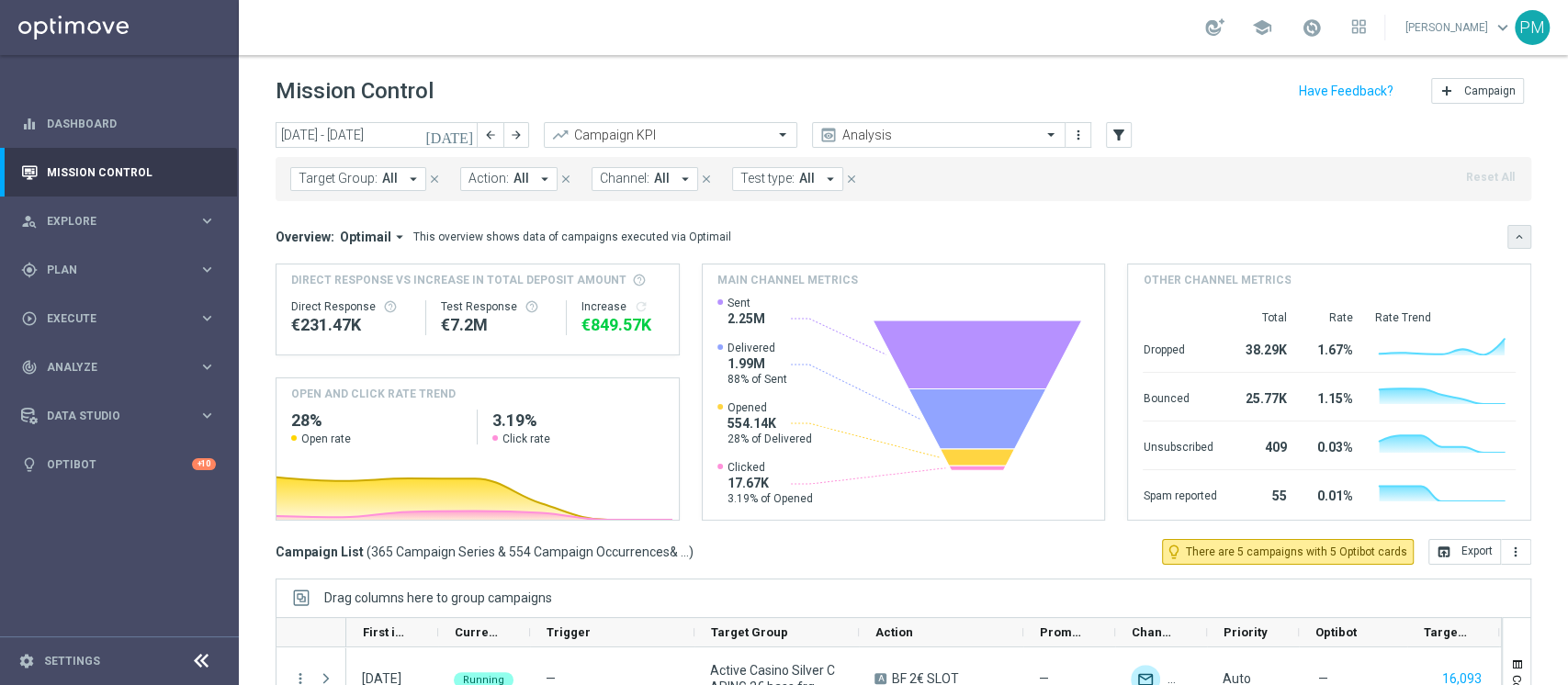 click on "keyboard_arrow_down" 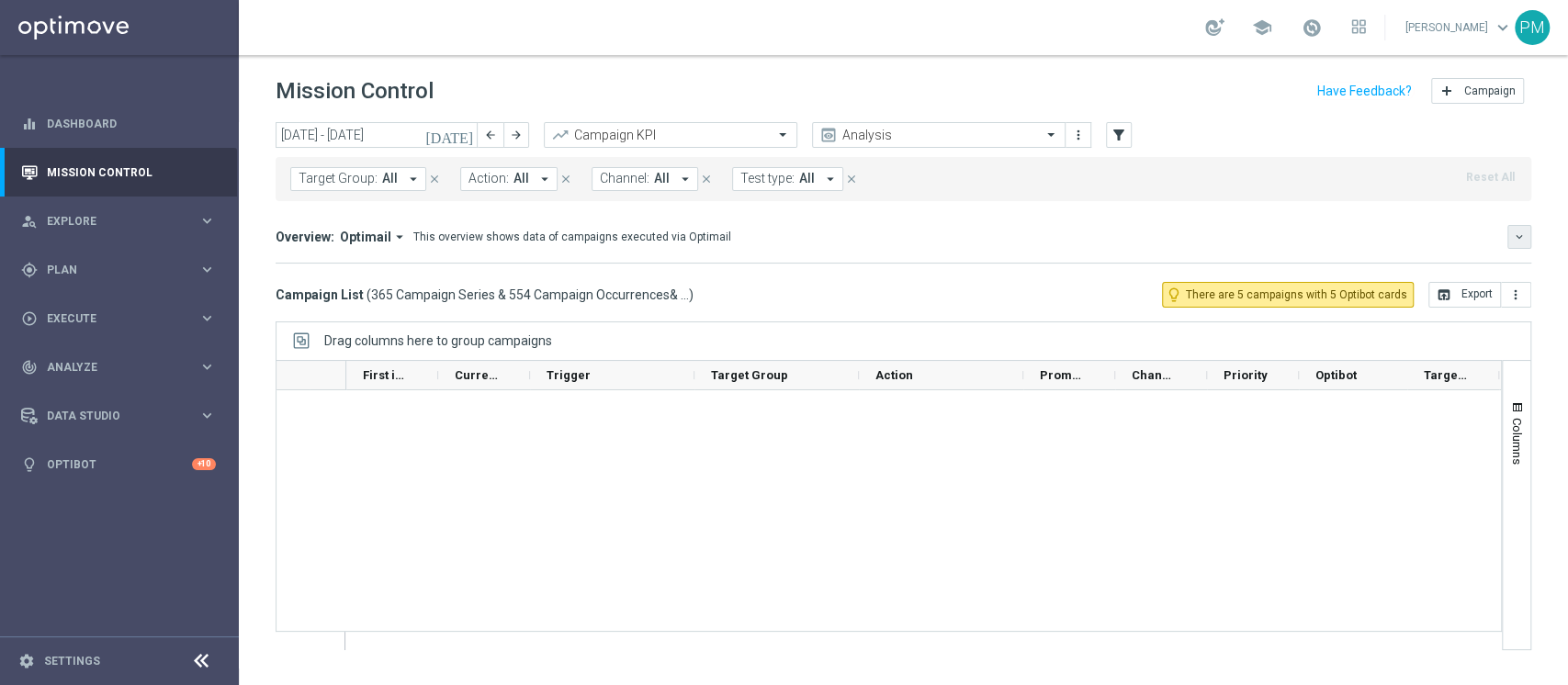 scroll, scrollTop: 23284, scrollLeft: 0, axis: vertical 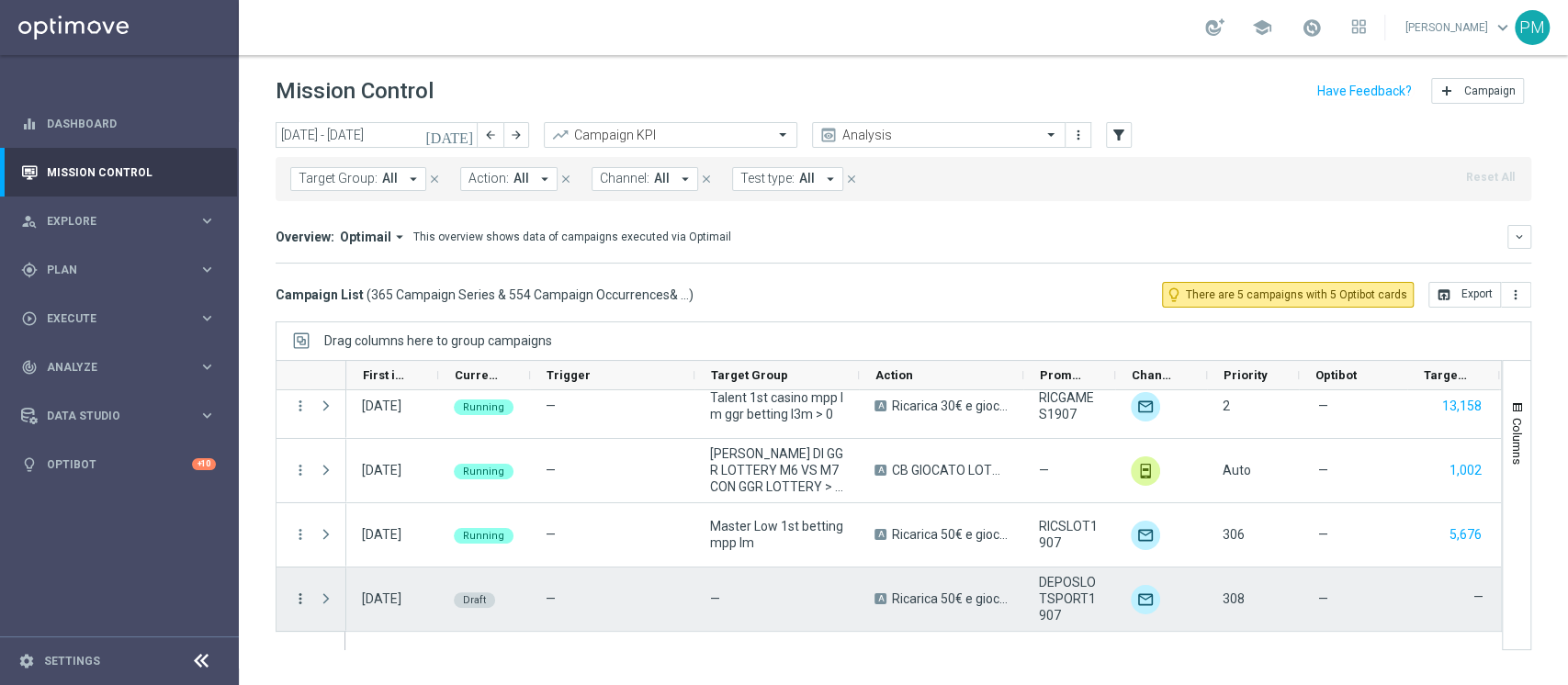 click on "more_vert" at bounding box center (300, 599) 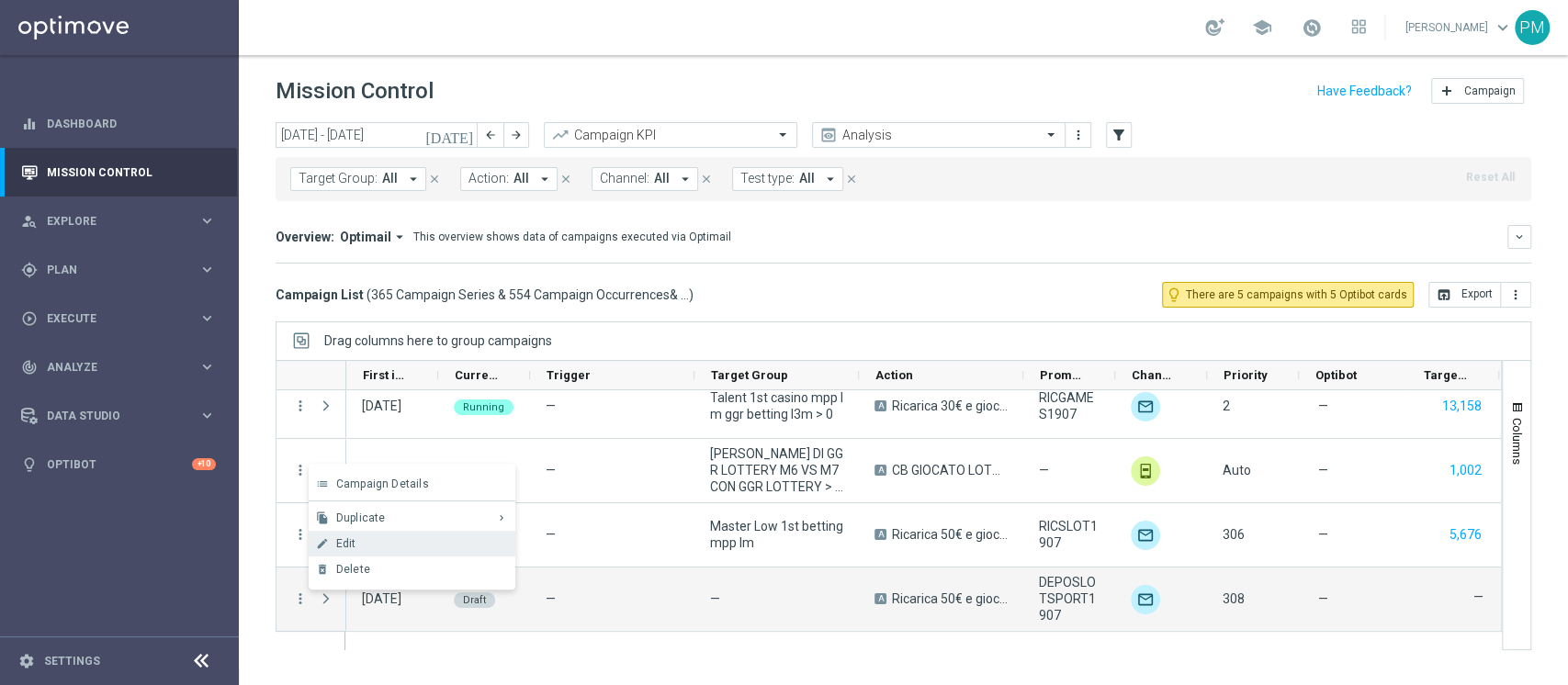 click on "Edit" at bounding box center (422, 544) 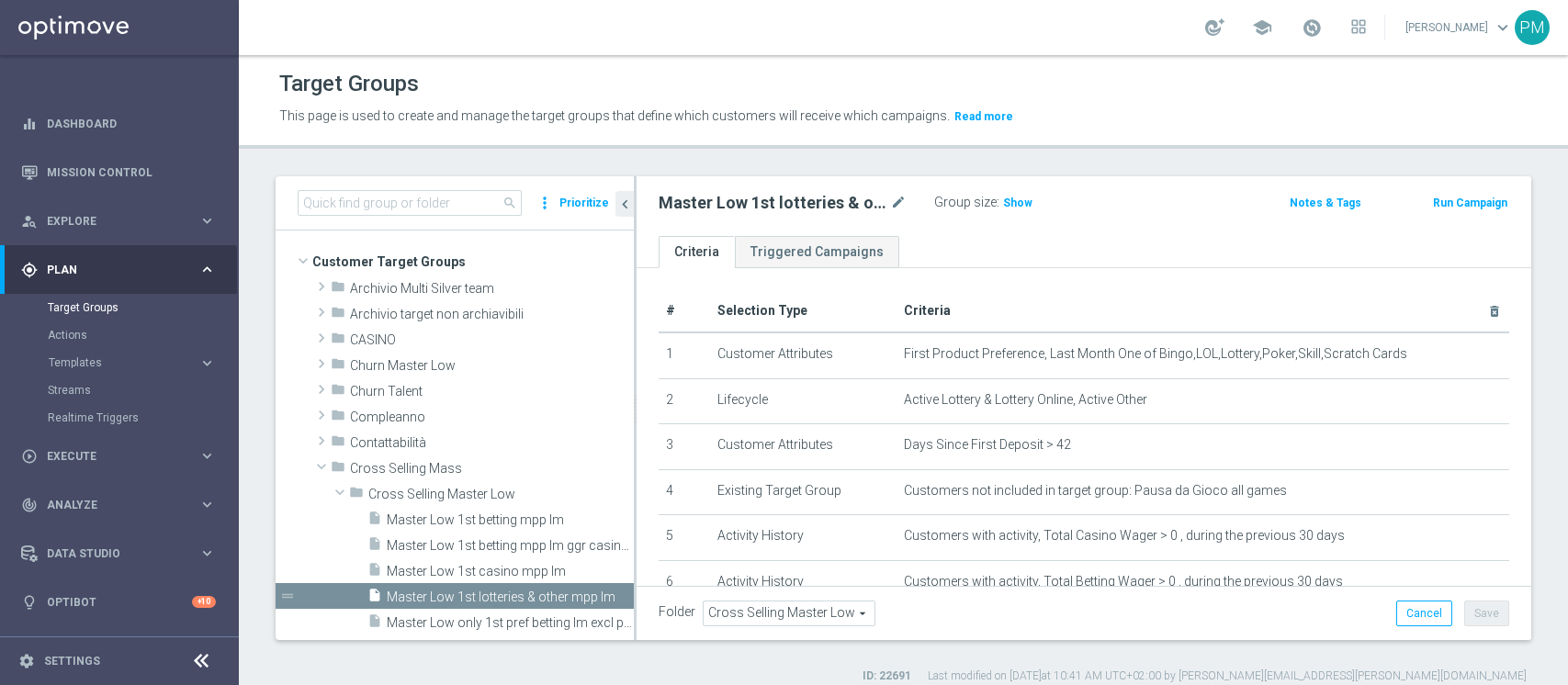scroll, scrollTop: 0, scrollLeft: 0, axis: both 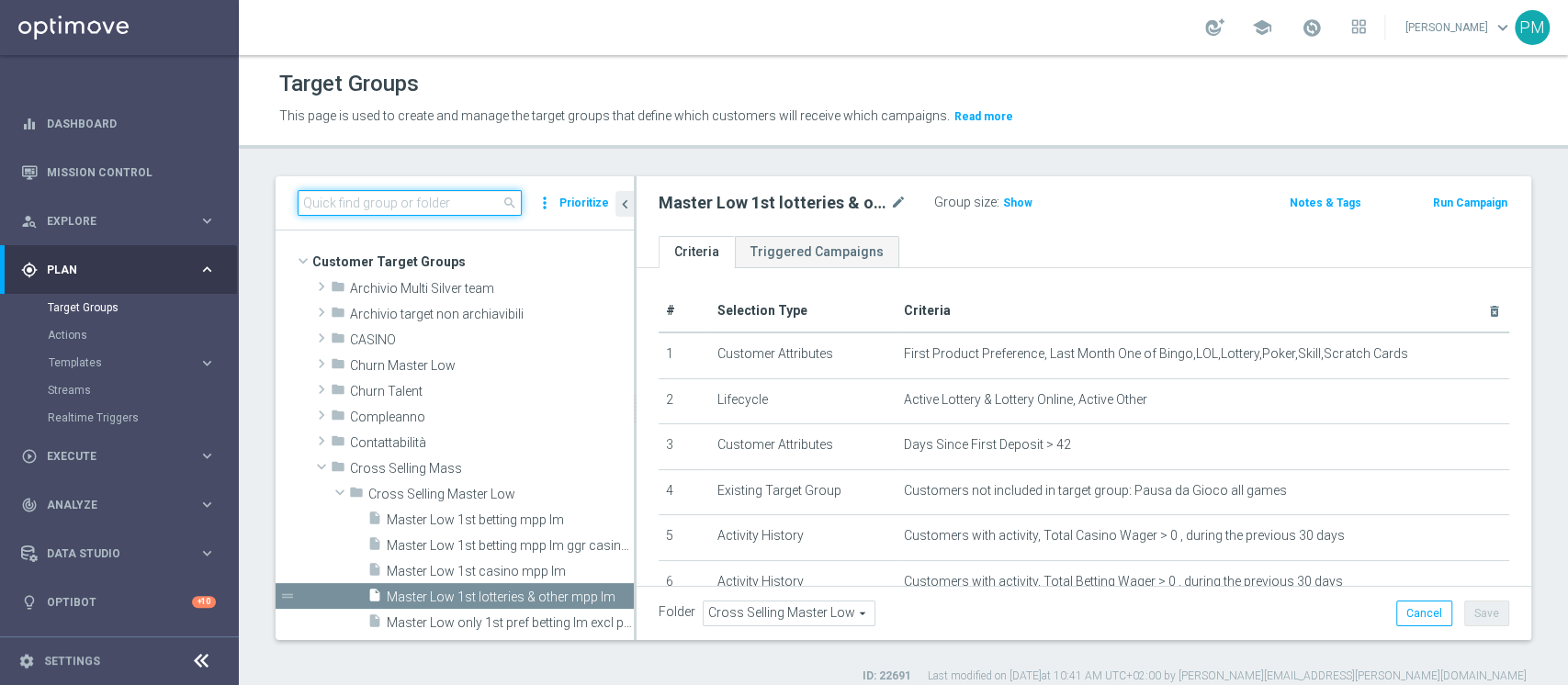click at bounding box center (410, 203) 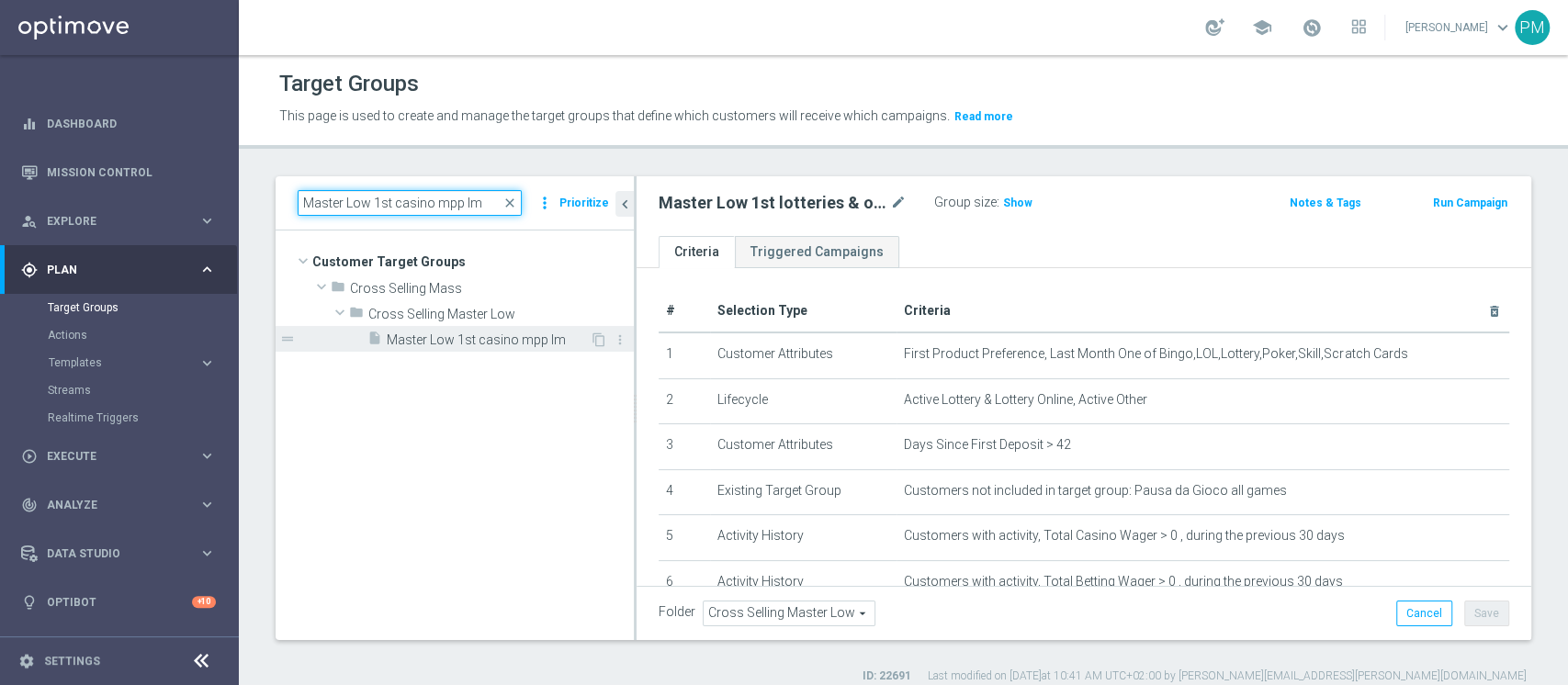 type on "Master Low 1st casino mpp lm" 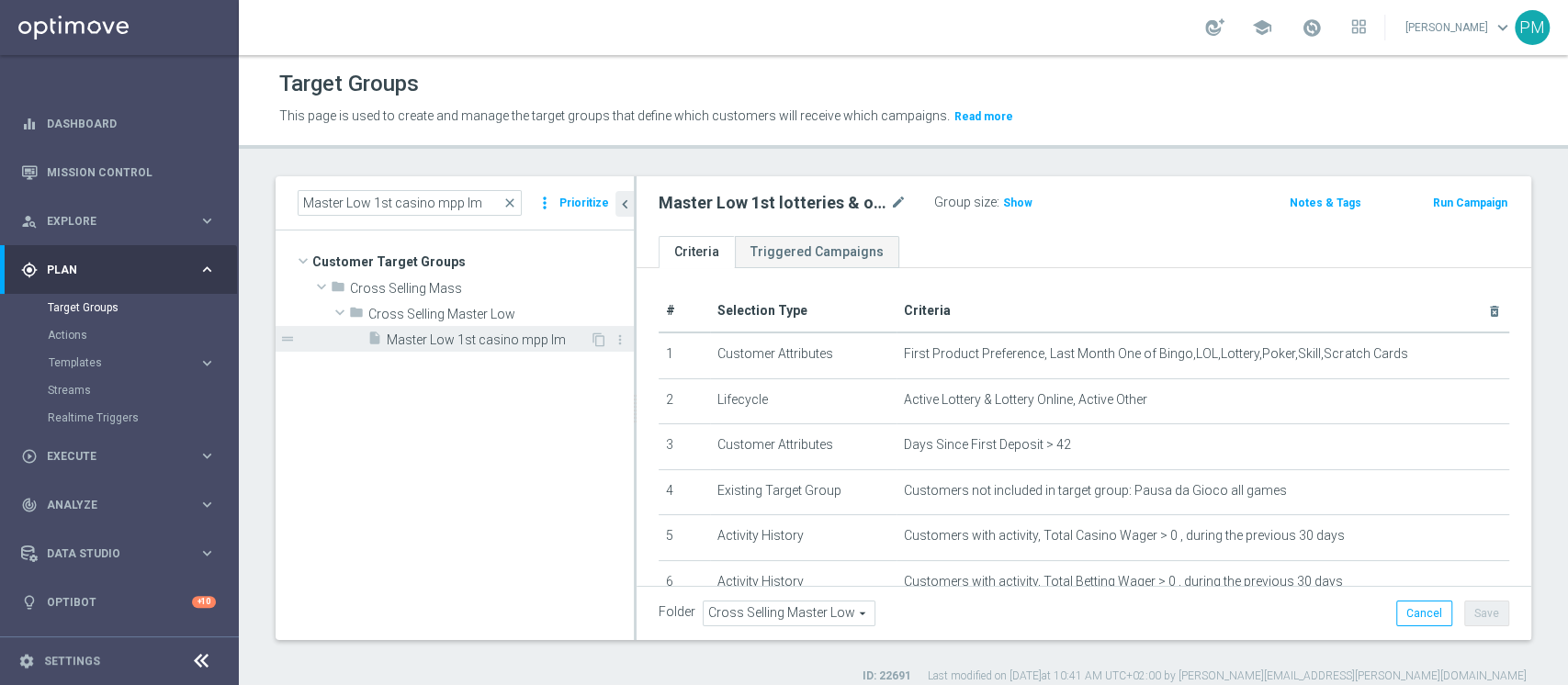 click on "Master Low 1st casino mpp lm" at bounding box center (488, 340) 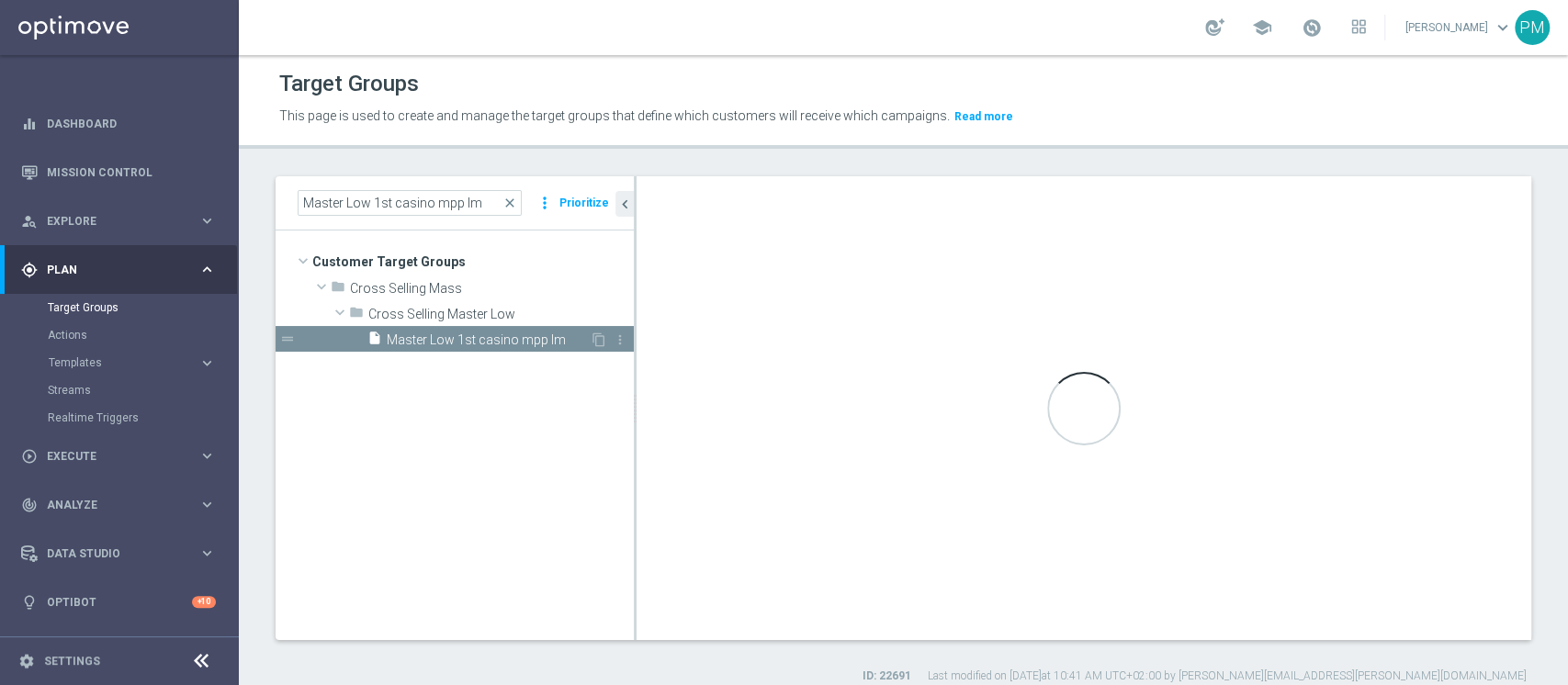 checkbox on "false" 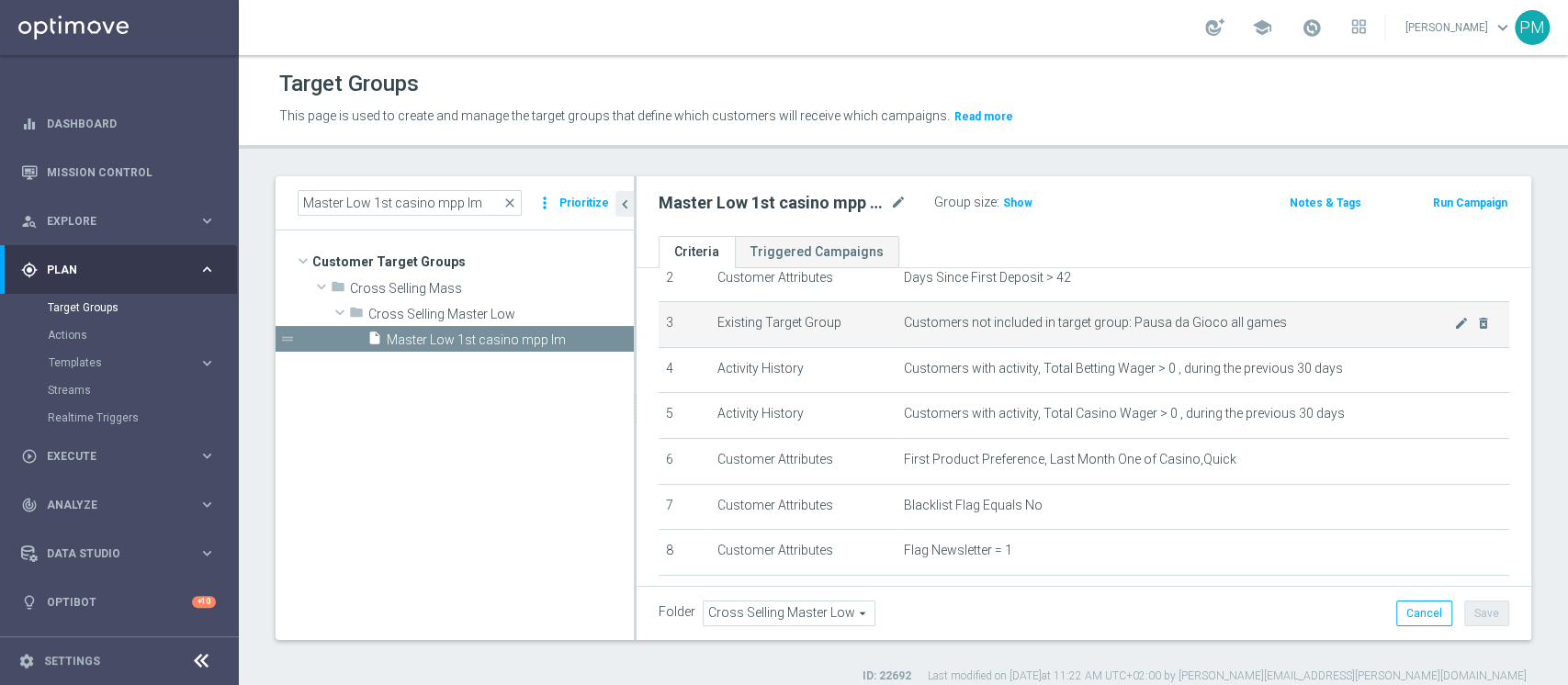 scroll, scrollTop: 244, scrollLeft: 0, axis: vertical 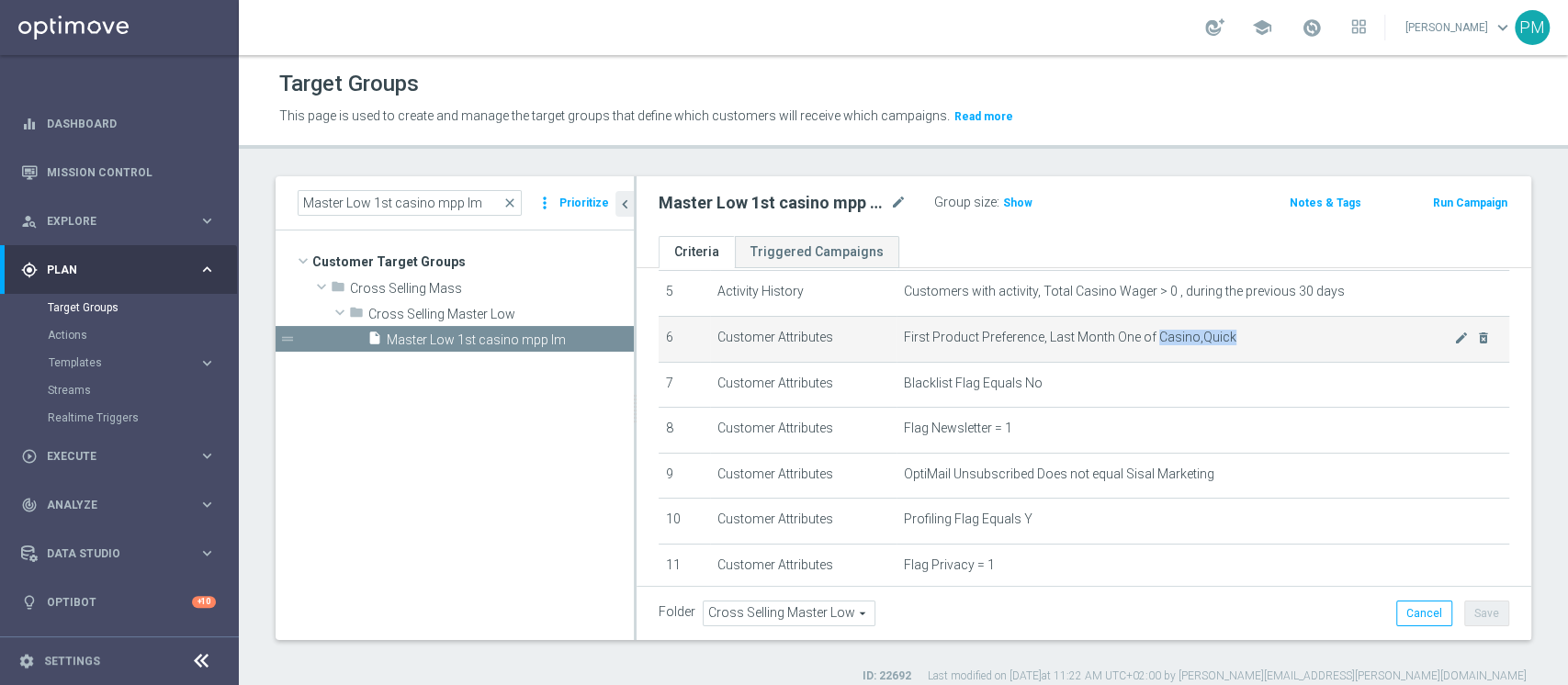 drag, startPoint x: 1285, startPoint y: 346, endPoint x: 1309, endPoint y: 350, distance: 24.33105 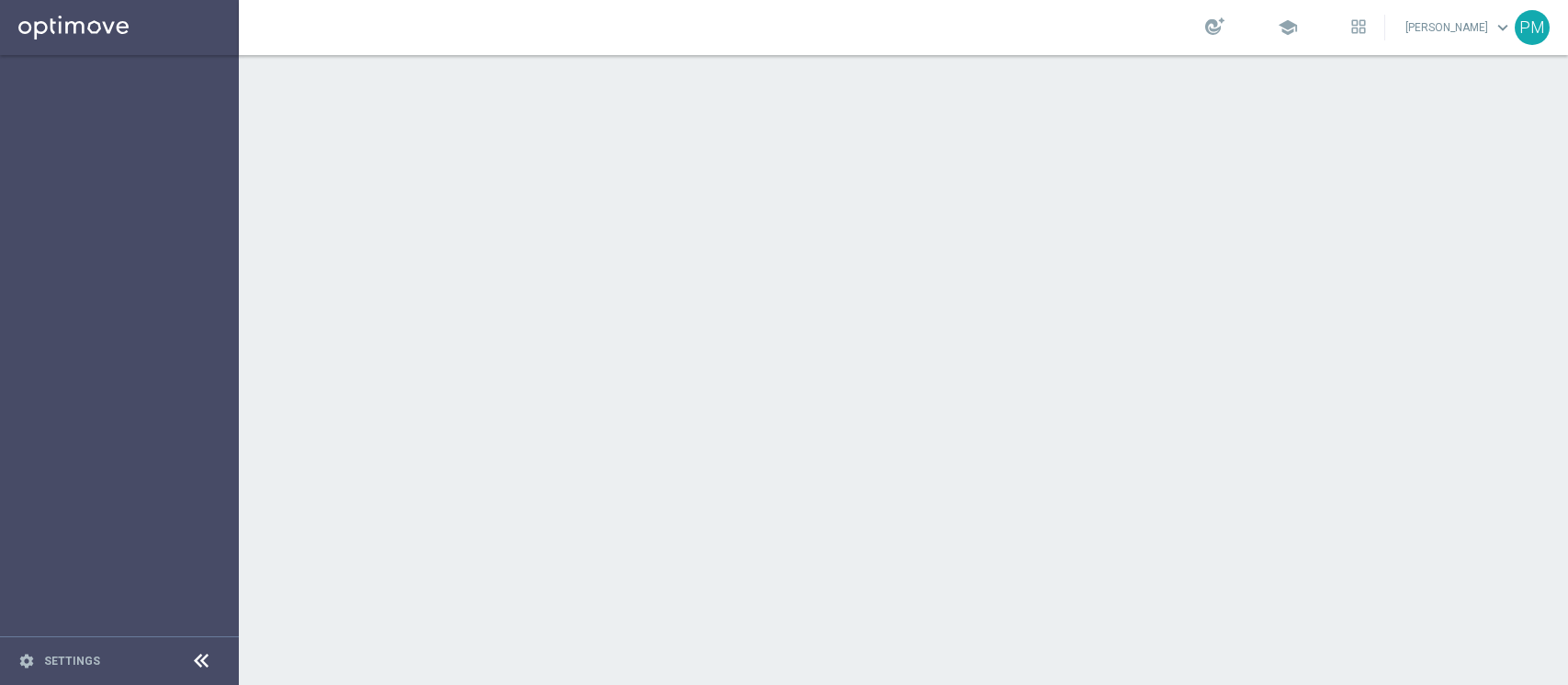 scroll, scrollTop: 0, scrollLeft: 0, axis: both 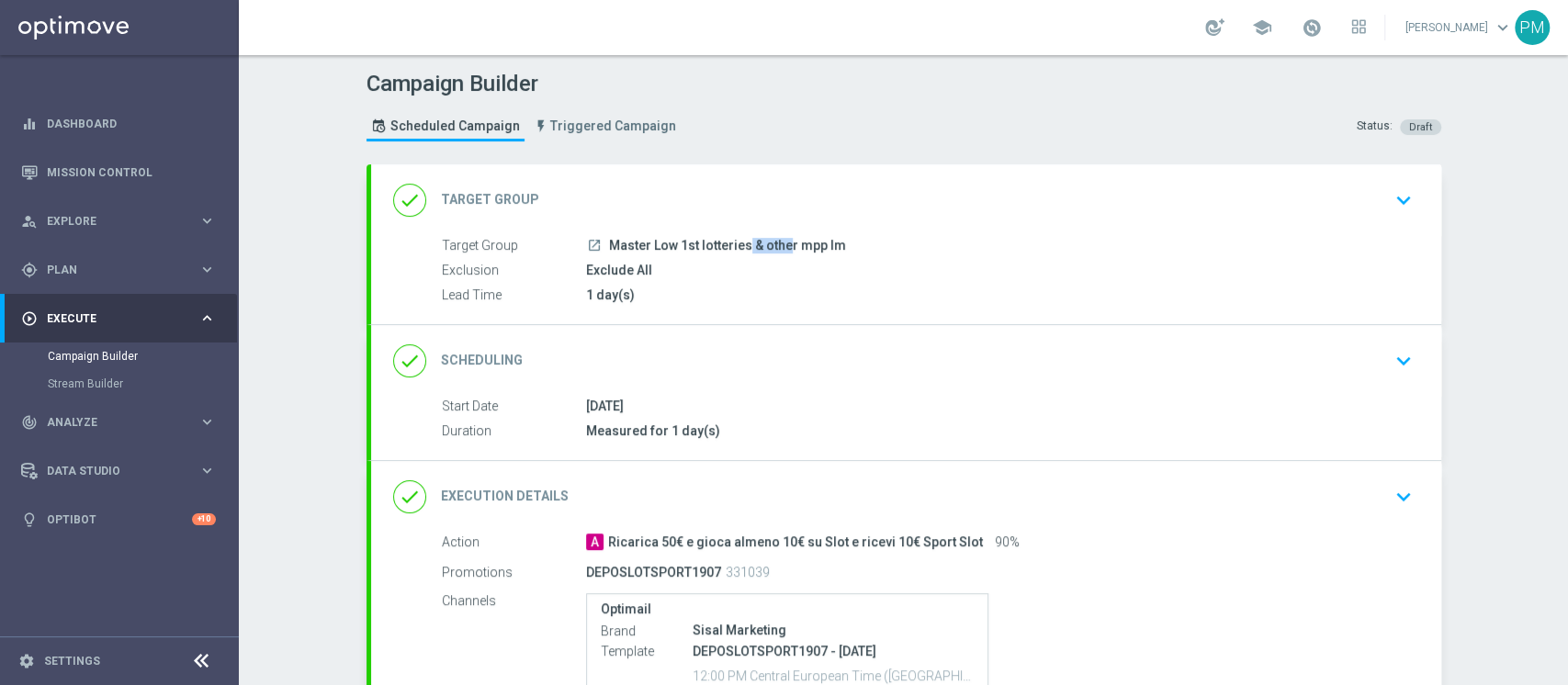 drag, startPoint x: 691, startPoint y: 246, endPoint x: 849, endPoint y: 246, distance: 158 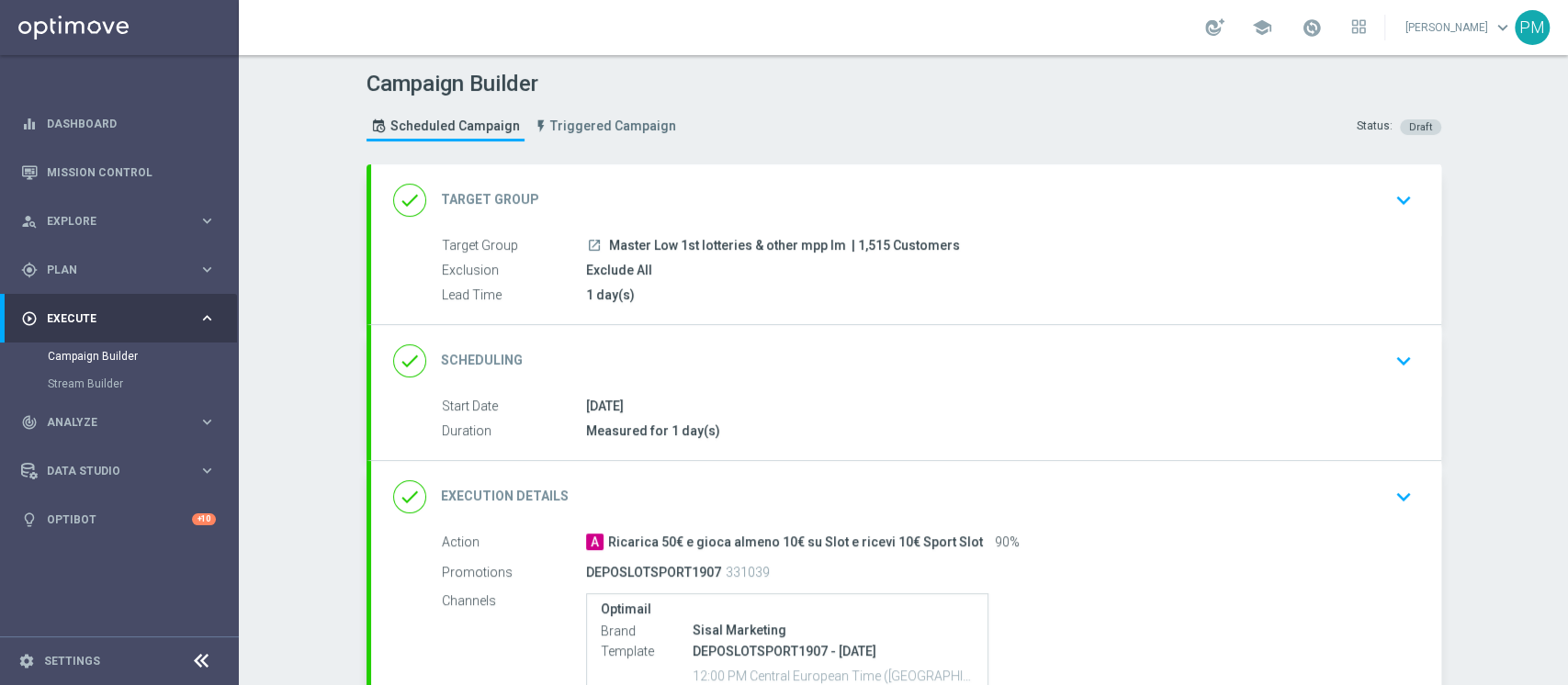 click on "done
Scheduling
keyboard_arrow_down" 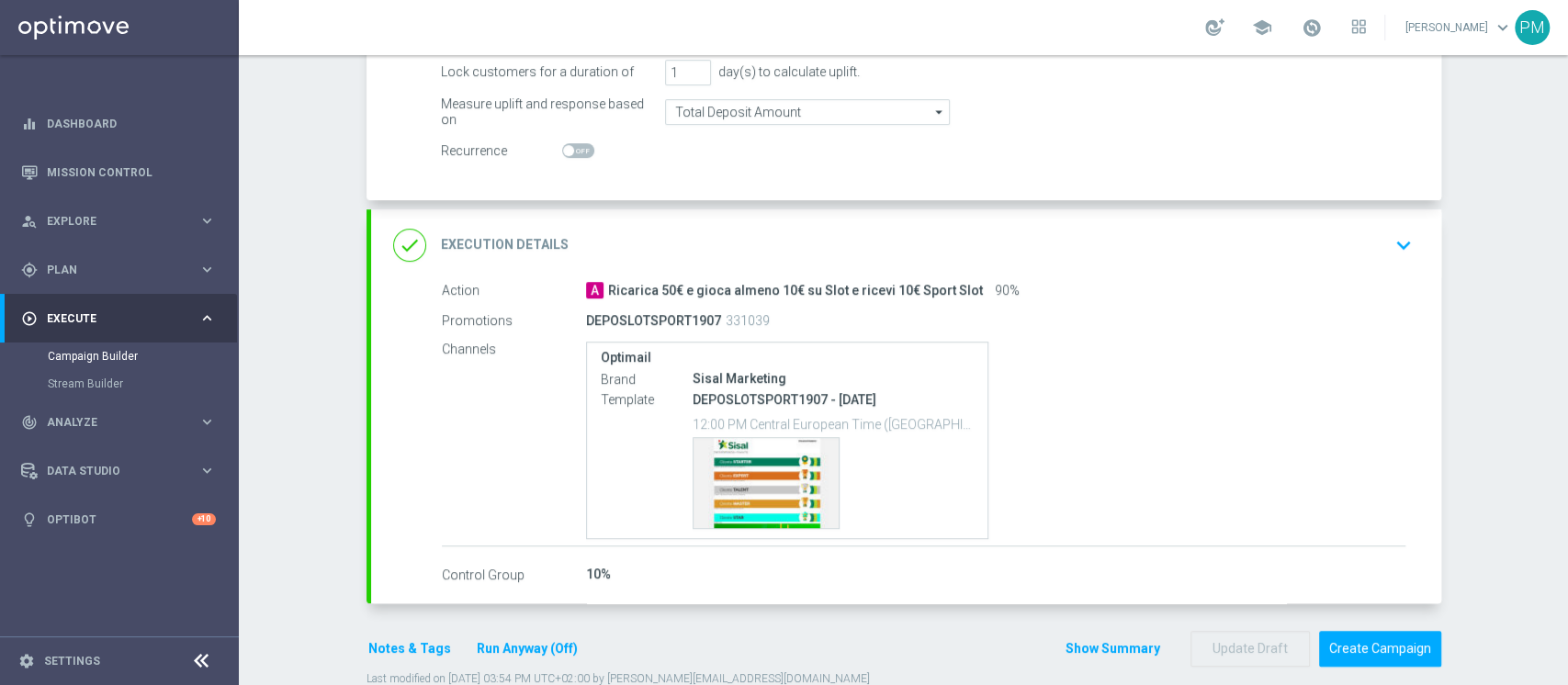 scroll, scrollTop: 421, scrollLeft: 0, axis: vertical 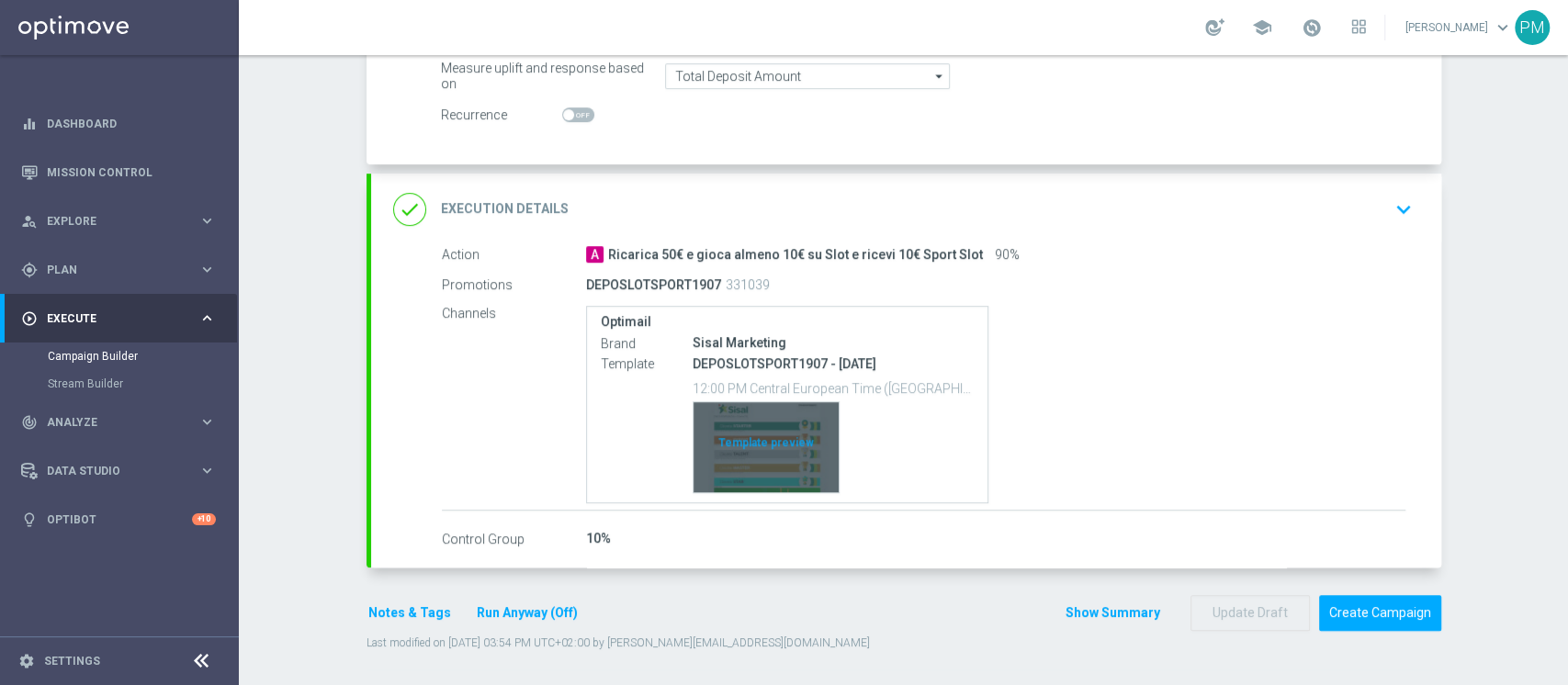 click on "Template preview" 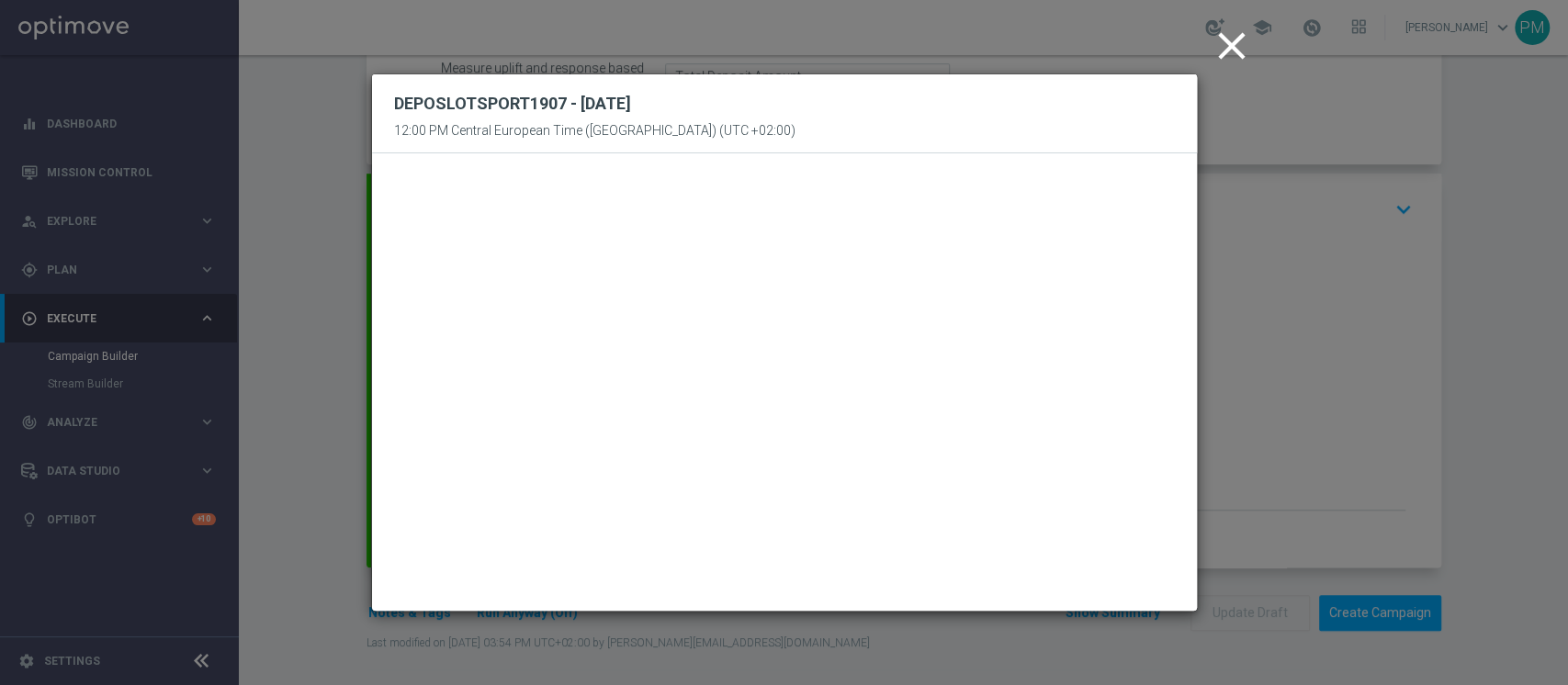 click on "close" 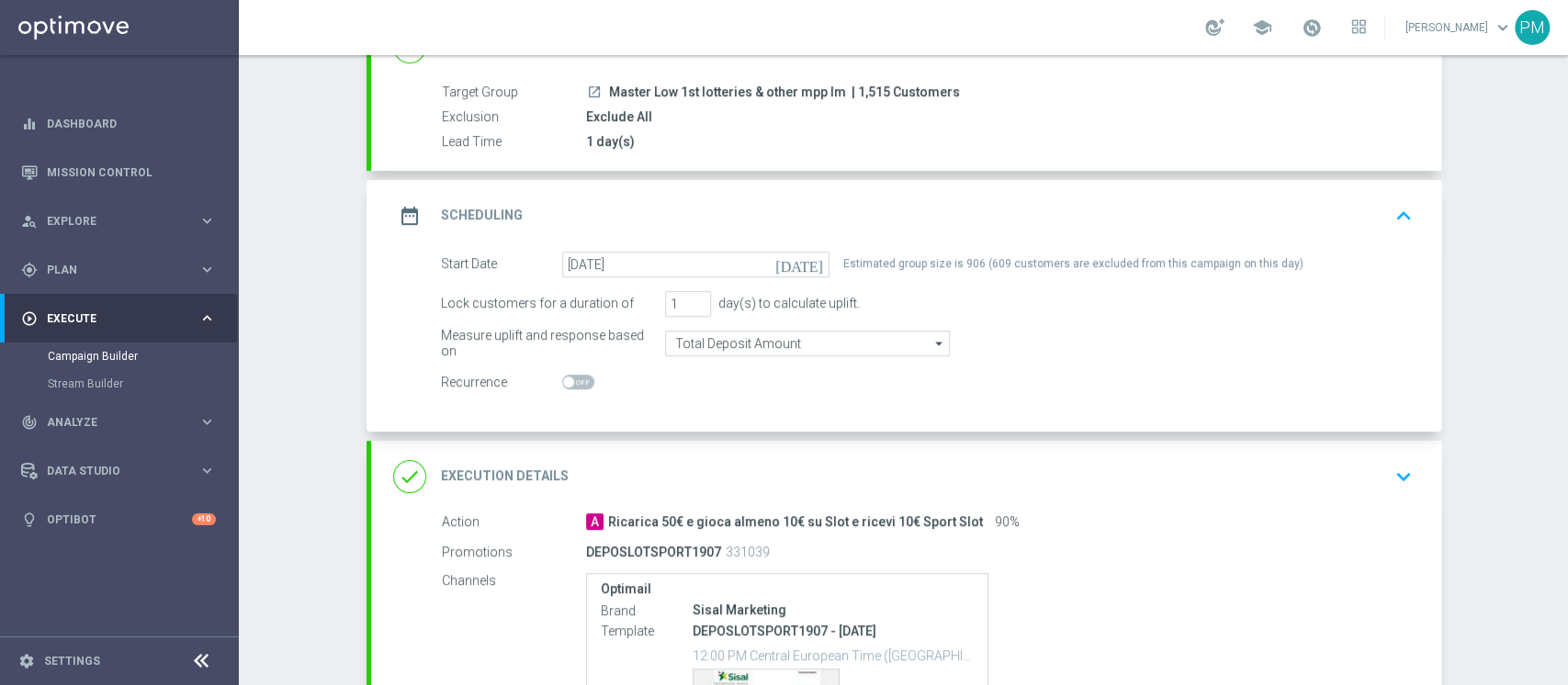 scroll, scrollTop: 0, scrollLeft: 0, axis: both 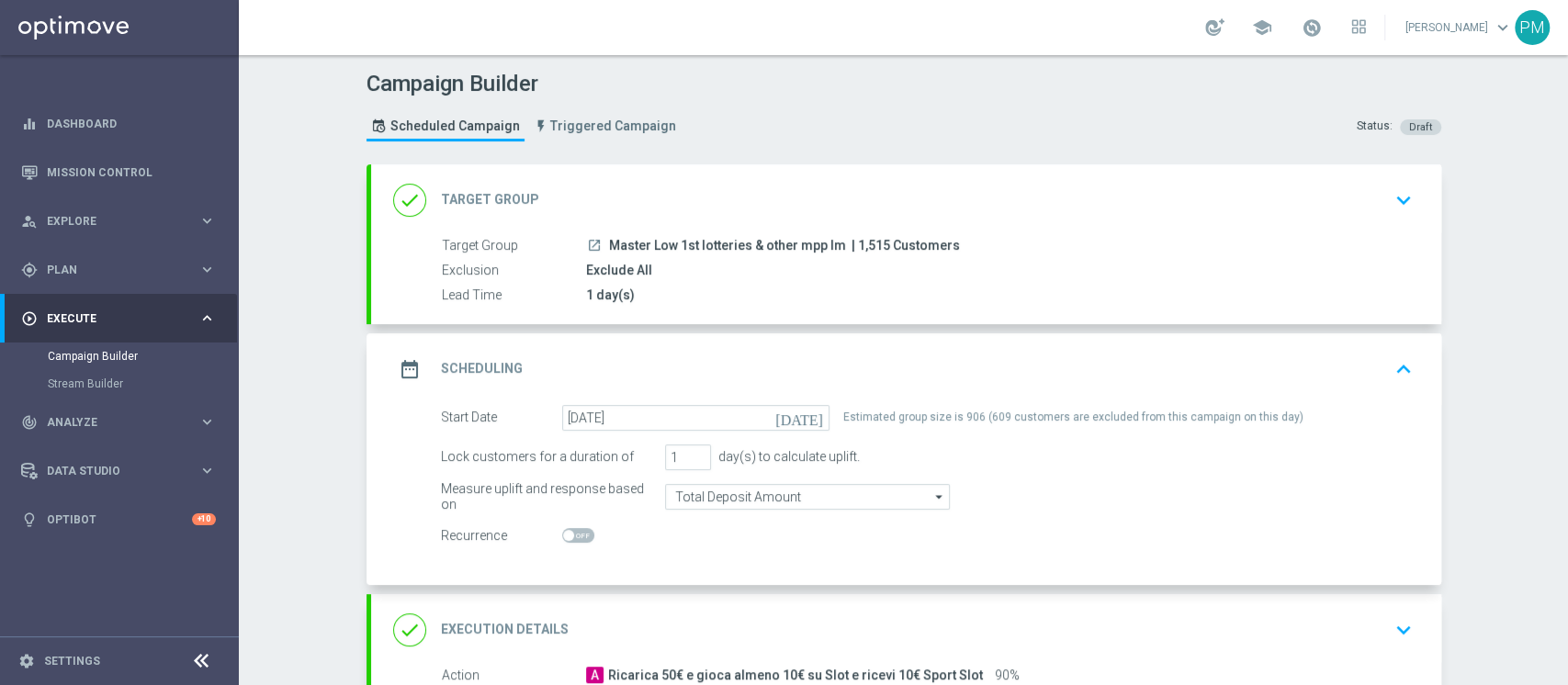 click on "done
Target Group
keyboard_arrow_down" 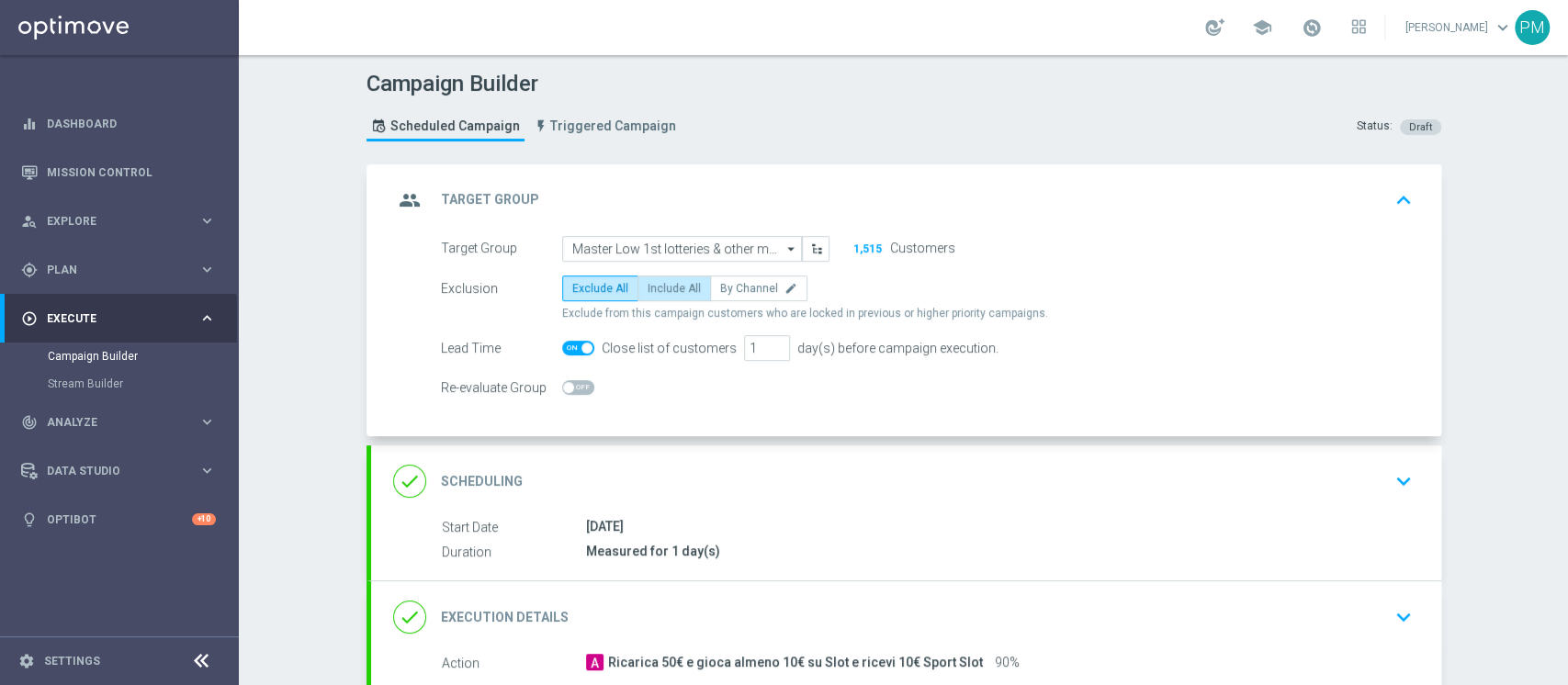 click on "Include All" 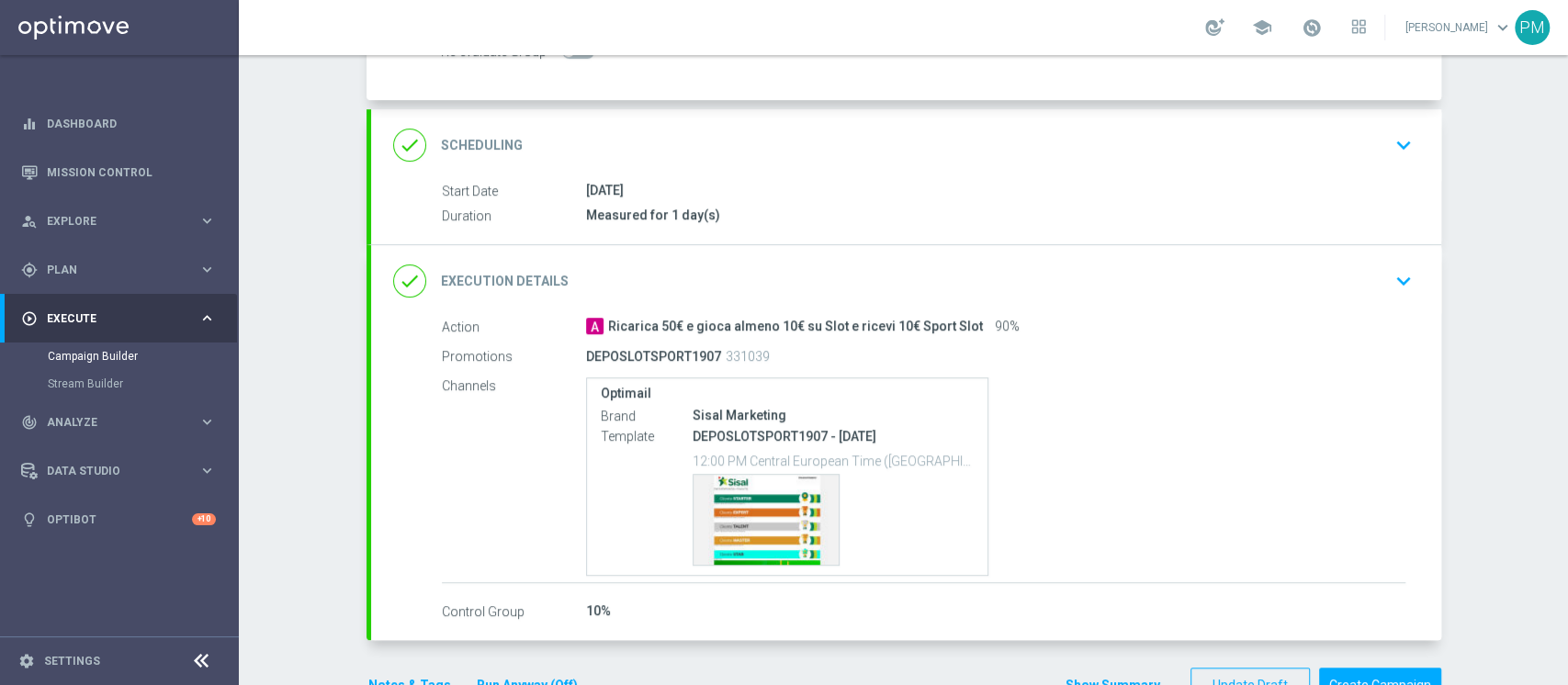 scroll, scrollTop: 408, scrollLeft: 0, axis: vertical 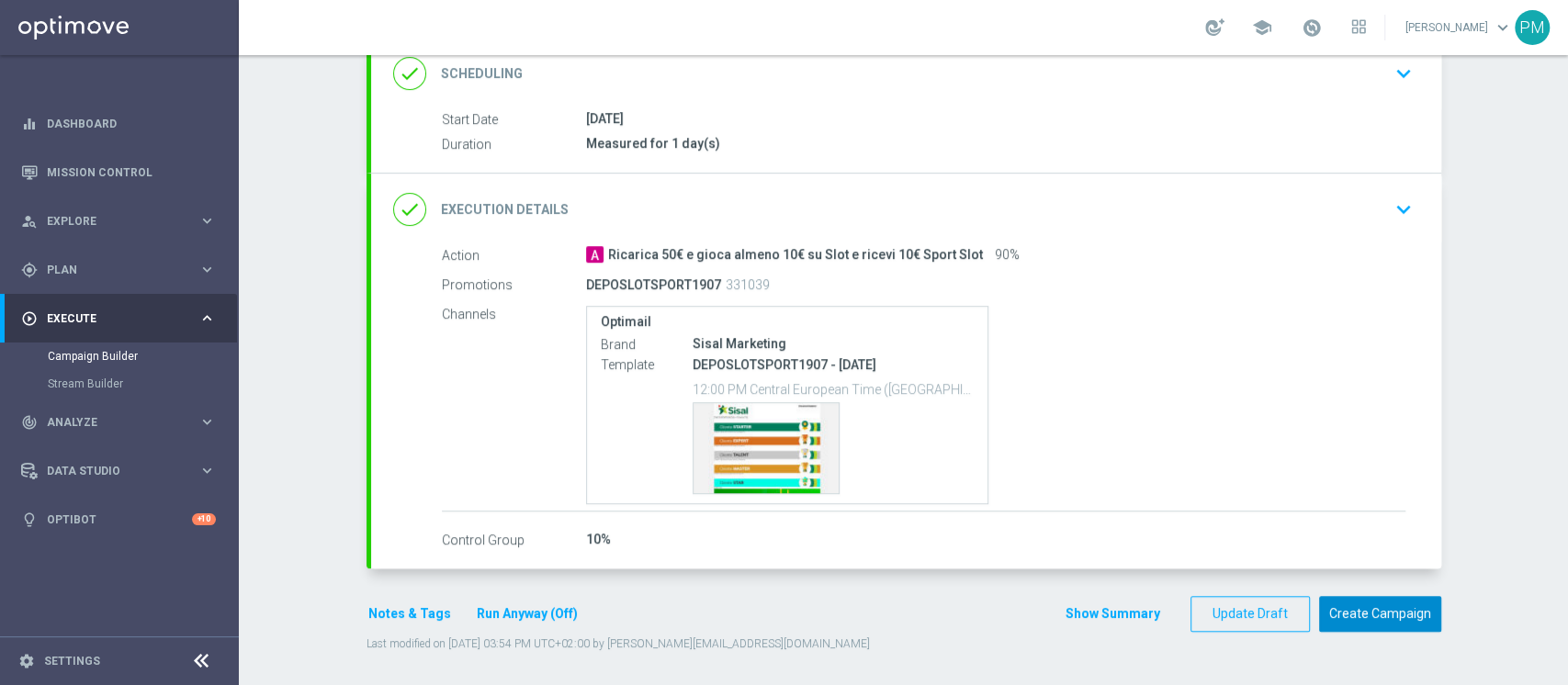 click on "Create Campaign" 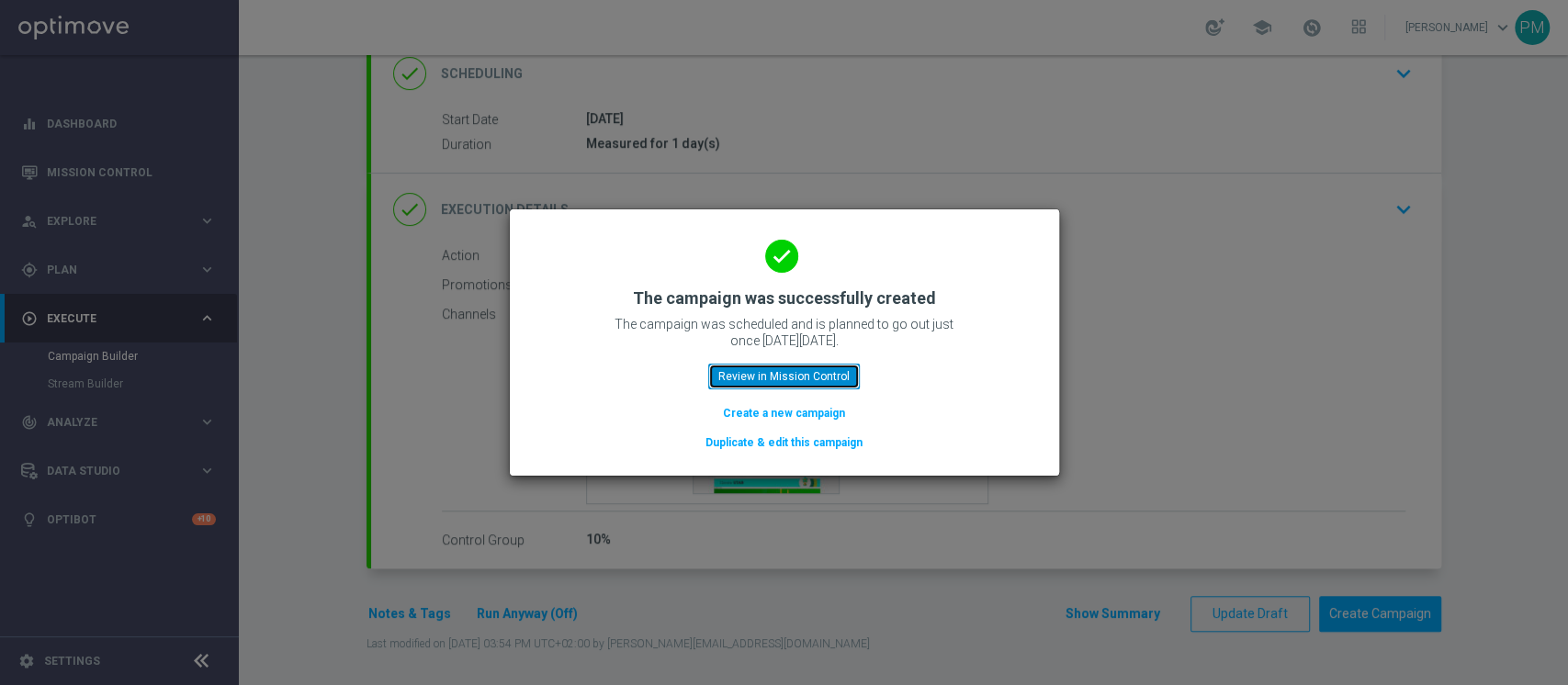 click on "Review in Mission Control" 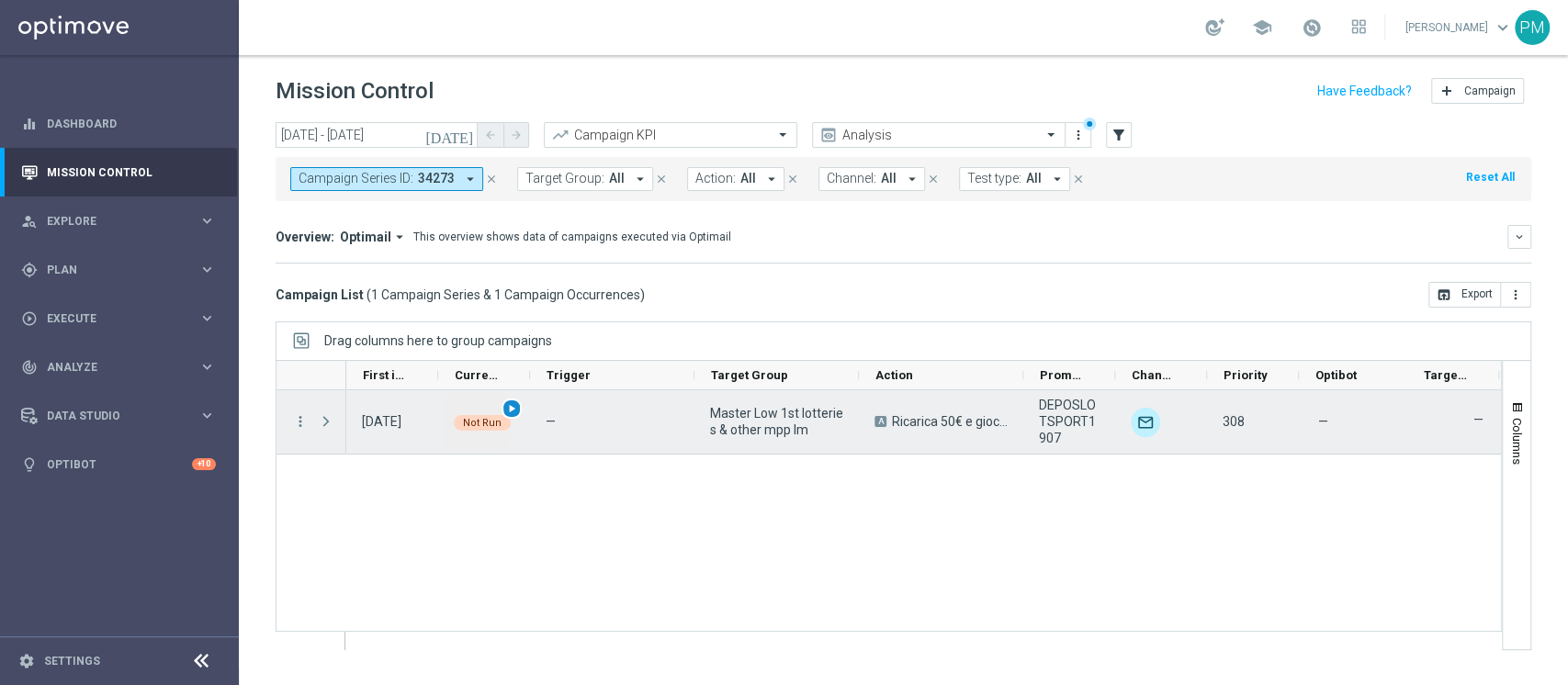 click on "play_arrow" at bounding box center (512, 409) 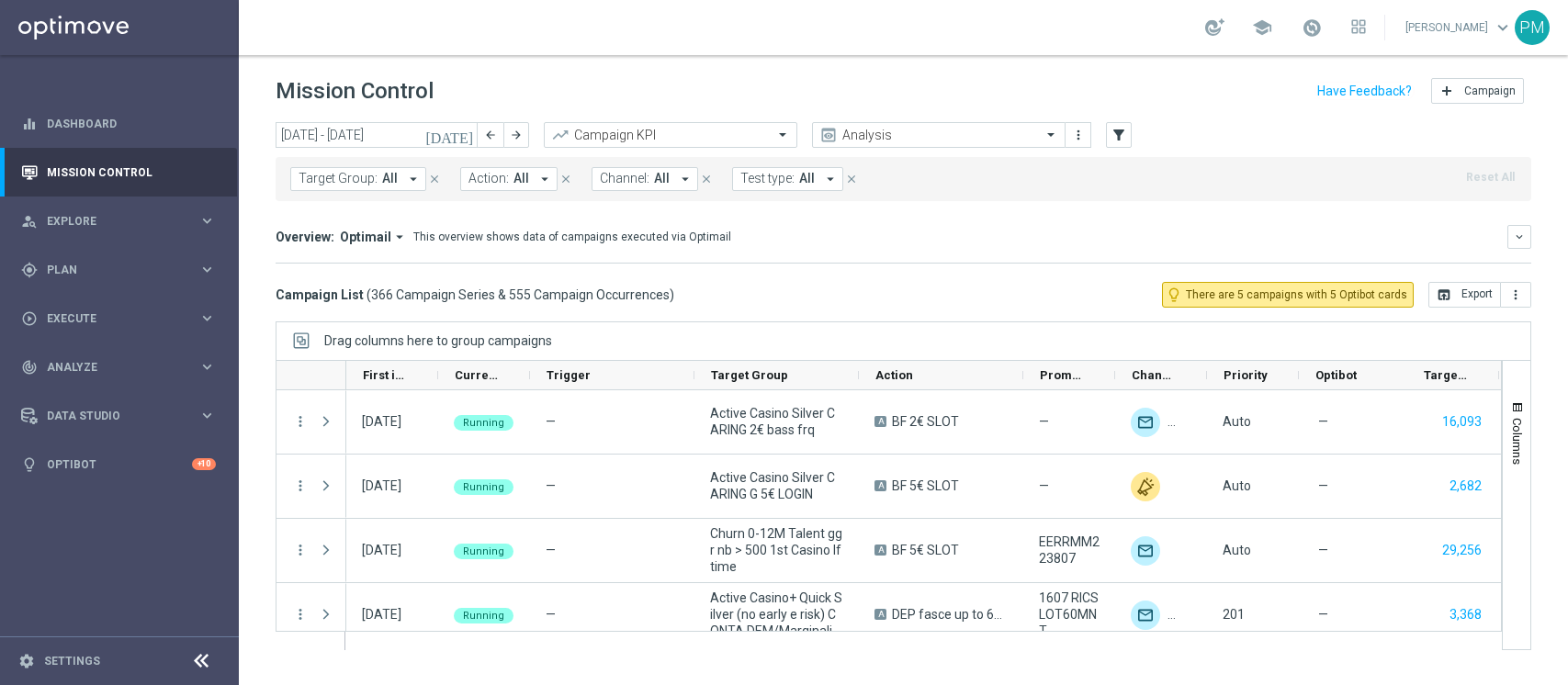 scroll, scrollTop: 0, scrollLeft: 0, axis: both 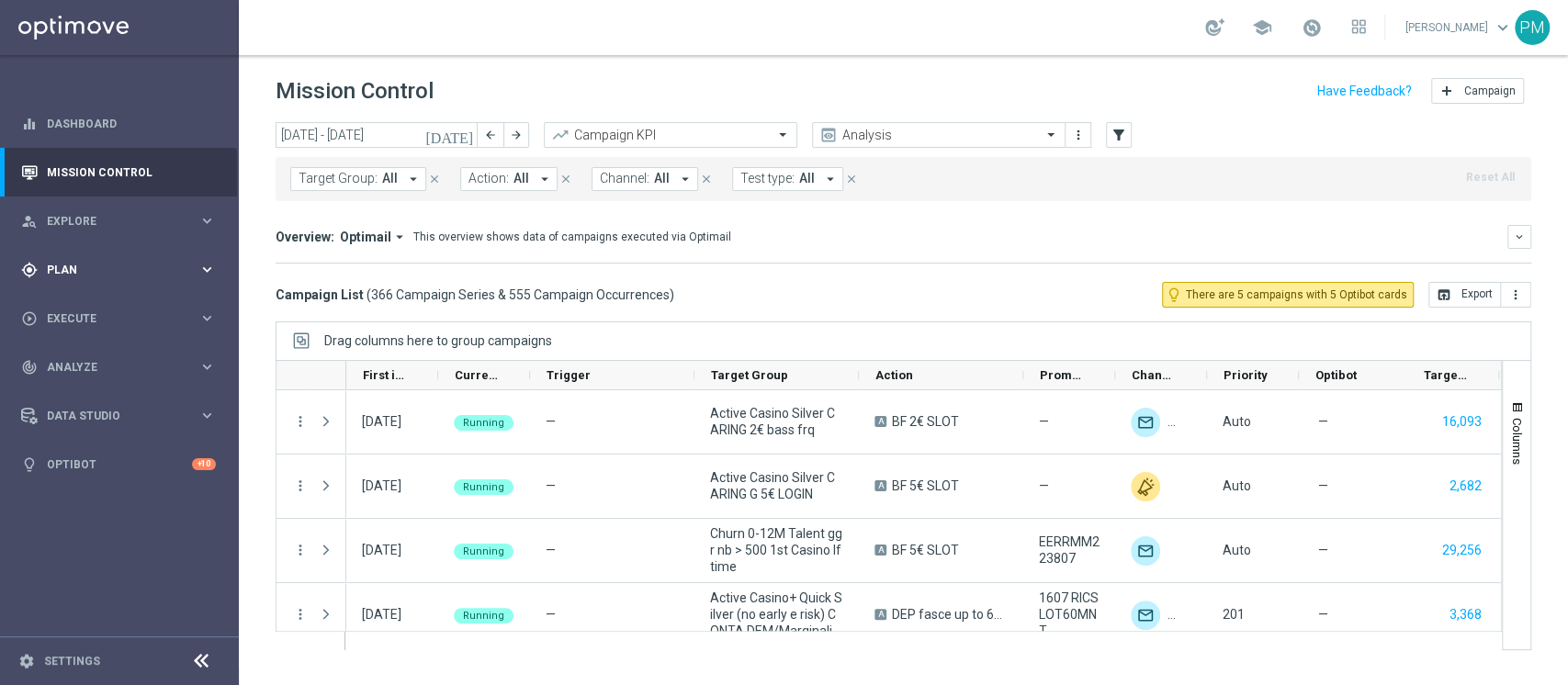 click on "Plan" at bounding box center (122, 270) 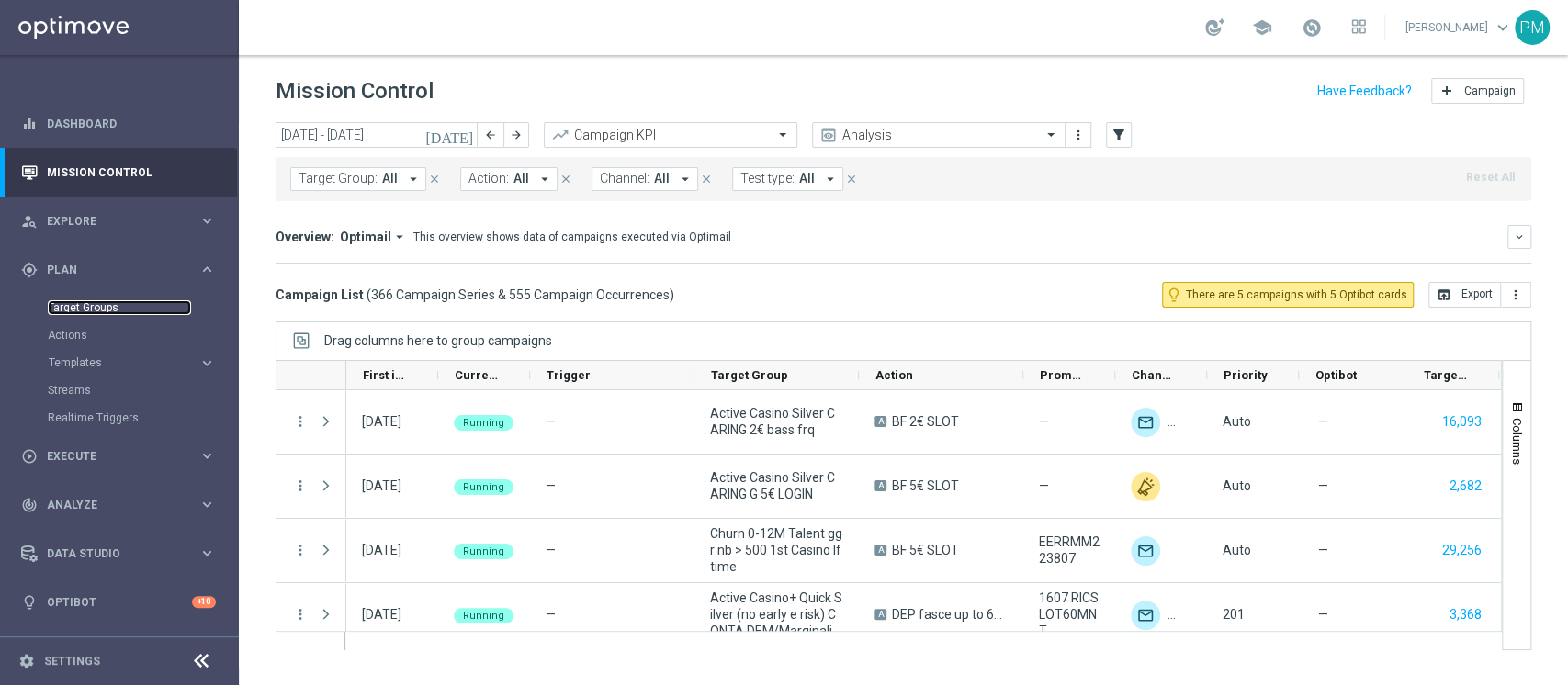 click on "Target Groups" at bounding box center (119, 308) 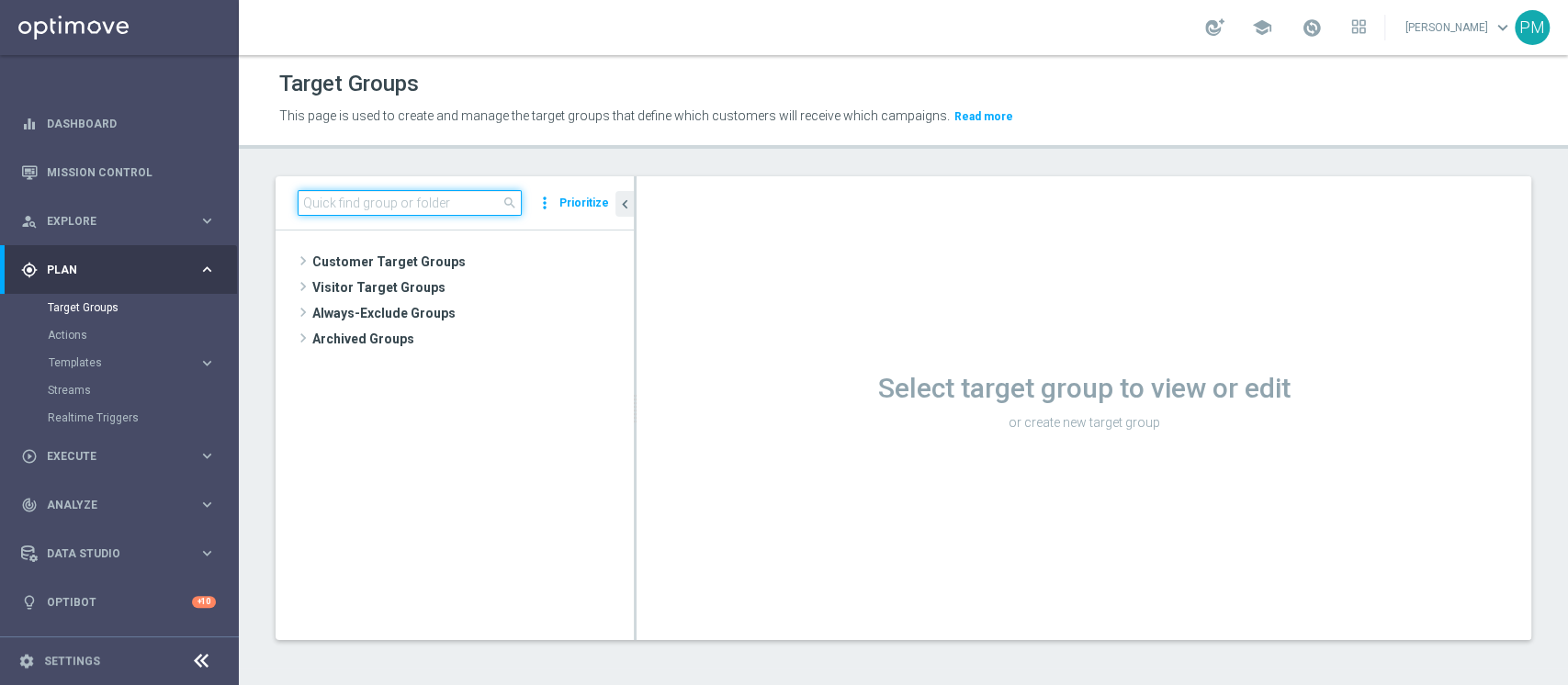 click at bounding box center [410, 203] 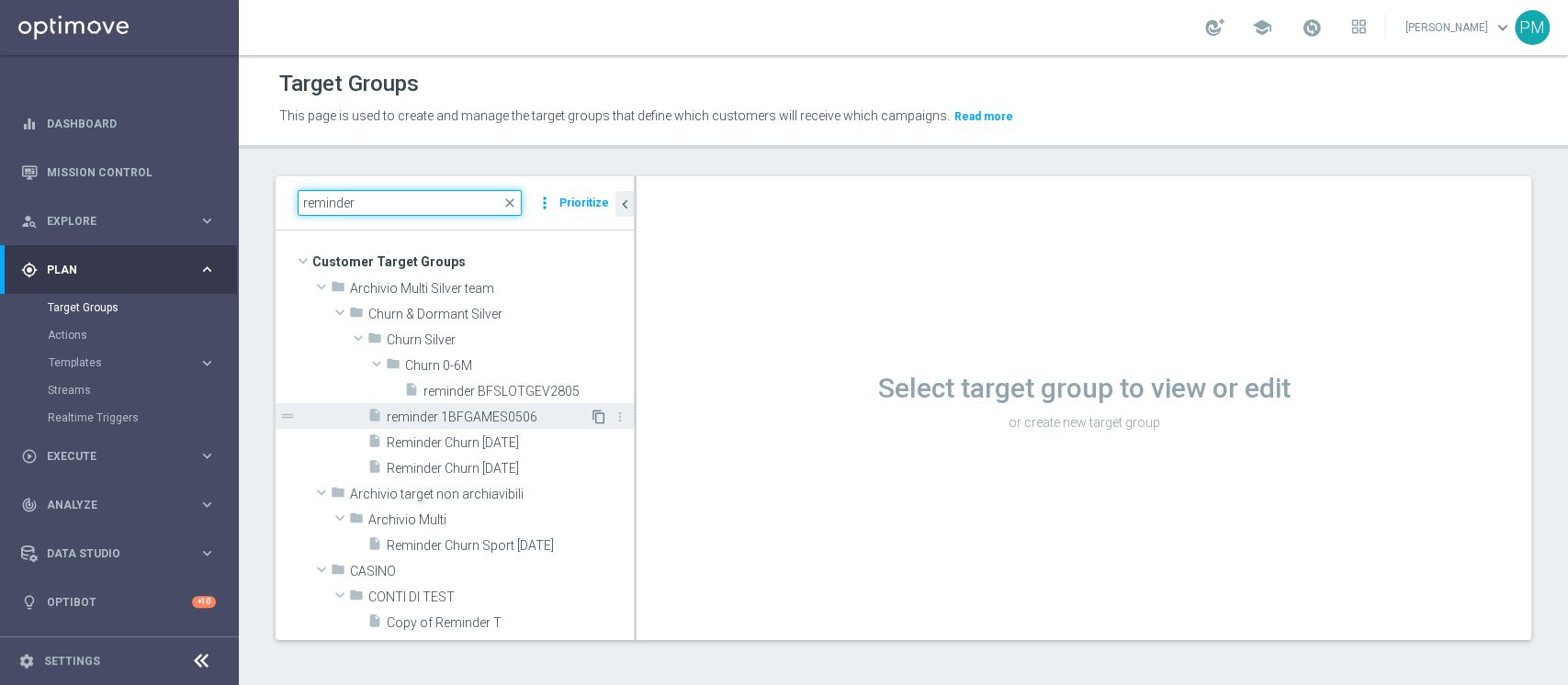 type on "reminder" 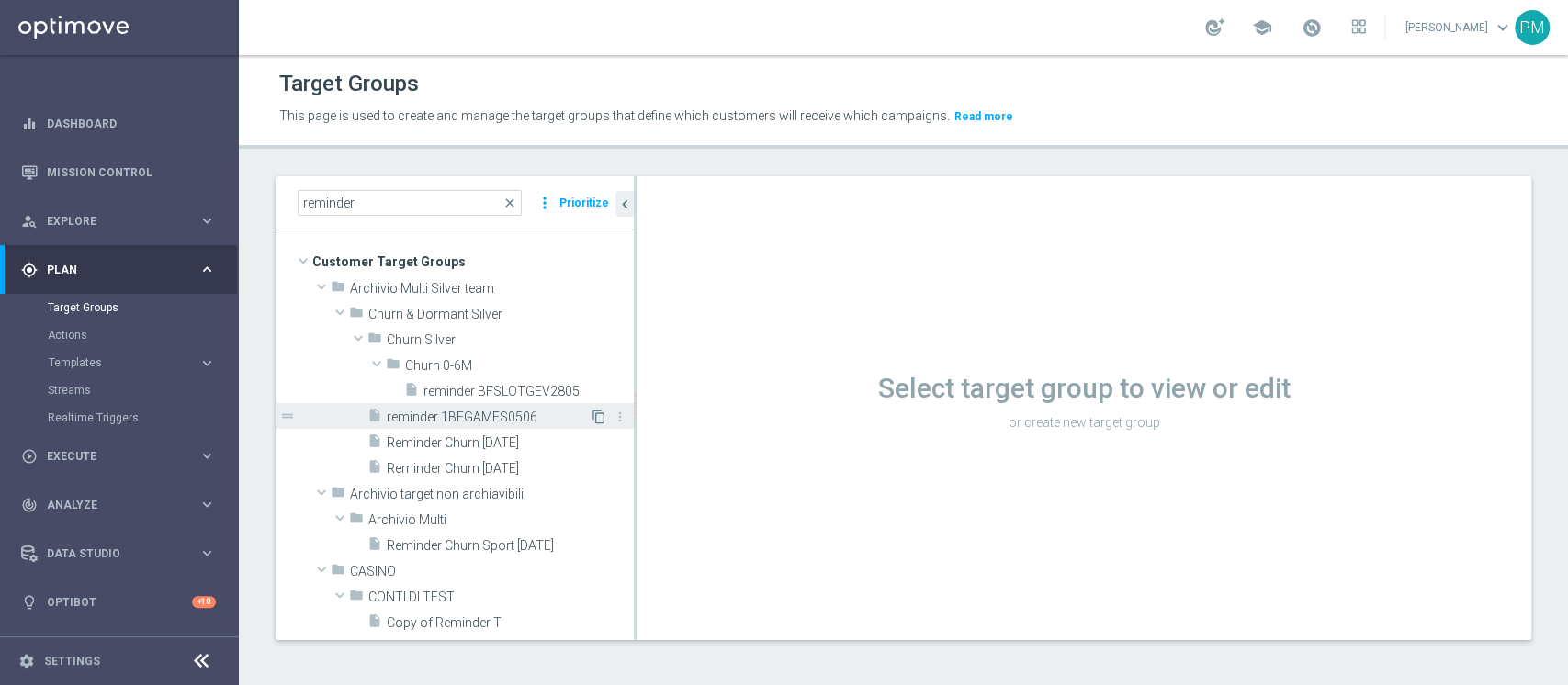click on "content_copy" 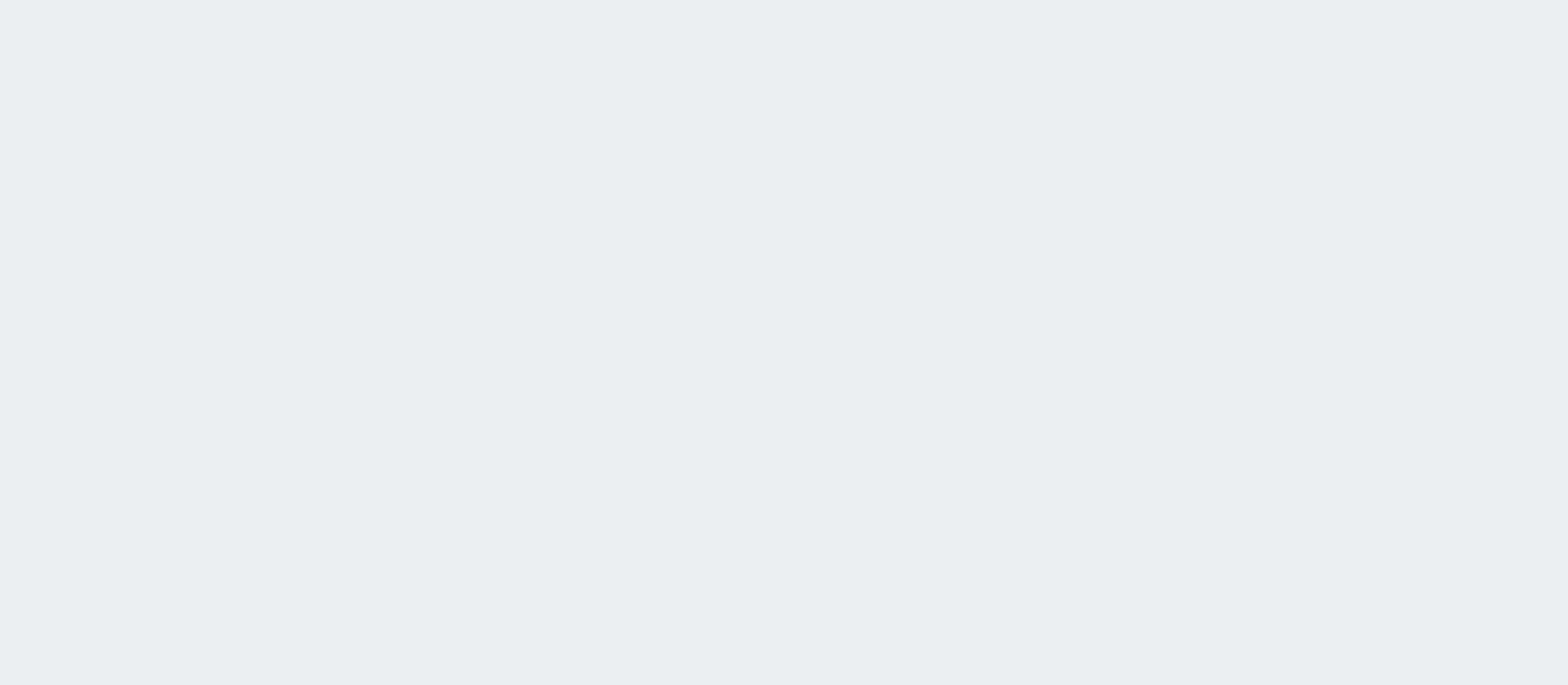 scroll, scrollTop: 0, scrollLeft: 0, axis: both 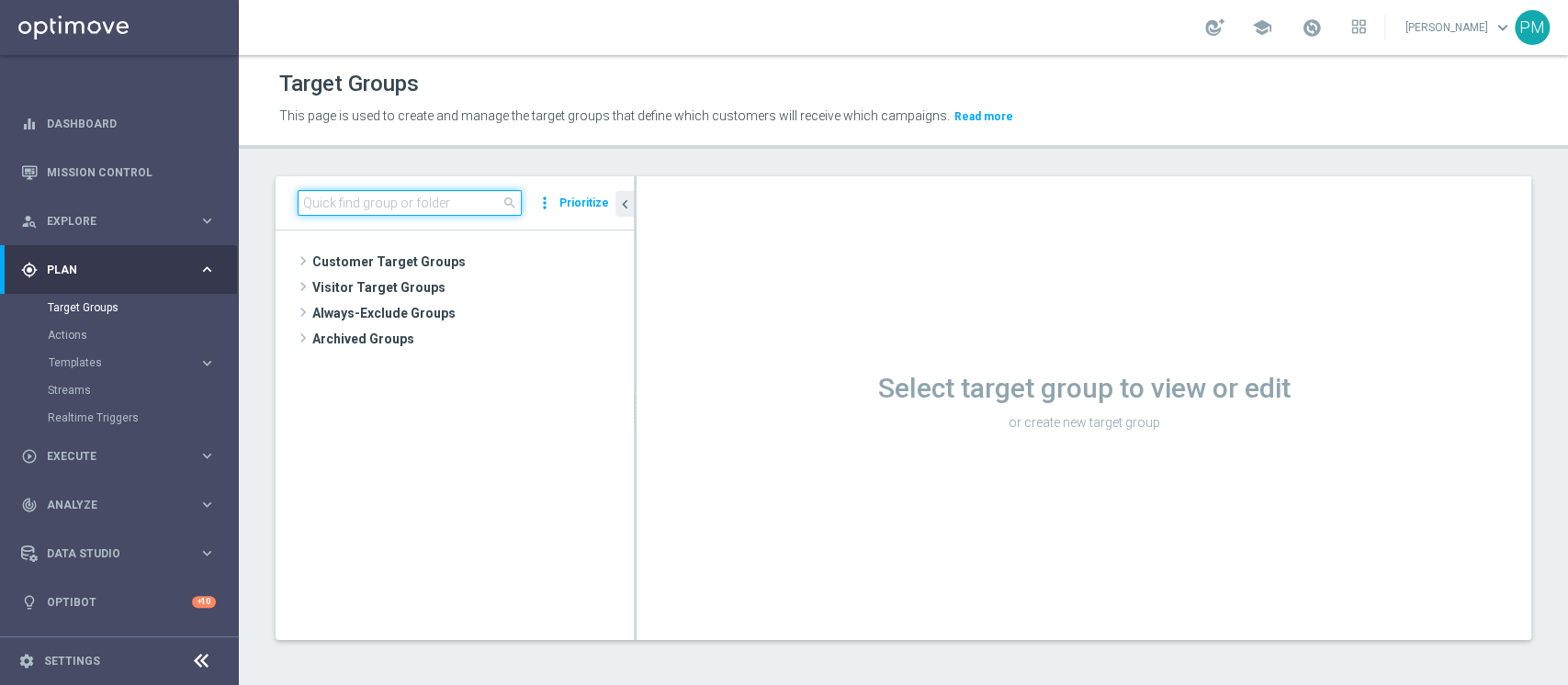 click at bounding box center [410, 203] 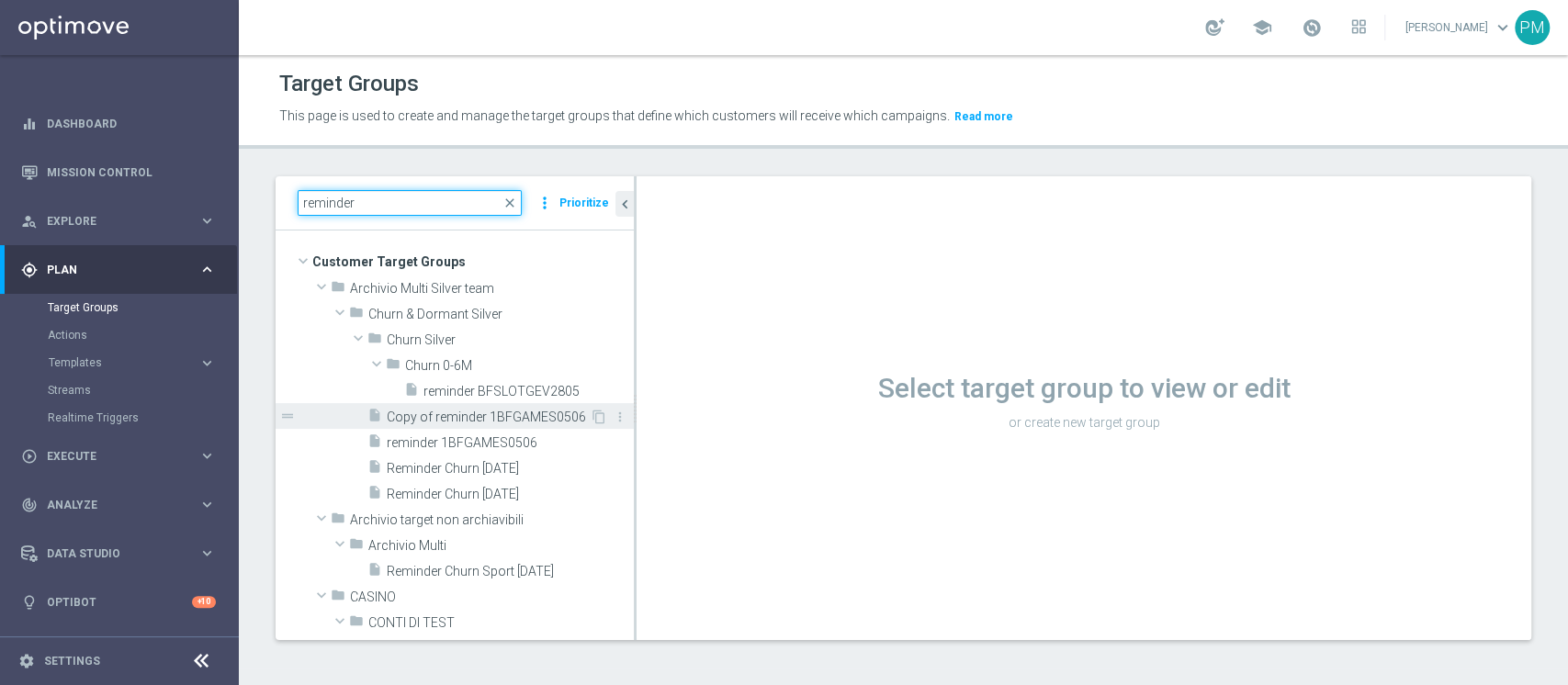 type on "reminder" 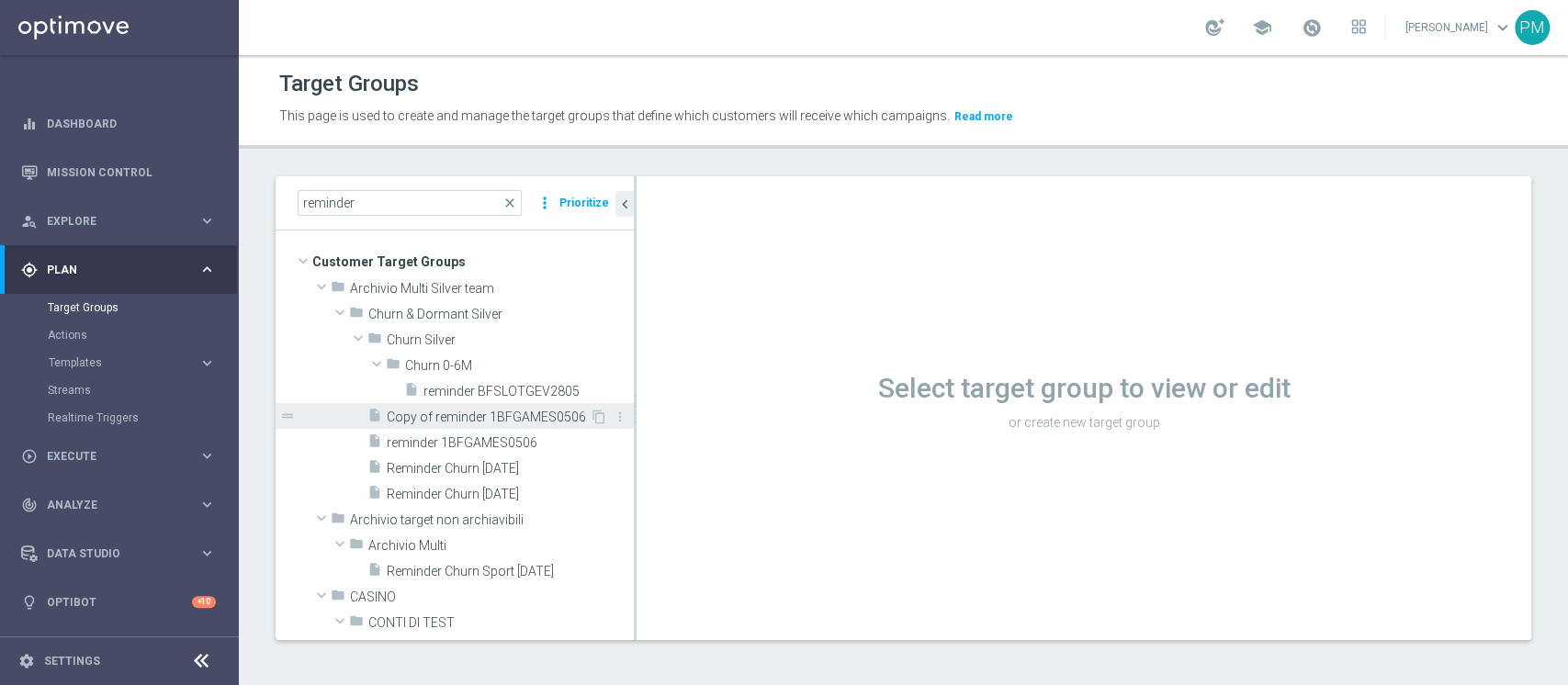 click on "Copy of reminder 1BFGAMES0506" at bounding box center (488, 417) 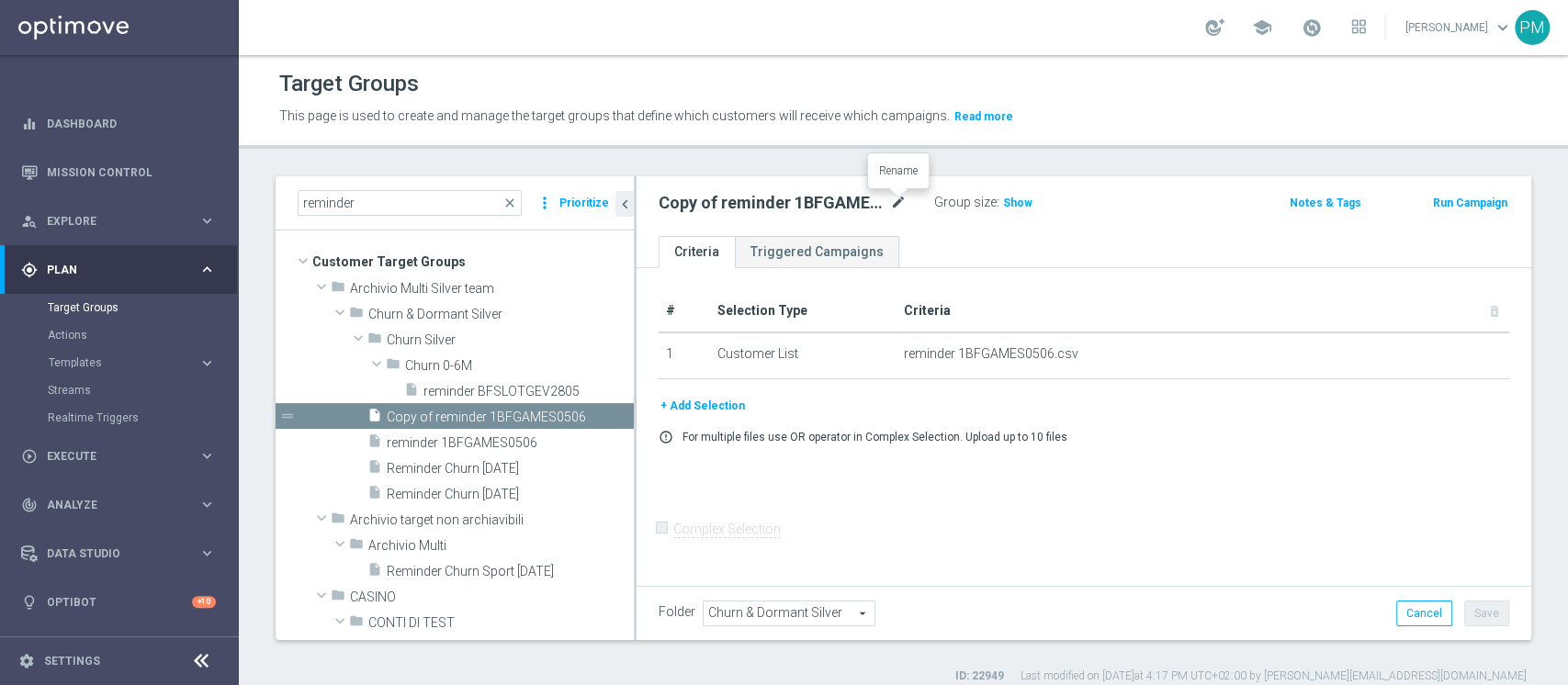 click on "mode_edit" 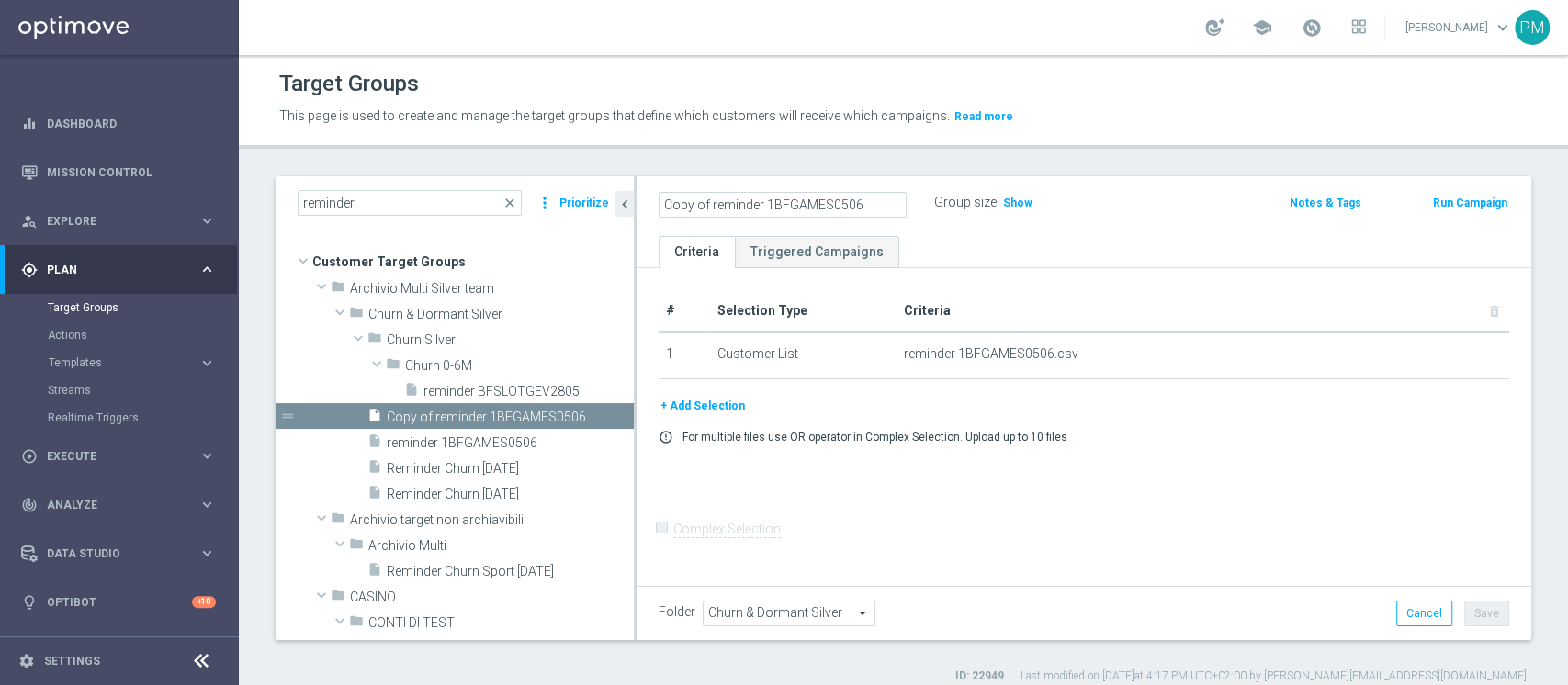 click on "Copy of reminder 1BFGAMES0506" 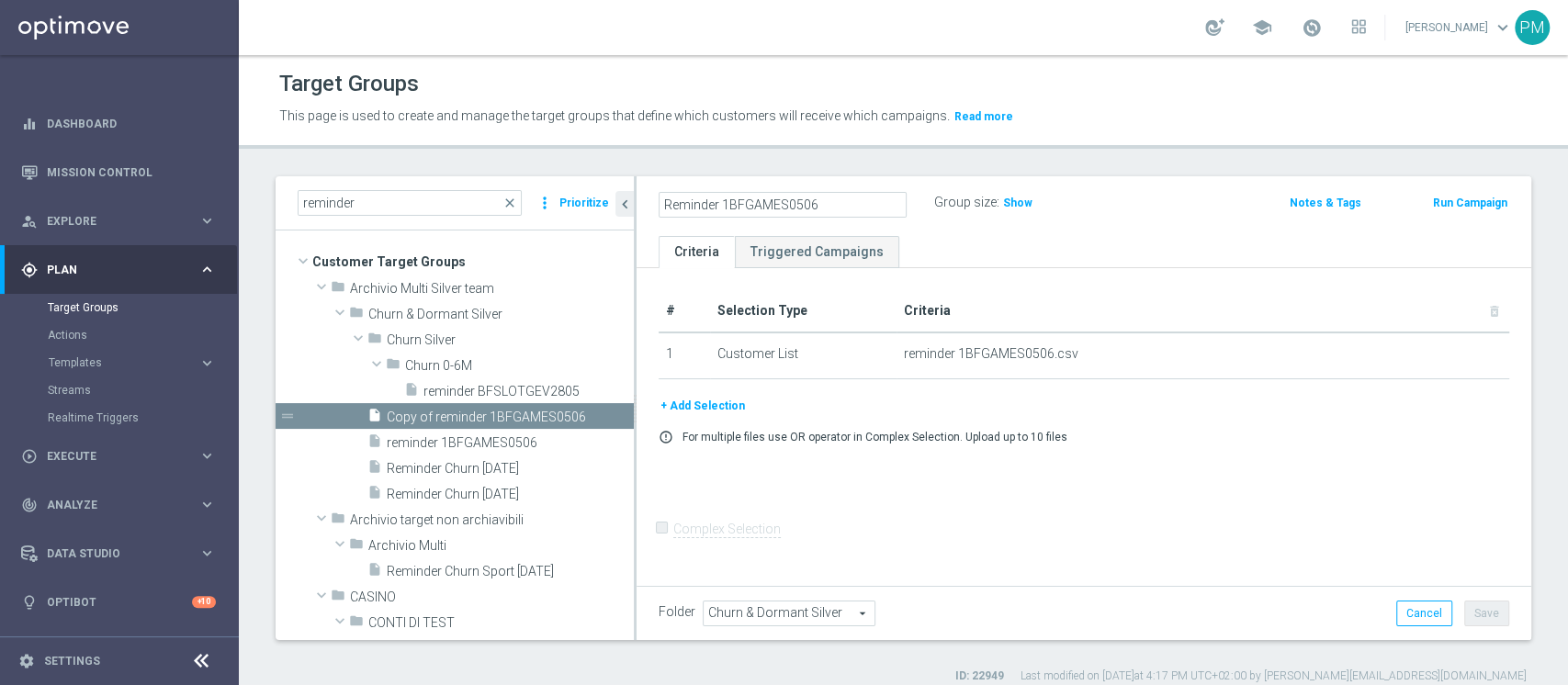 click on "Reminder 1BFGAMES0506" 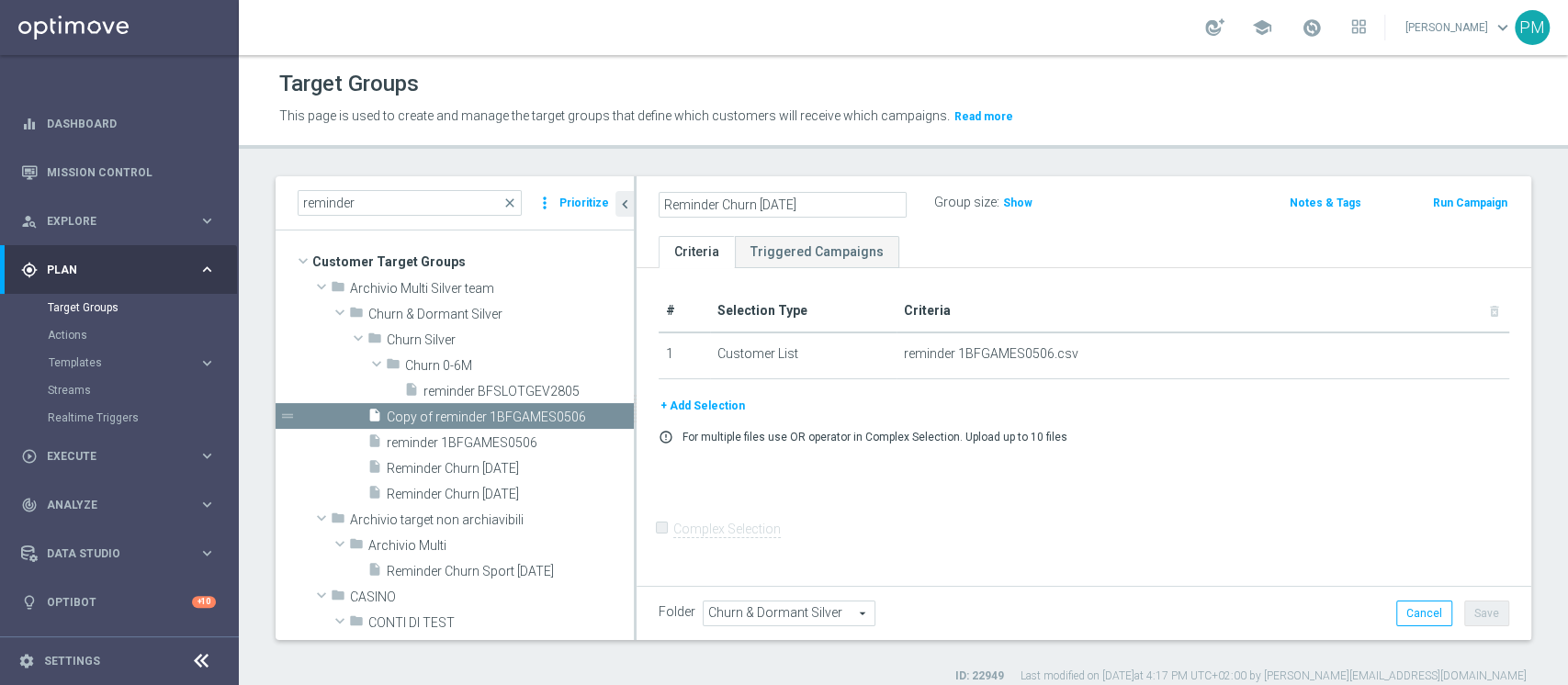 type on "Reminder Churn [DATE]" 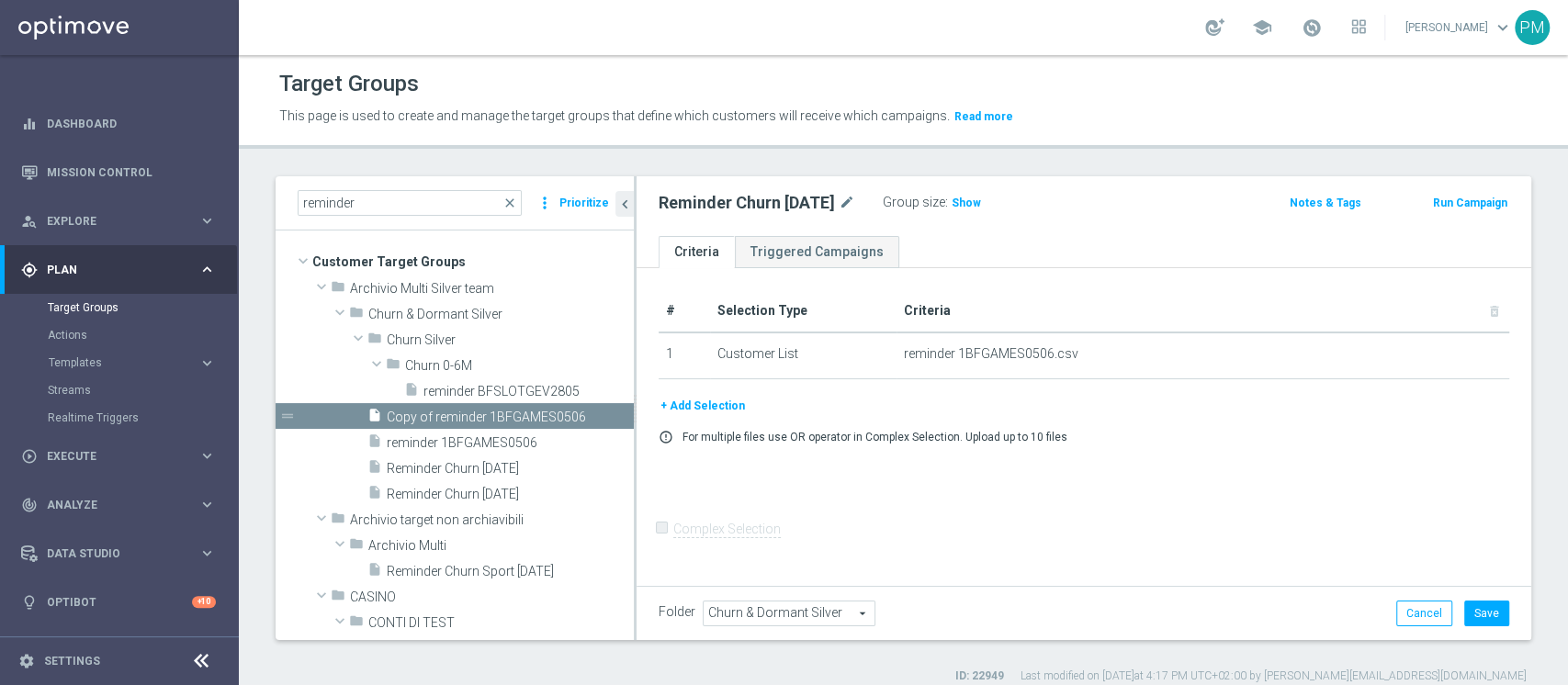 click on "Reminder Churn [DATE]" 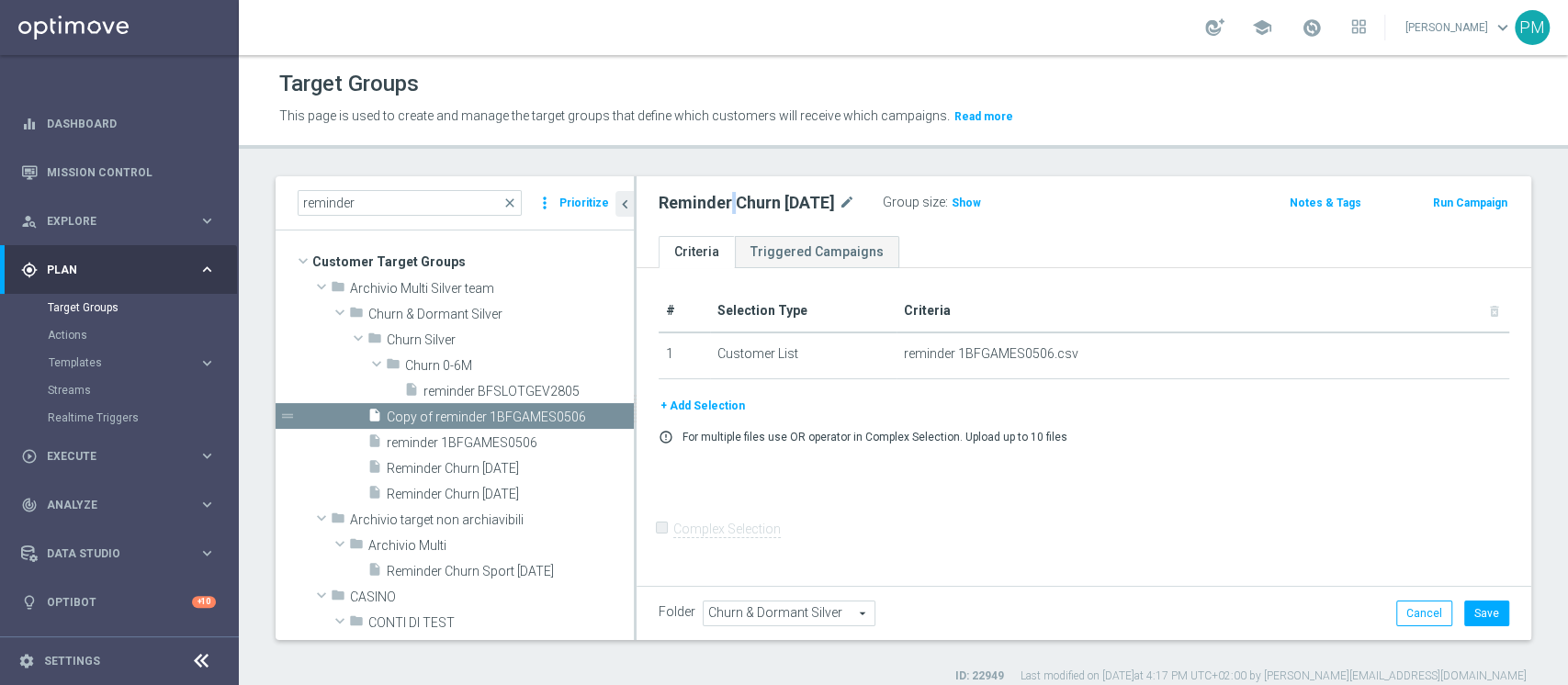 click on "Reminder Churn [DATE]" 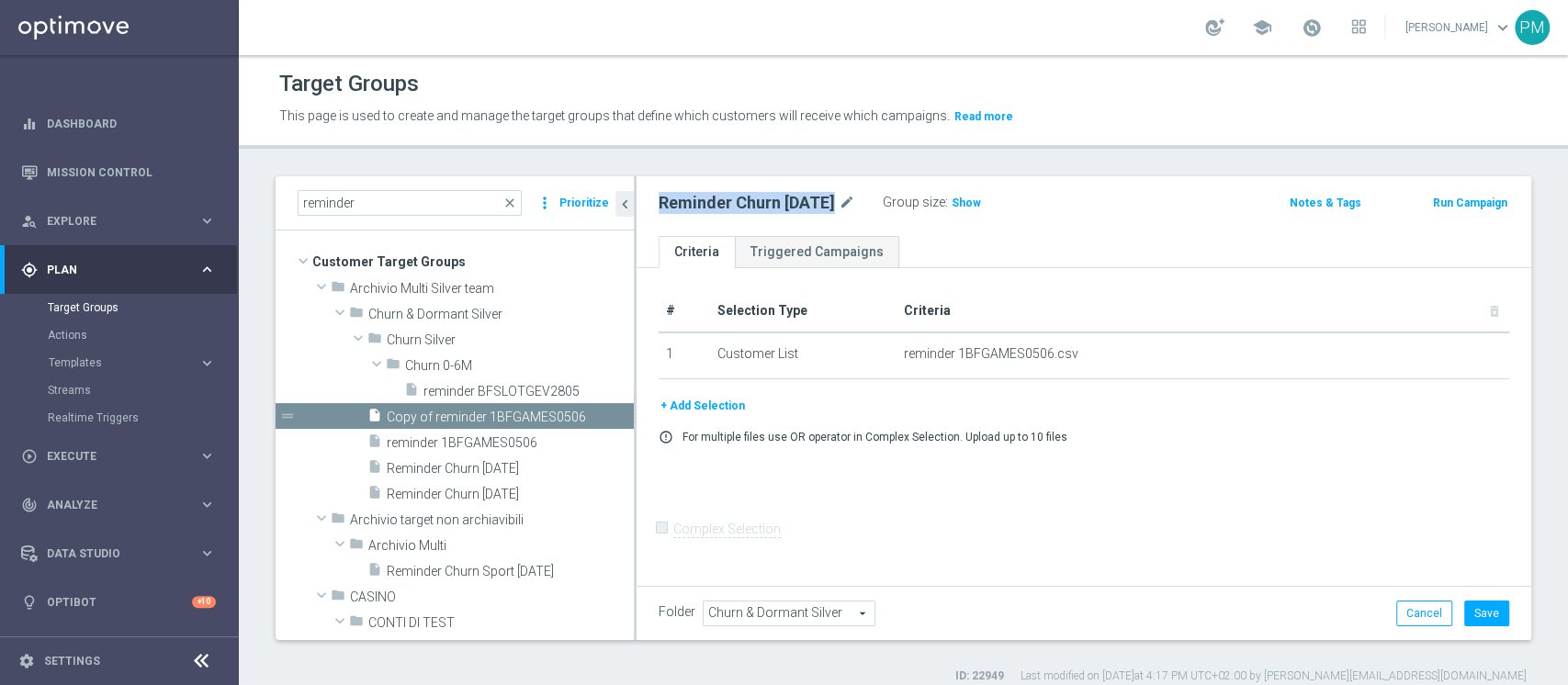 click on "Reminder Churn [DATE]" 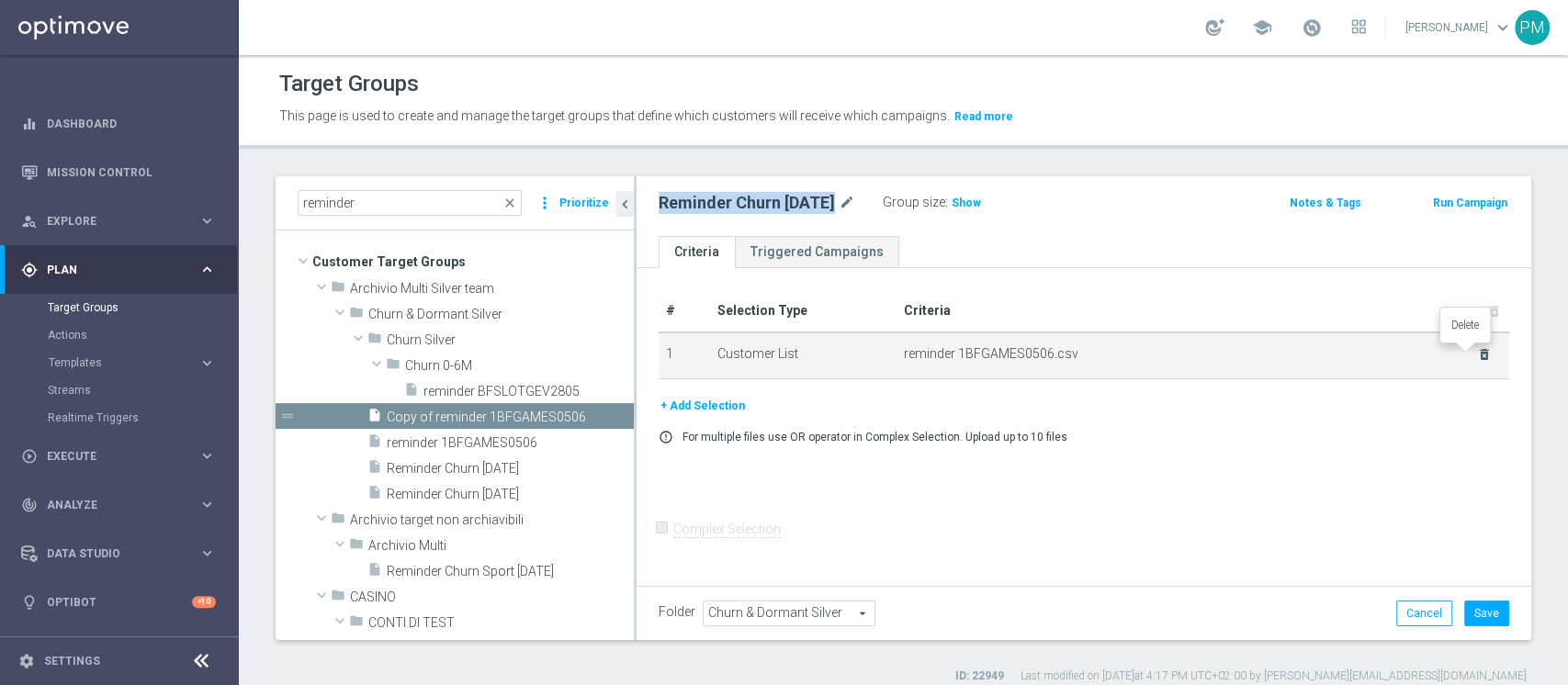 click on "delete_forever" 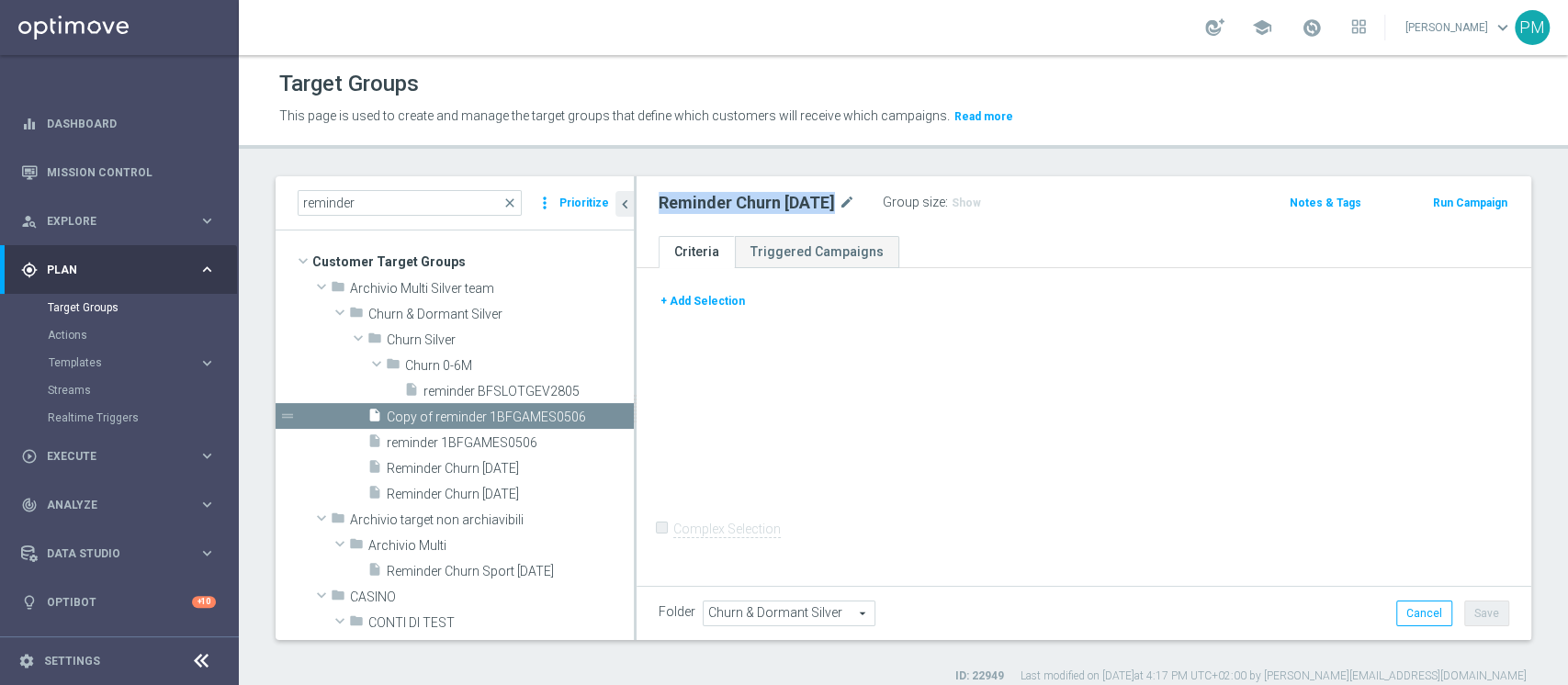 click on "+ Add Selection" 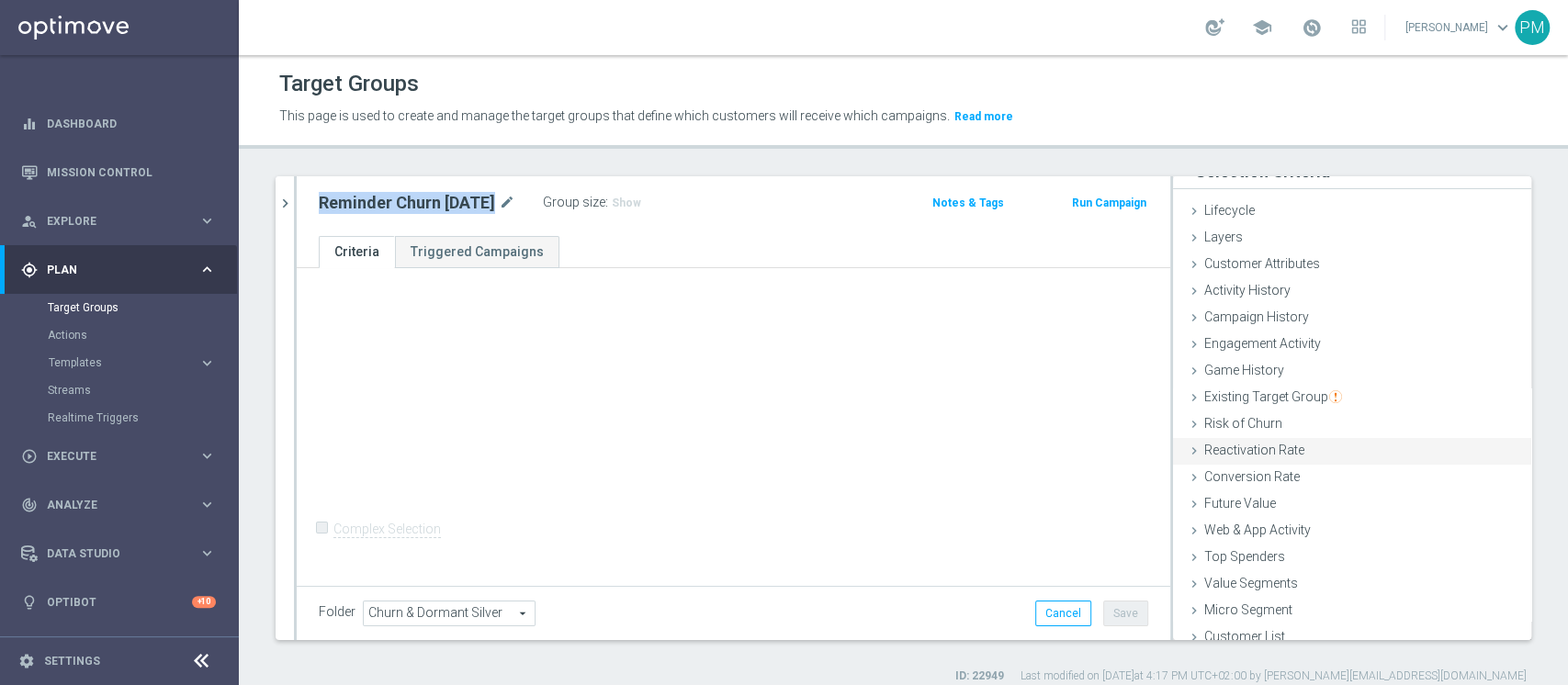 scroll, scrollTop: 34, scrollLeft: 0, axis: vertical 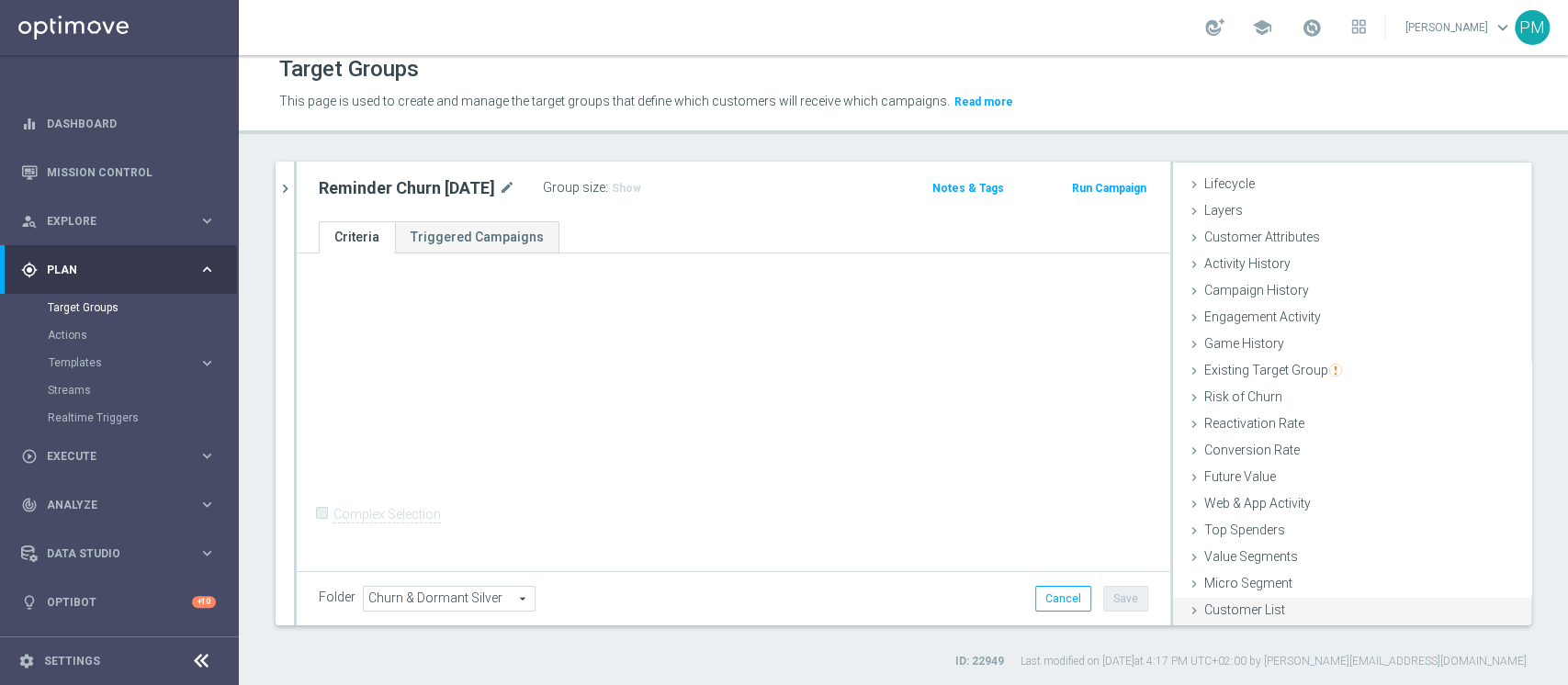 click on "Customer List" at bounding box center [1245, 610] 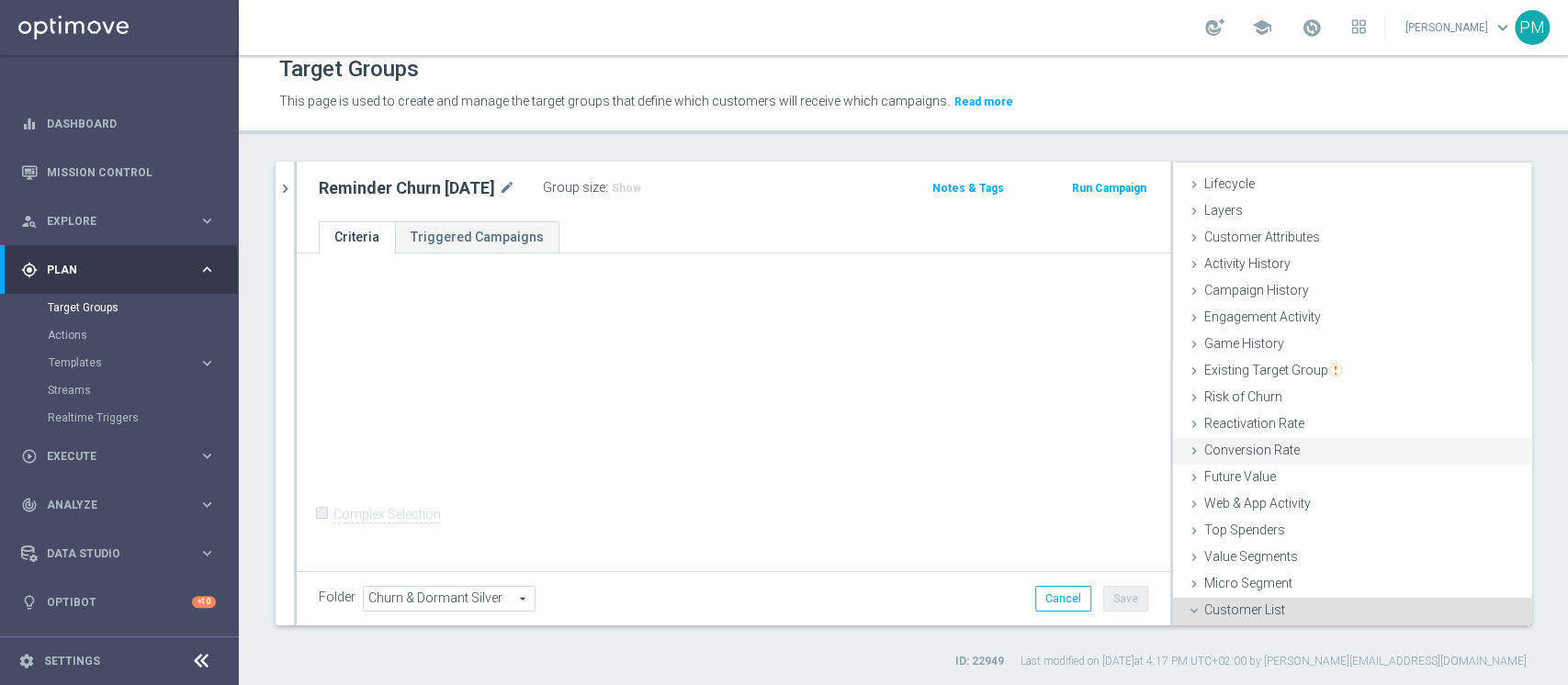 scroll, scrollTop: 198, scrollLeft: 0, axis: vertical 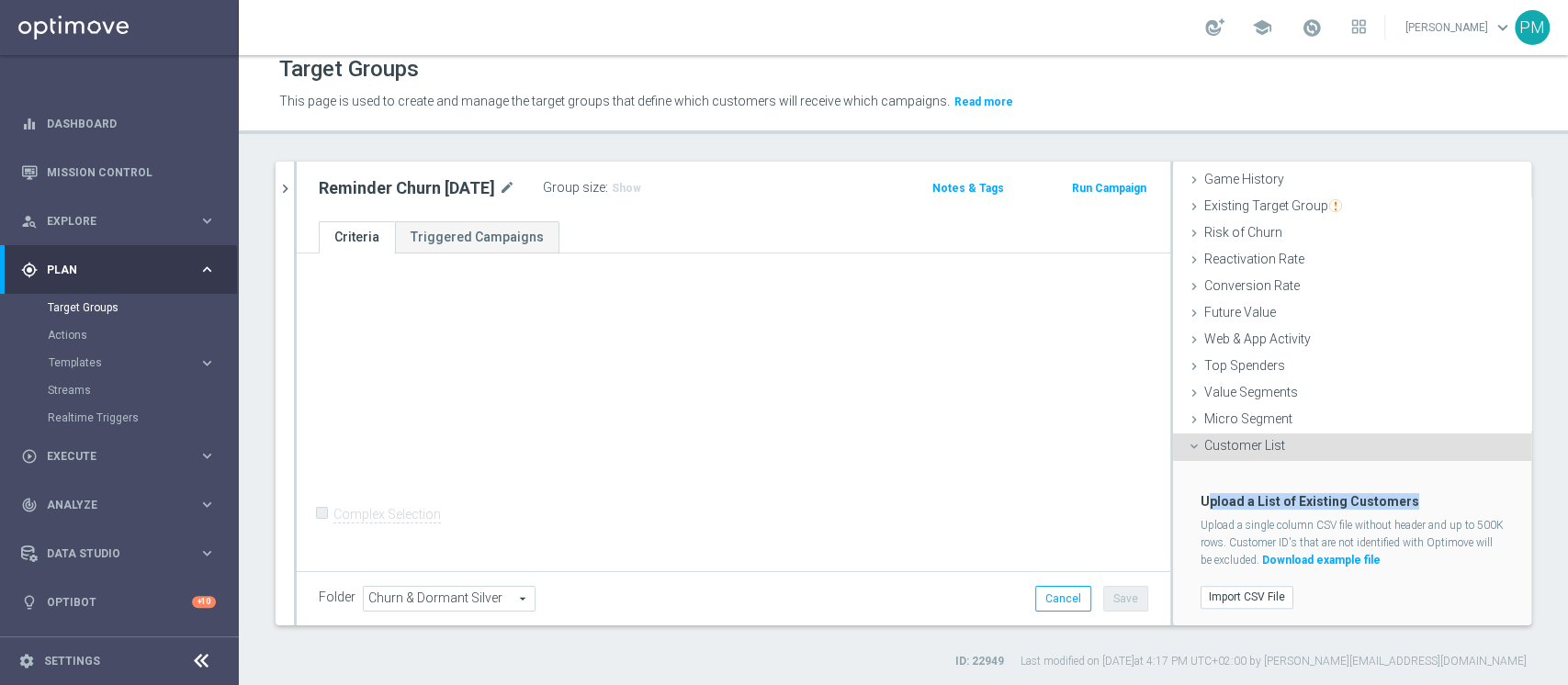 drag, startPoint x: 1189, startPoint y: 502, endPoint x: 1388, endPoint y: 498, distance: 199.0402 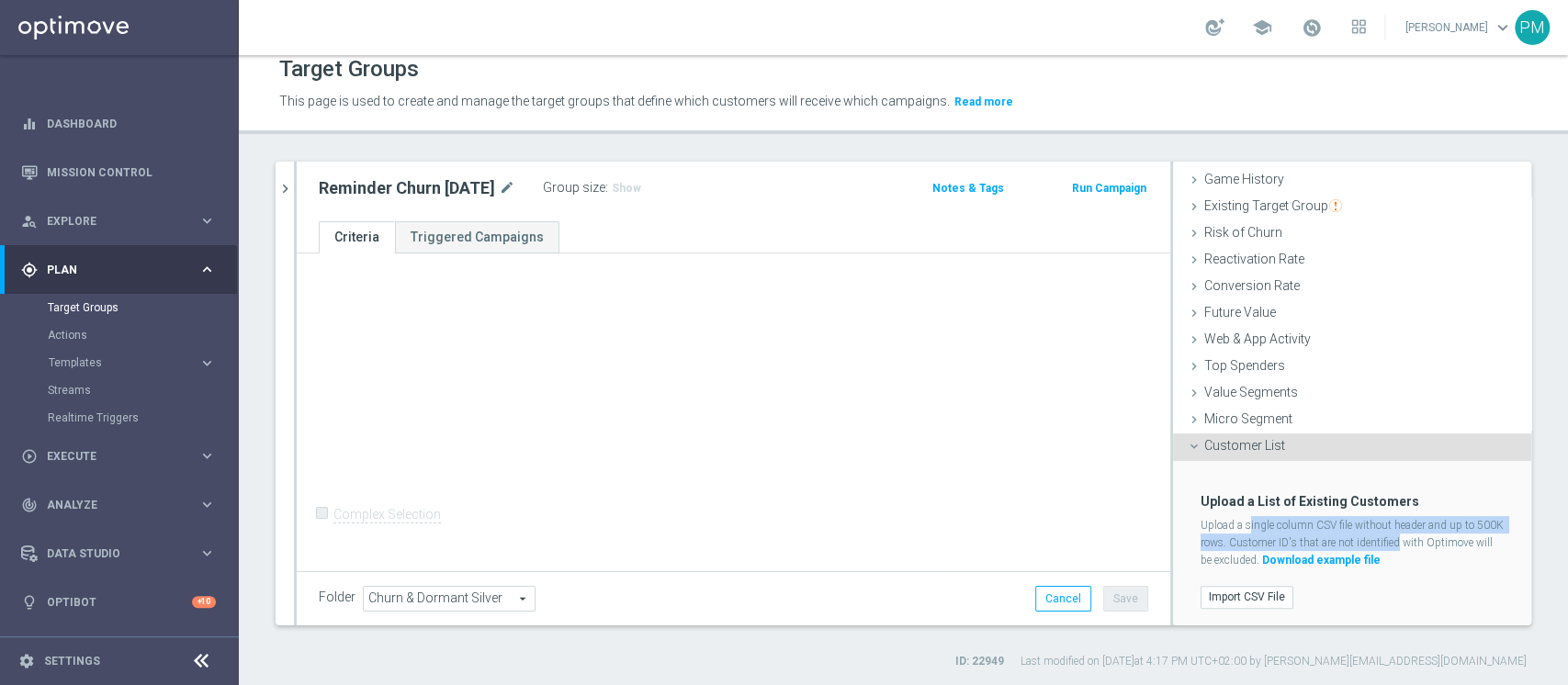 drag, startPoint x: 1230, startPoint y: 526, endPoint x: 1409, endPoint y: 547, distance: 180.22763 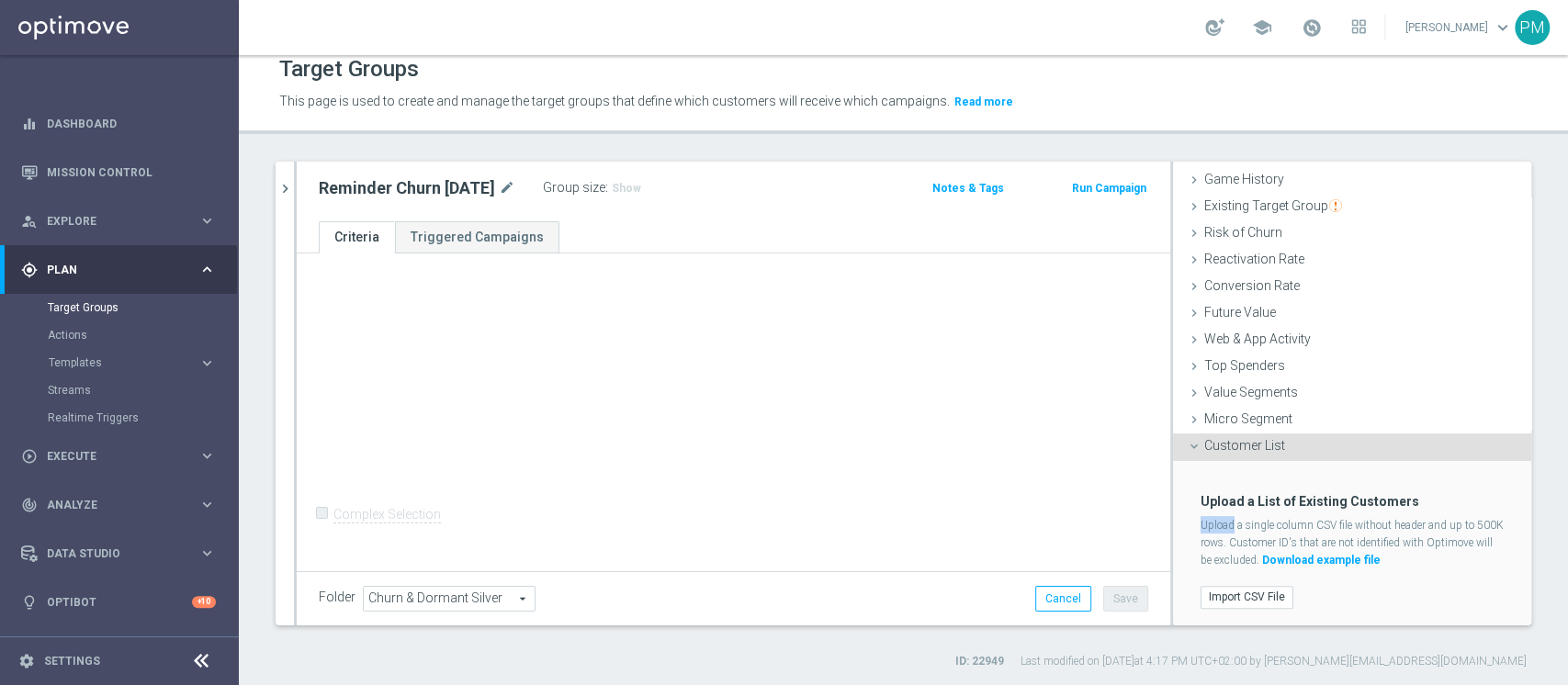 drag, startPoint x: 1184, startPoint y: 524, endPoint x: 1235, endPoint y: 524, distance: 51 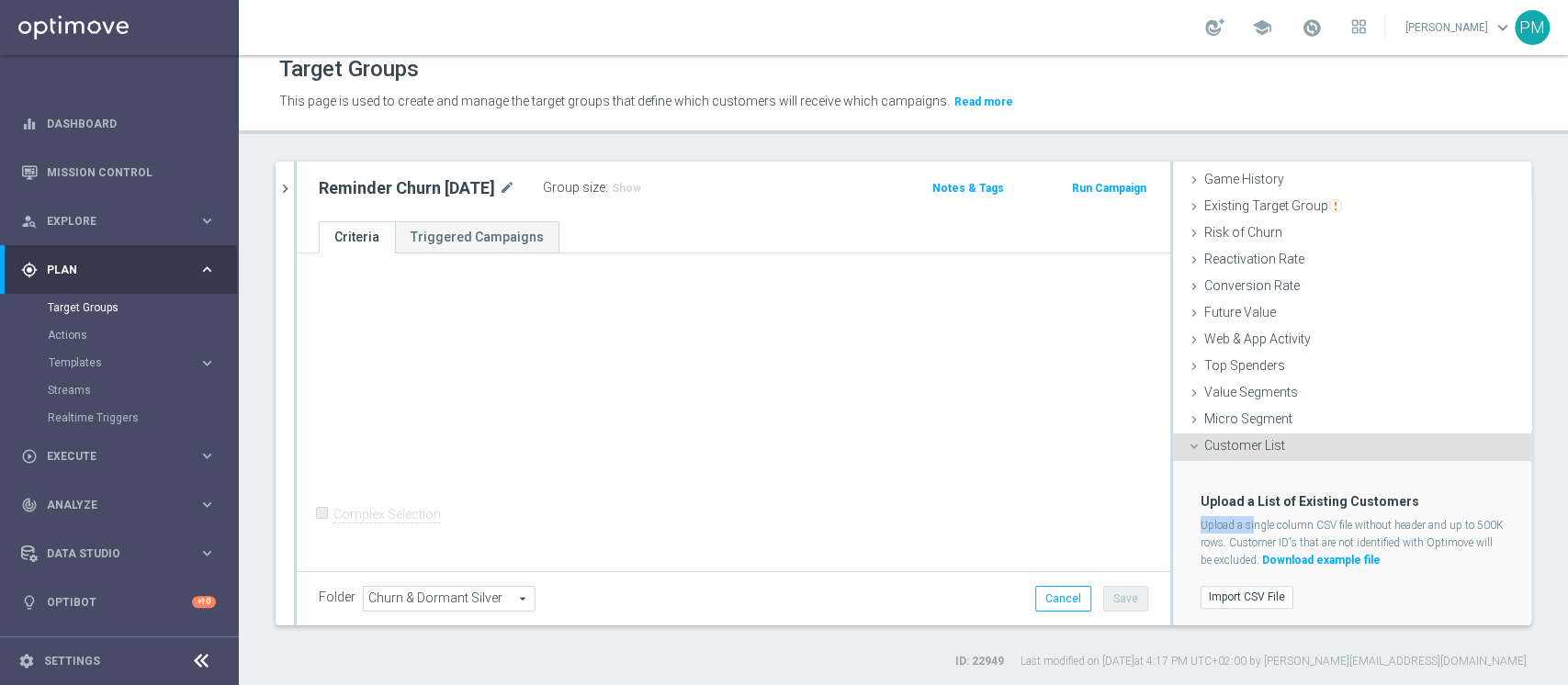 click on "Download example file" at bounding box center (1321, 560) 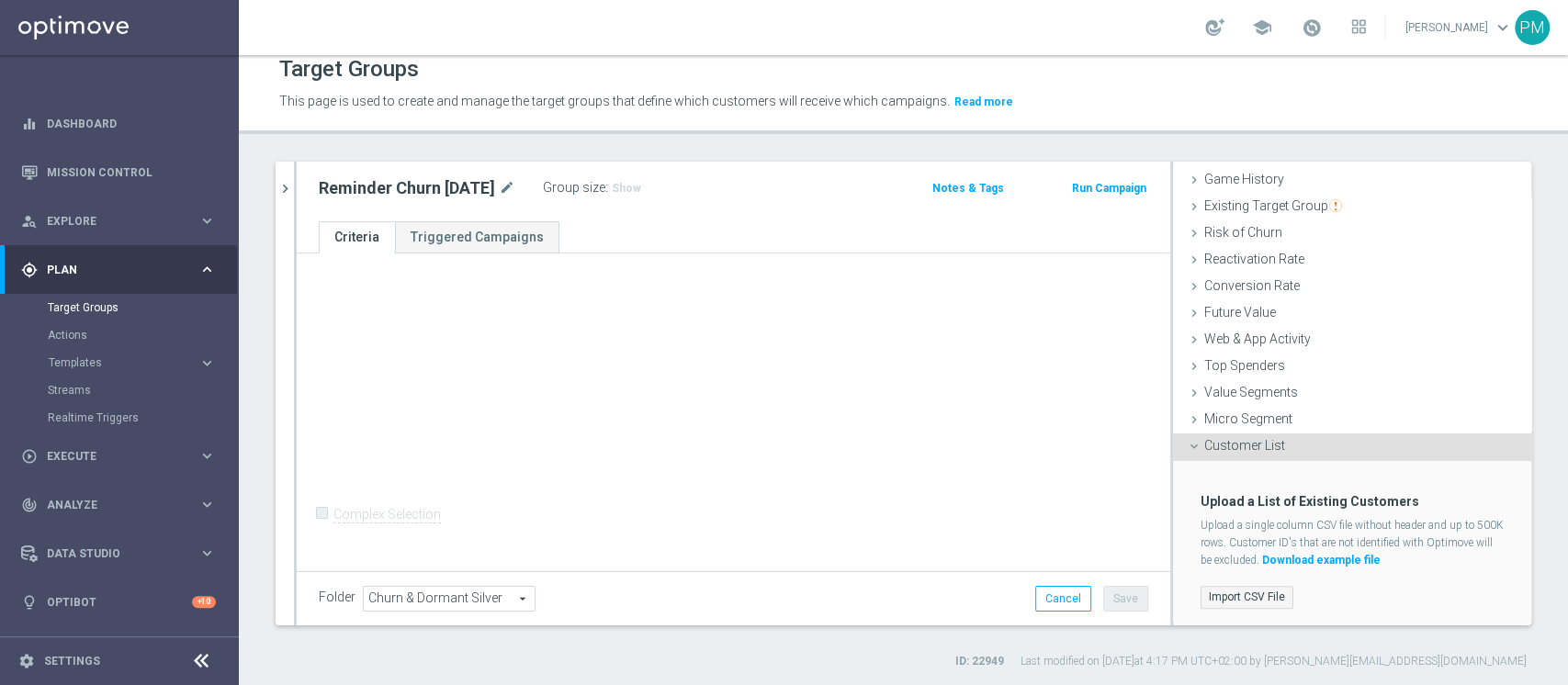 click on "Import CSV File" at bounding box center [1247, 597] 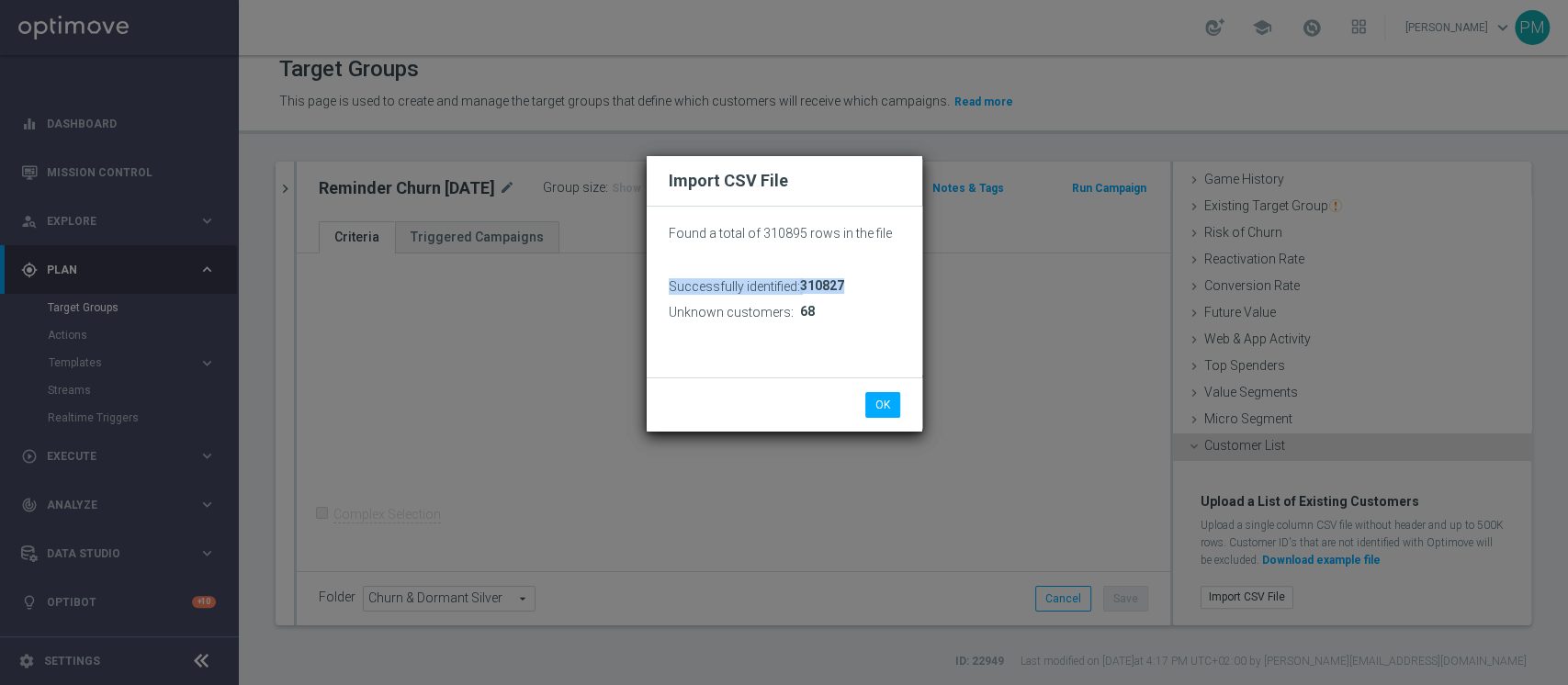 drag, startPoint x: 668, startPoint y: 287, endPoint x: 862, endPoint y: 289, distance: 194.01031 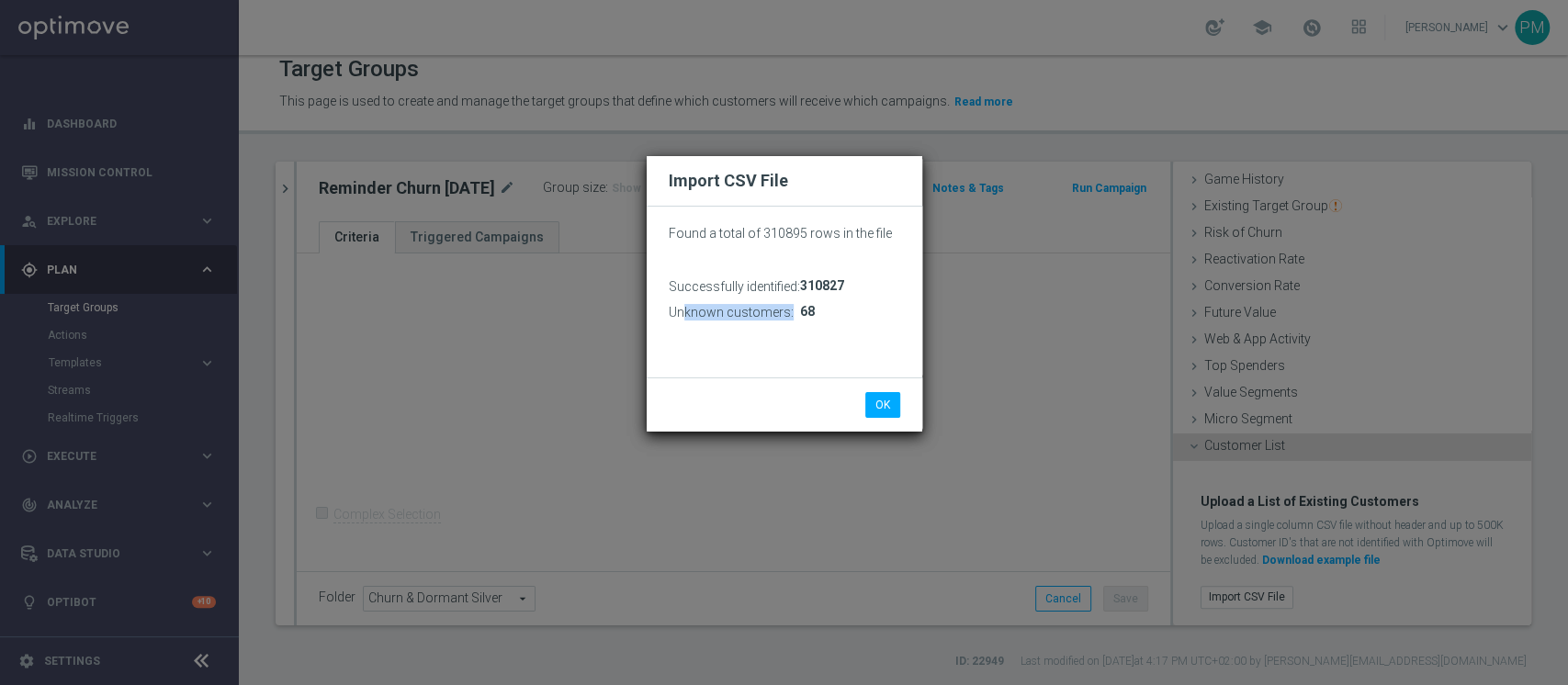 drag, startPoint x: 683, startPoint y: 312, endPoint x: 852, endPoint y: 323, distance: 169.35761 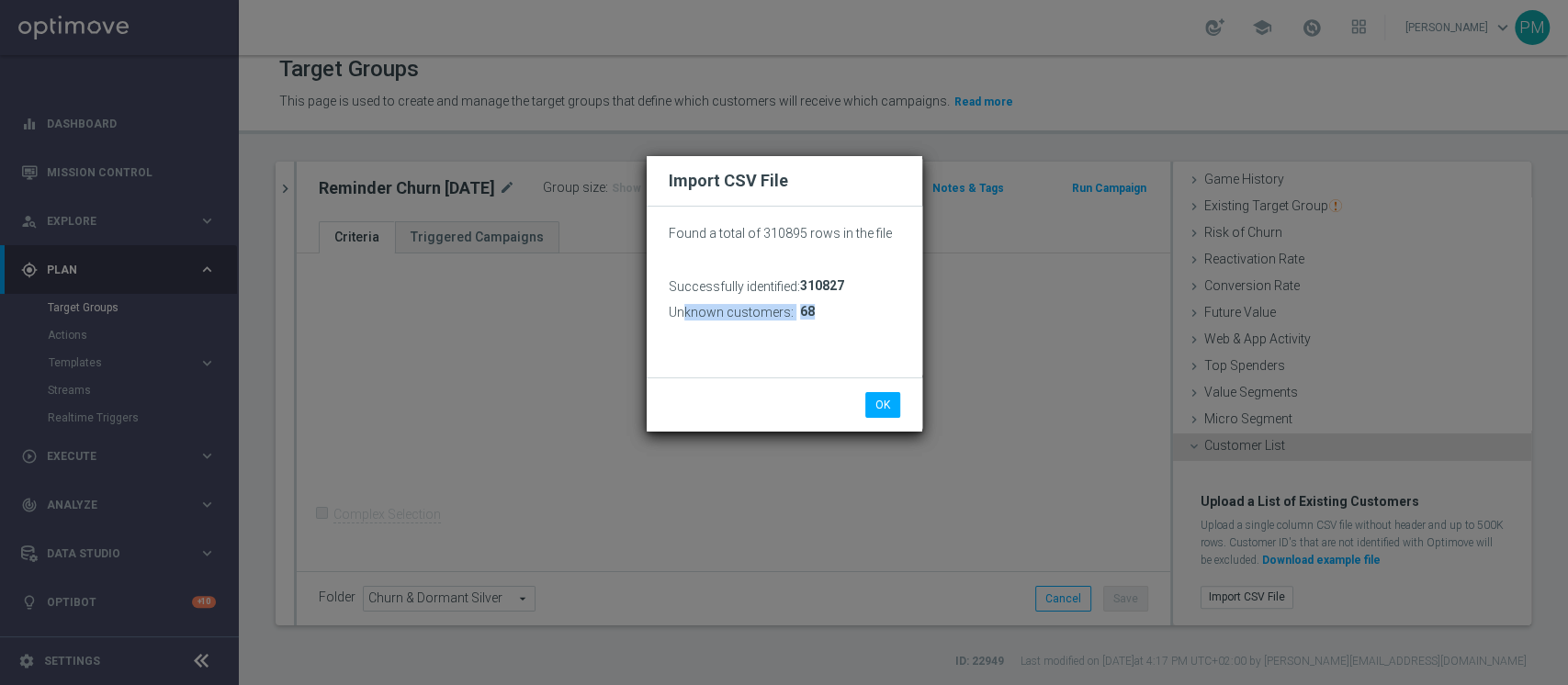click on "Found a total of 310895 rows in the file
Successfully identified:
310827
Unknown customers:
68" at bounding box center (784, 298) 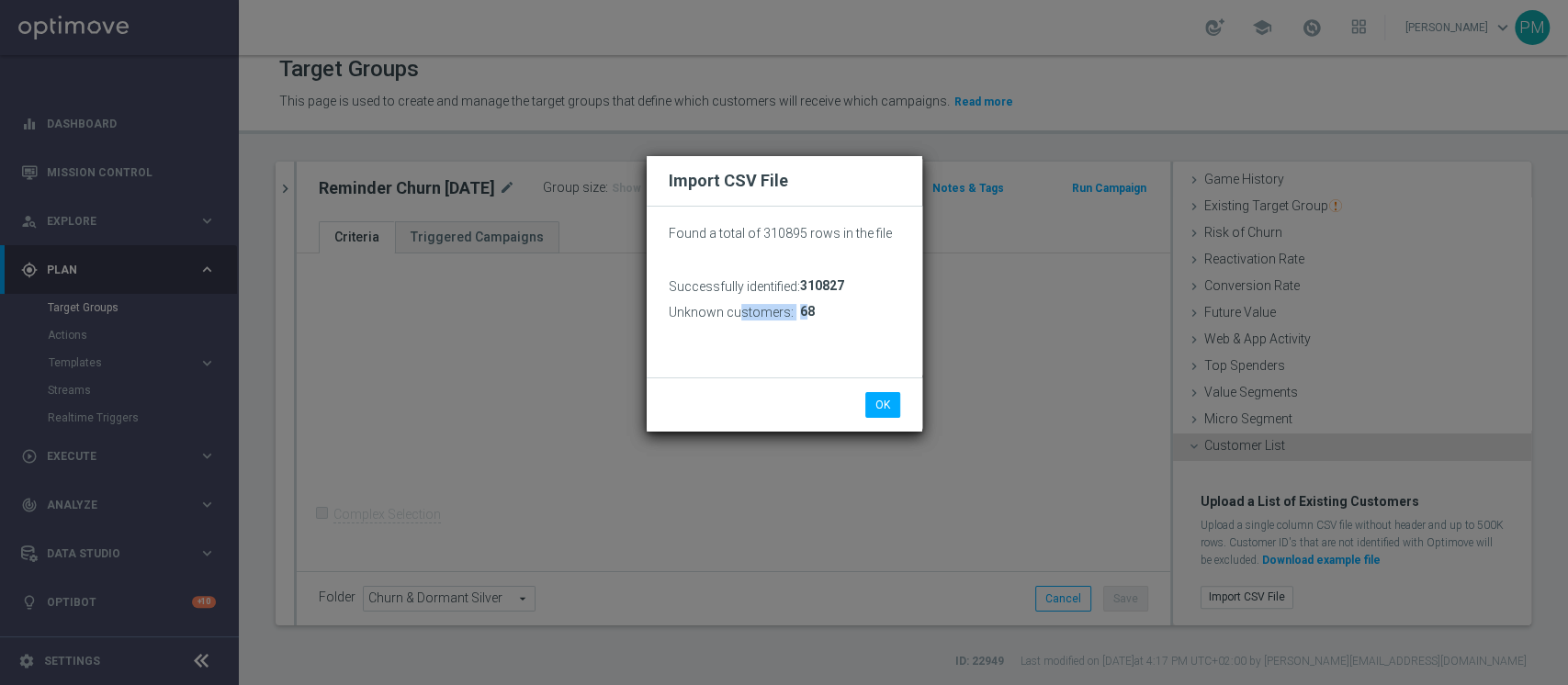 drag, startPoint x: 754, startPoint y: 309, endPoint x: 830, endPoint y: 309, distance: 76 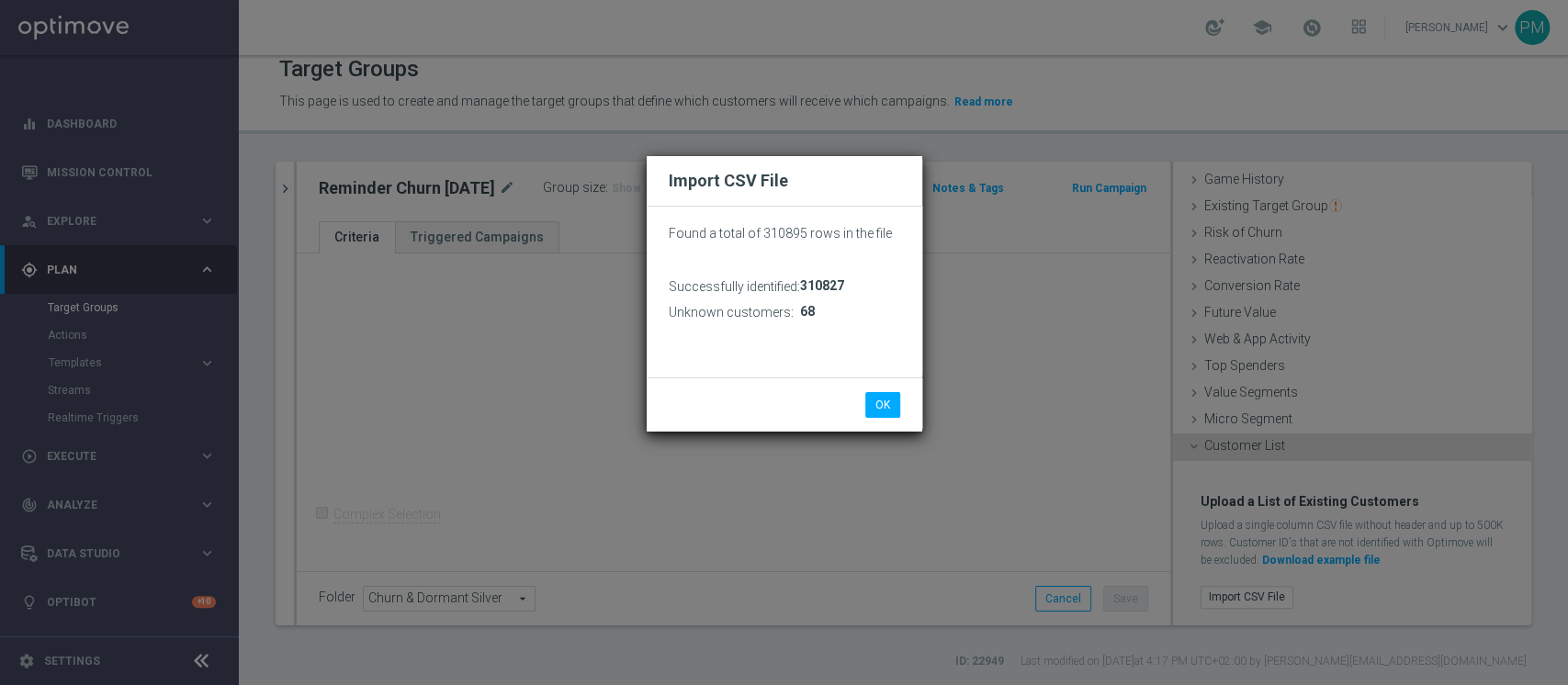 click on "Unknown customers:" at bounding box center (731, 312) 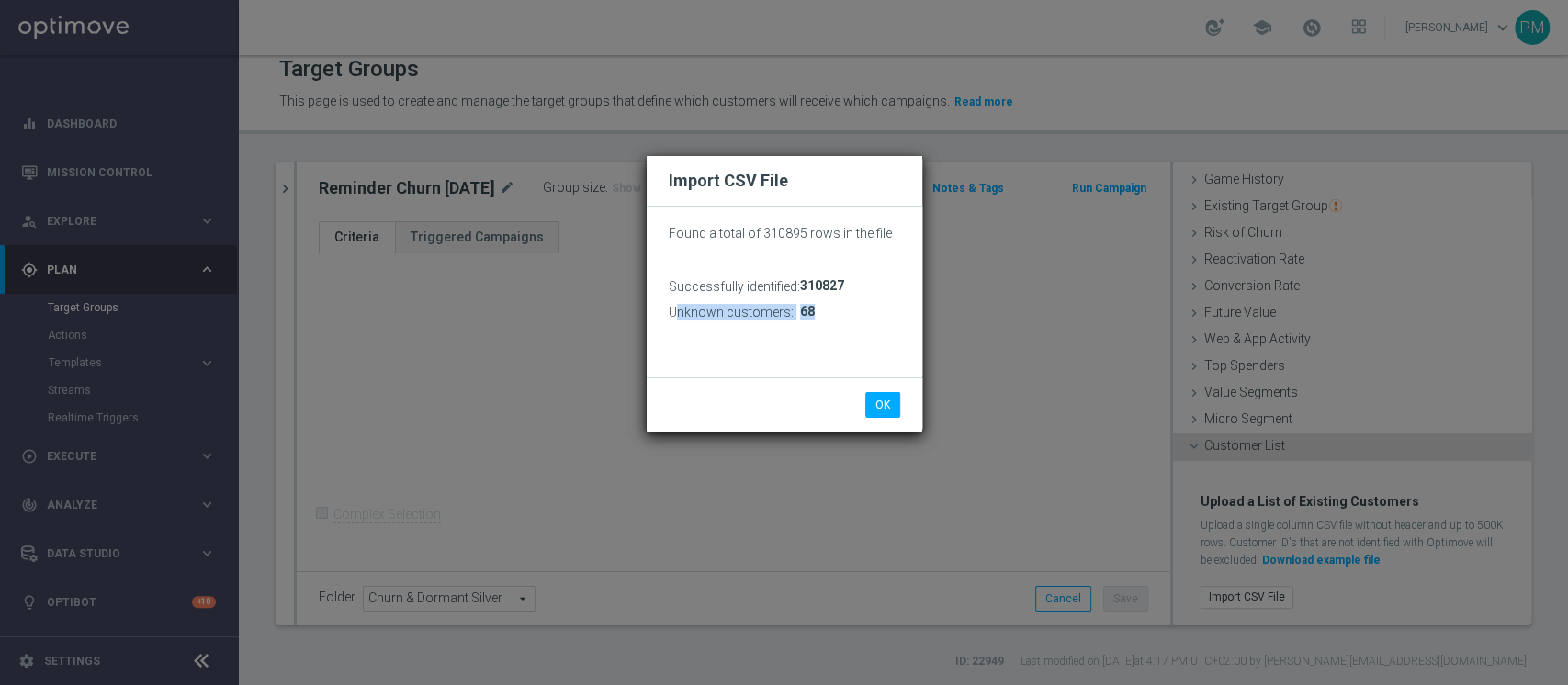 drag, startPoint x: 810, startPoint y: 304, endPoint x: 861, endPoint y: 309, distance: 51.244512 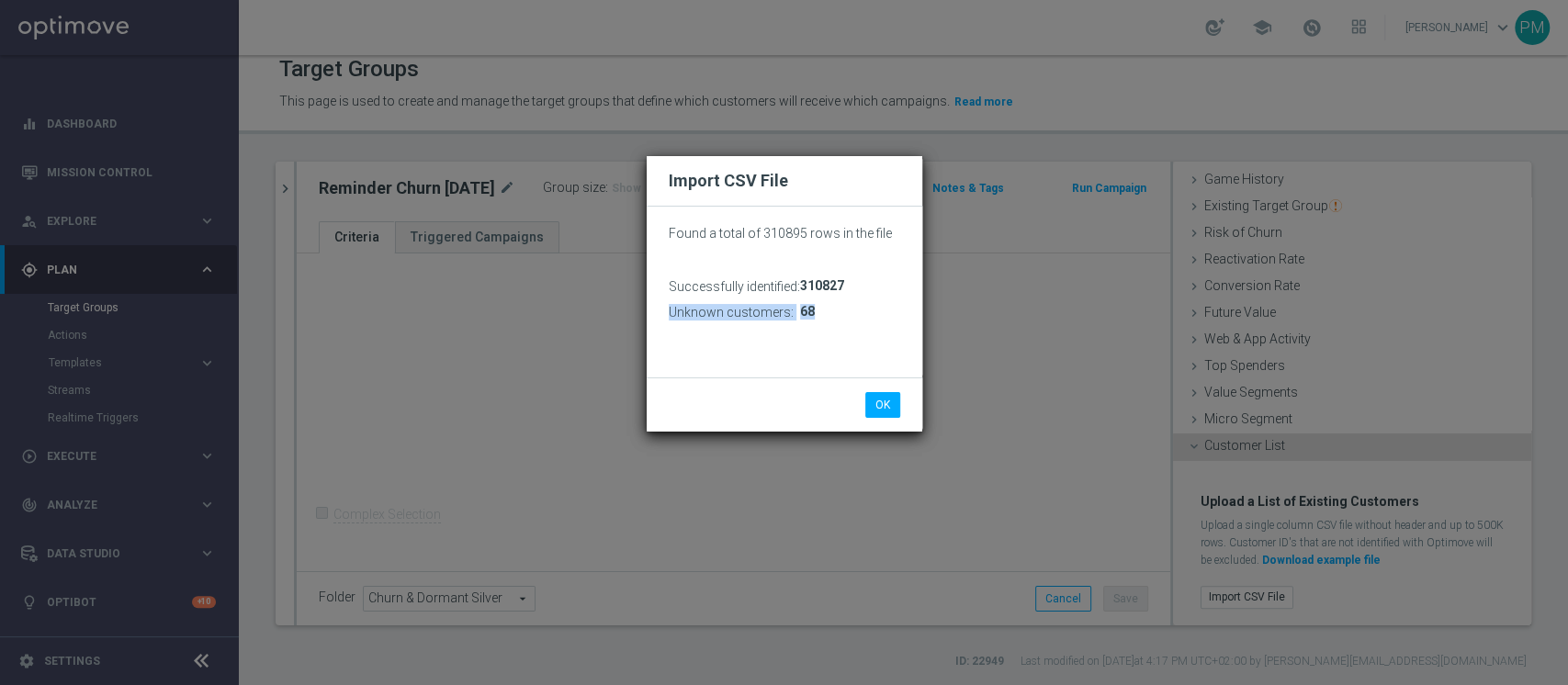 drag, startPoint x: 670, startPoint y: 311, endPoint x: 857, endPoint y: 313, distance: 187.0107 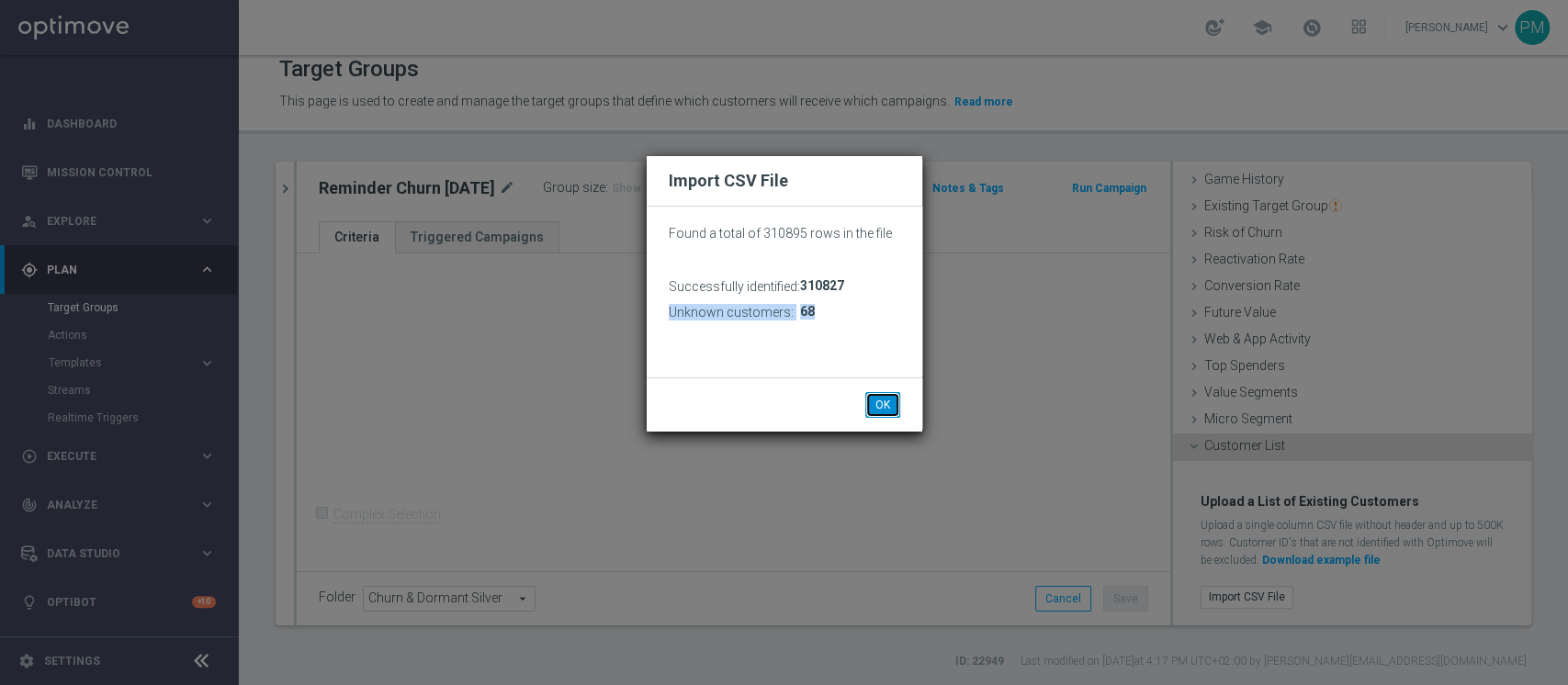 click on "OK" at bounding box center (883, 405) 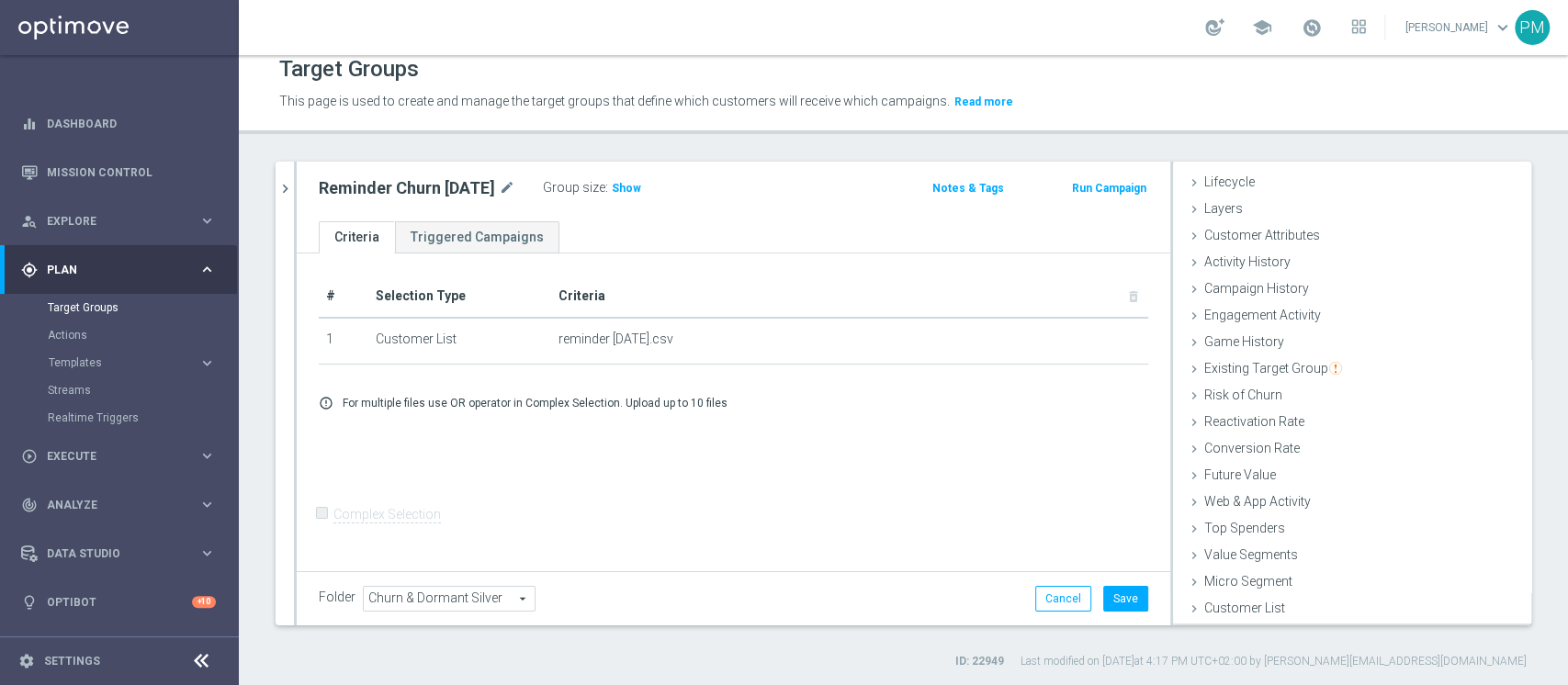 scroll, scrollTop: 34, scrollLeft: 0, axis: vertical 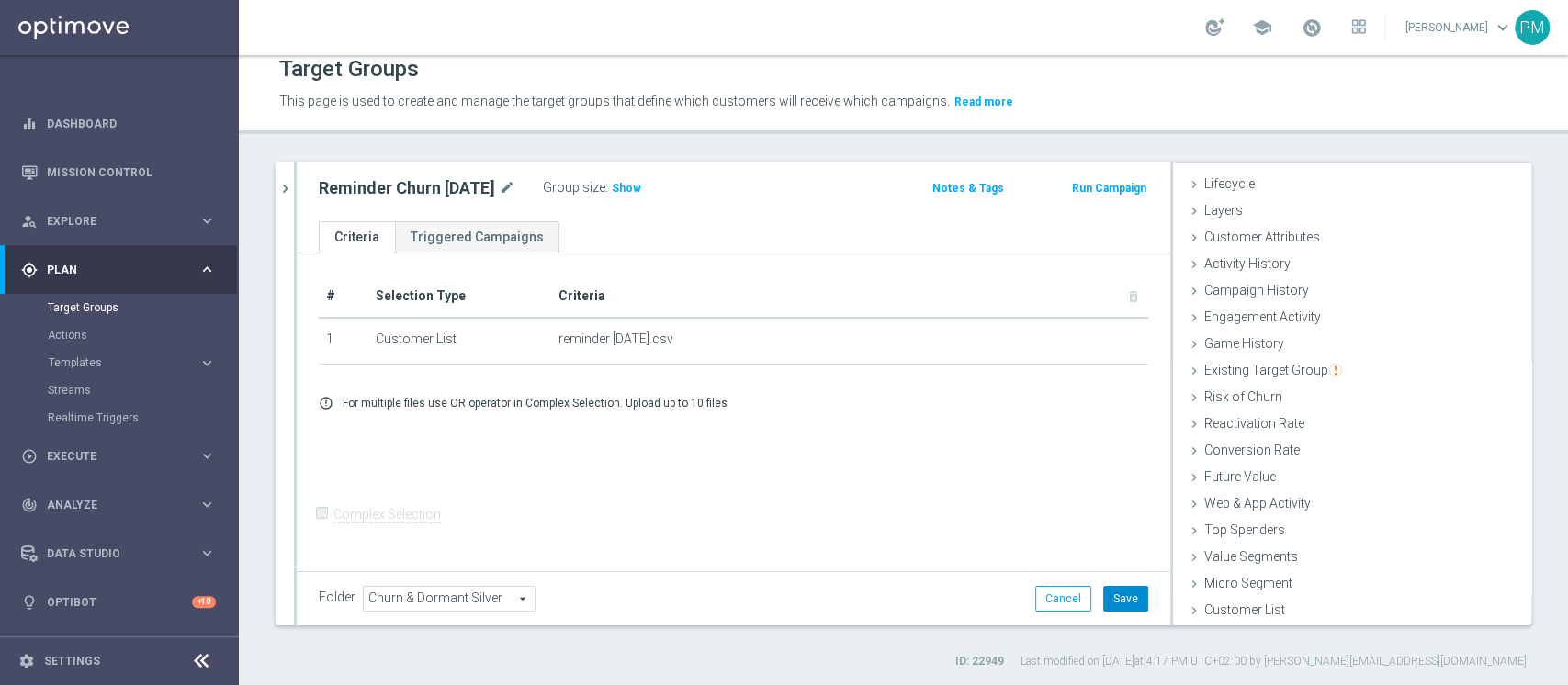 click on "Save" 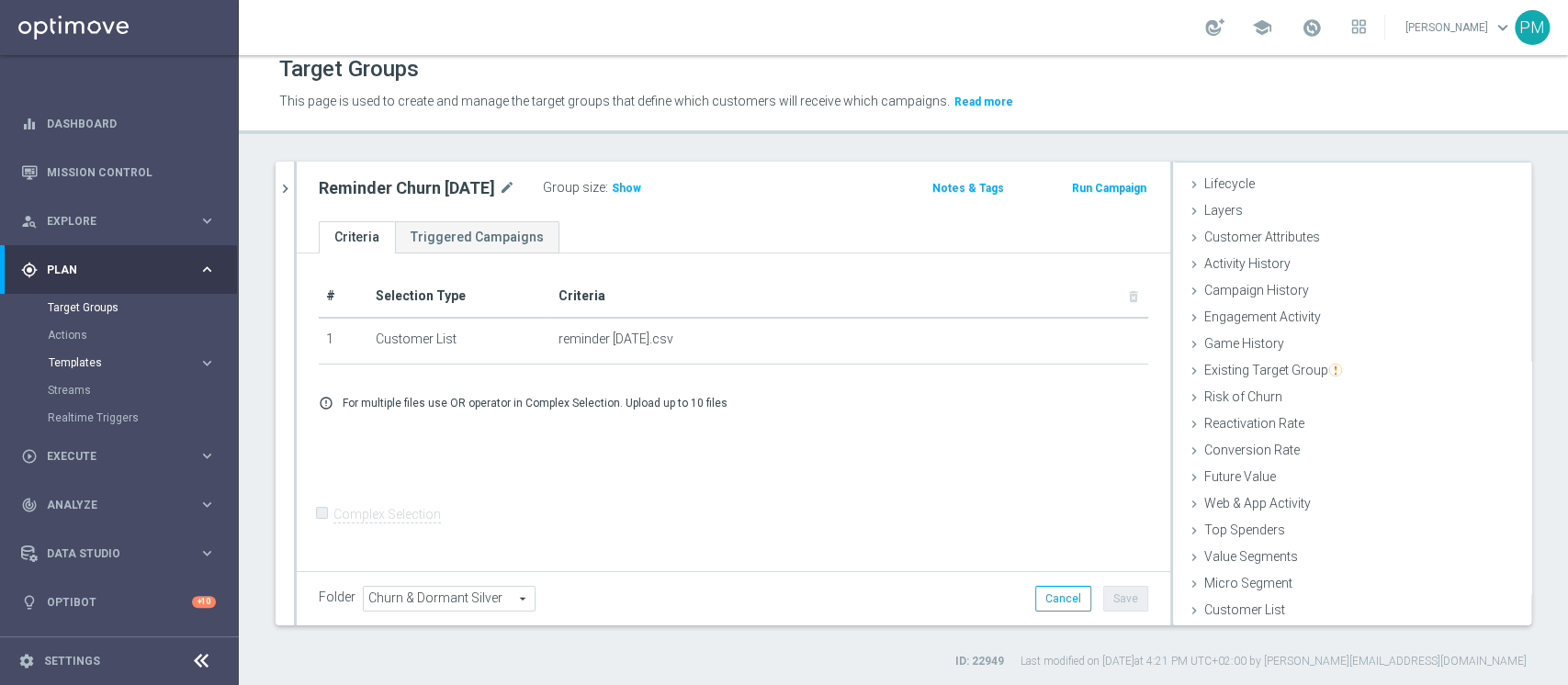 click on "Templates" at bounding box center (114, 363) 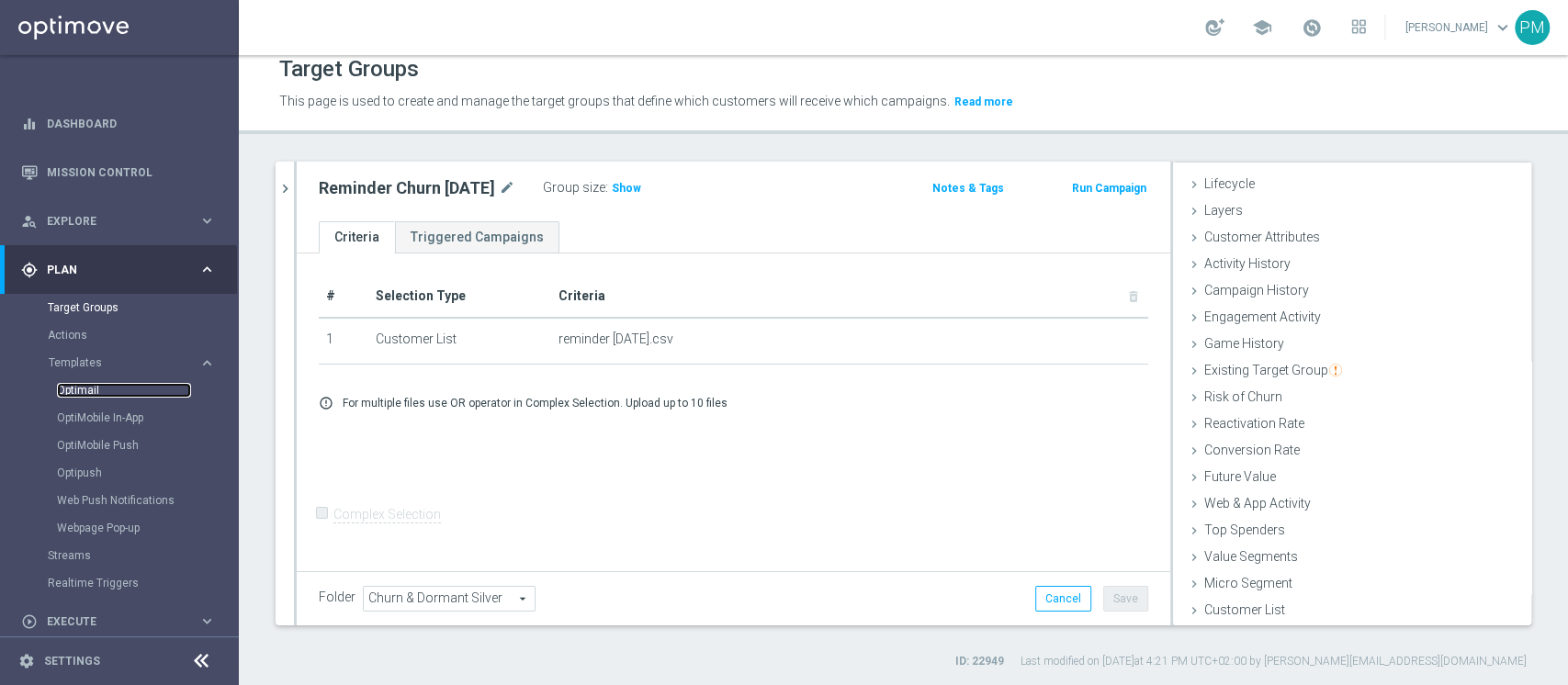 click on "Optimail" at bounding box center [124, 390] 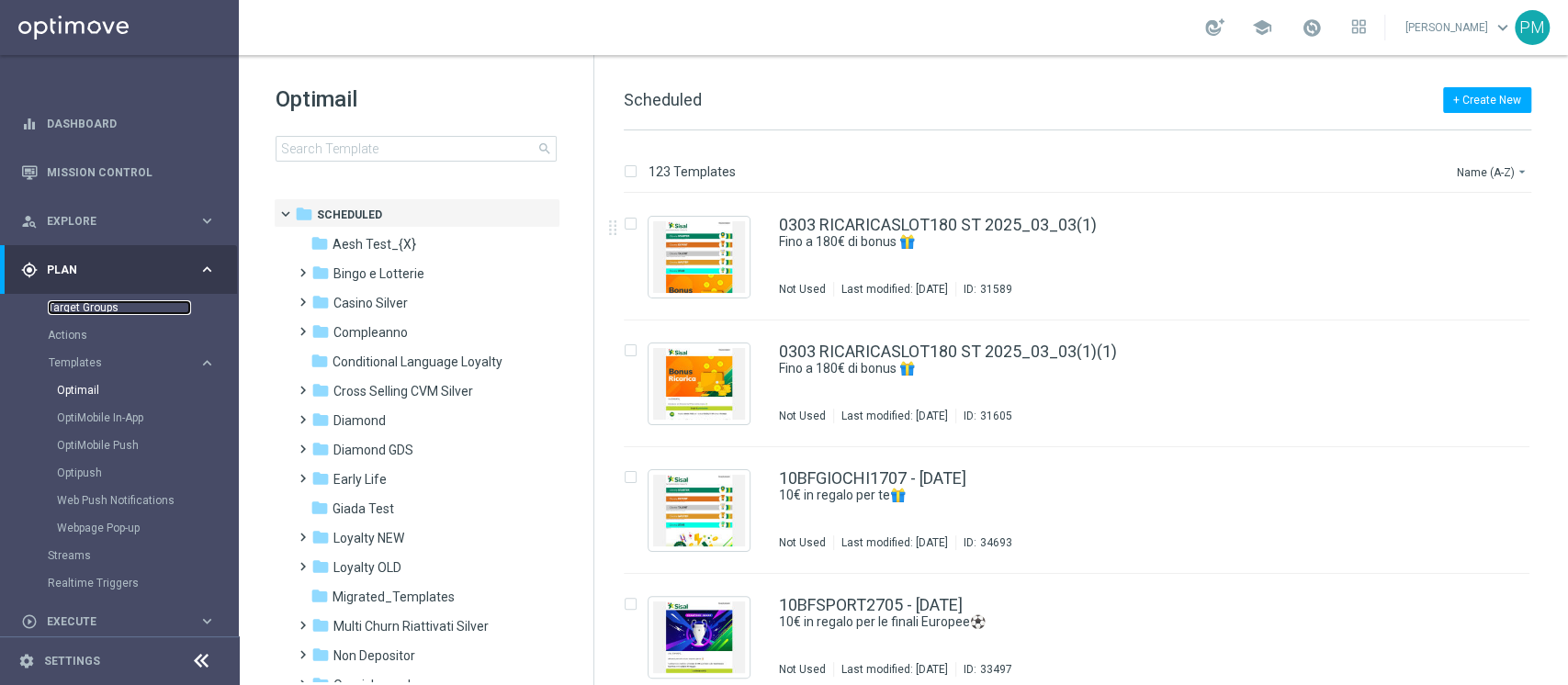 click on "Target Groups" at bounding box center [119, 308] 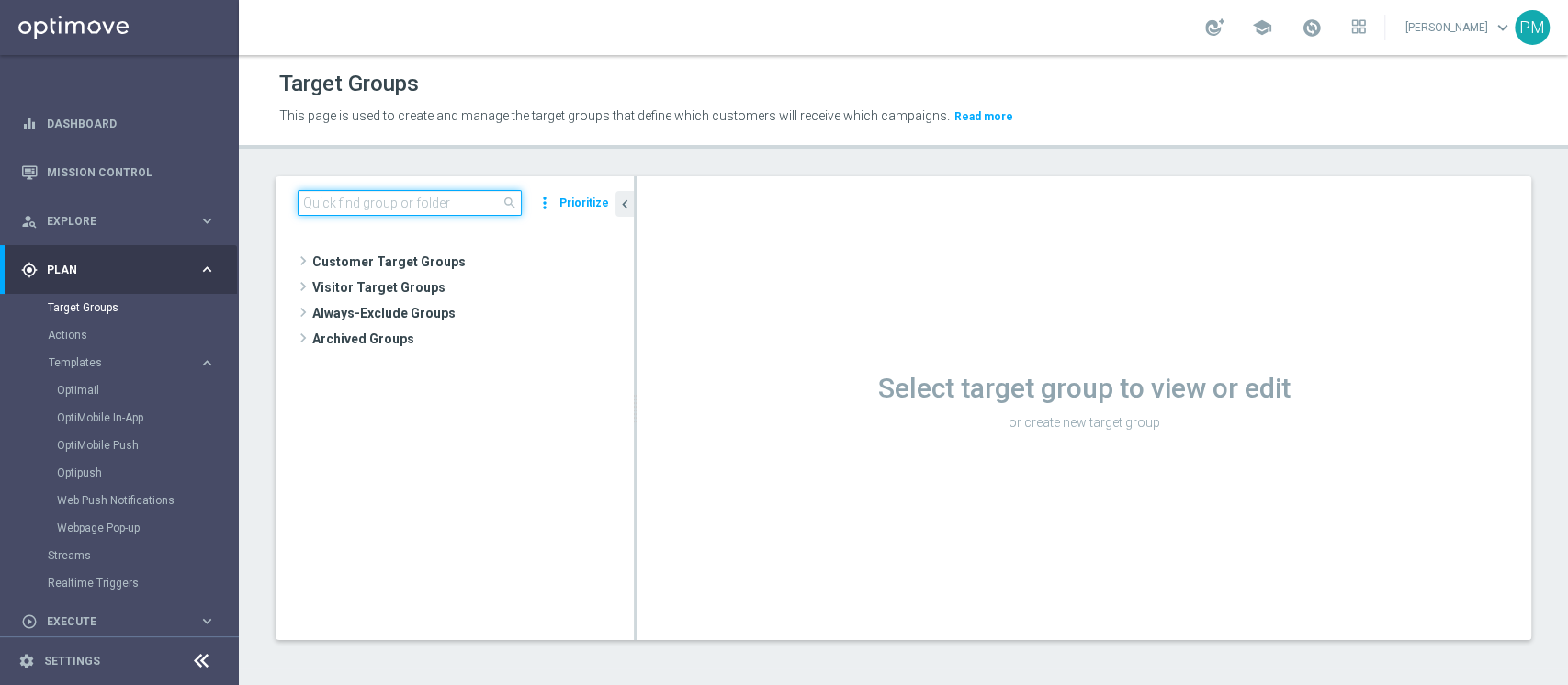 click at bounding box center [410, 203] 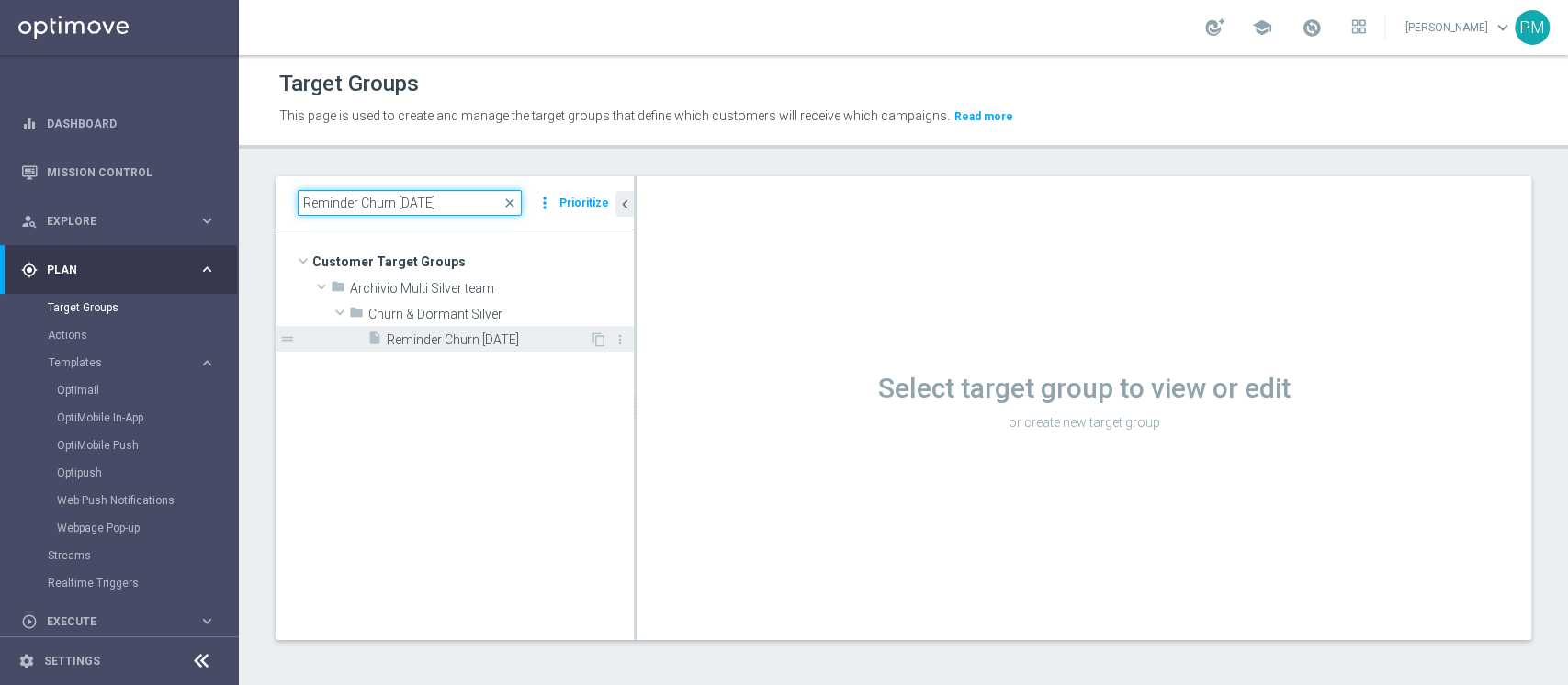 type on "Reminder Churn [DATE]" 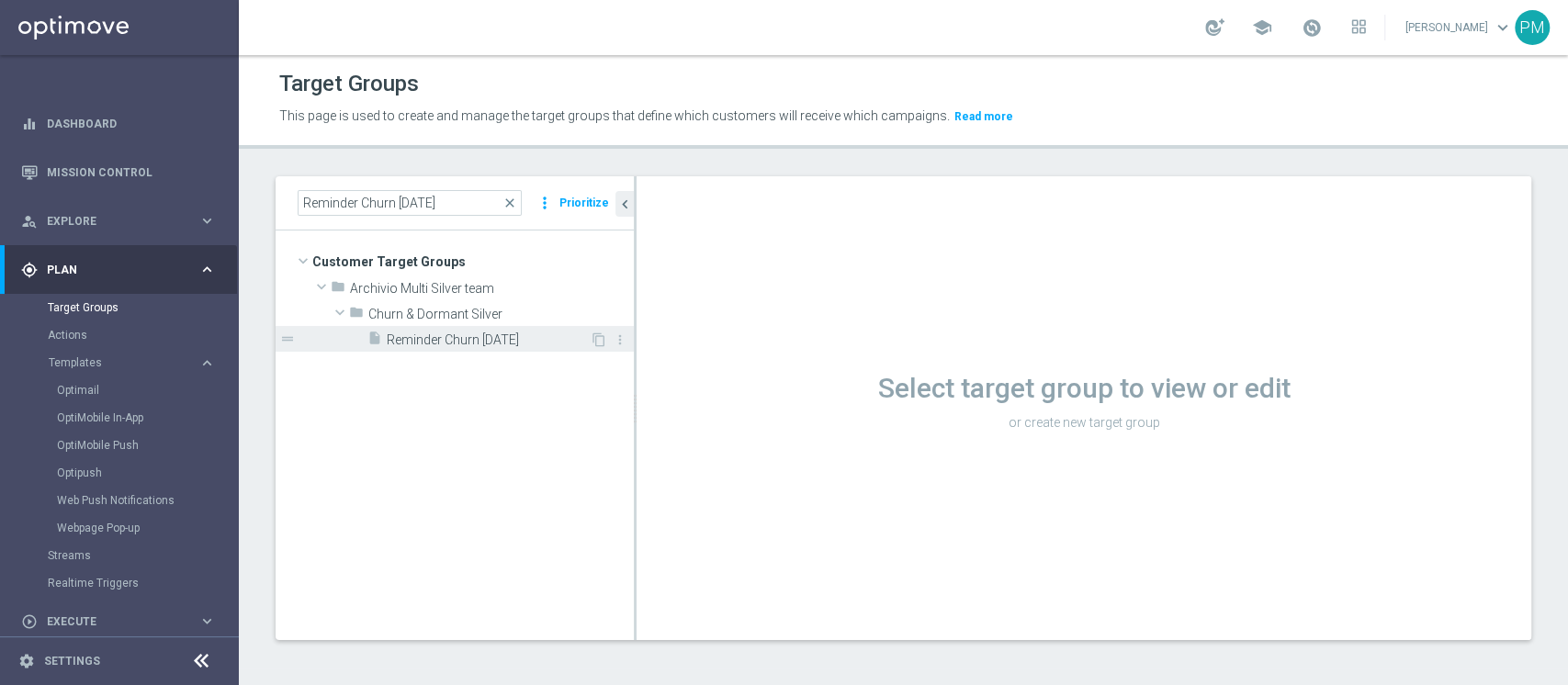 click on "Reminder Churn [DATE]" at bounding box center [488, 340] 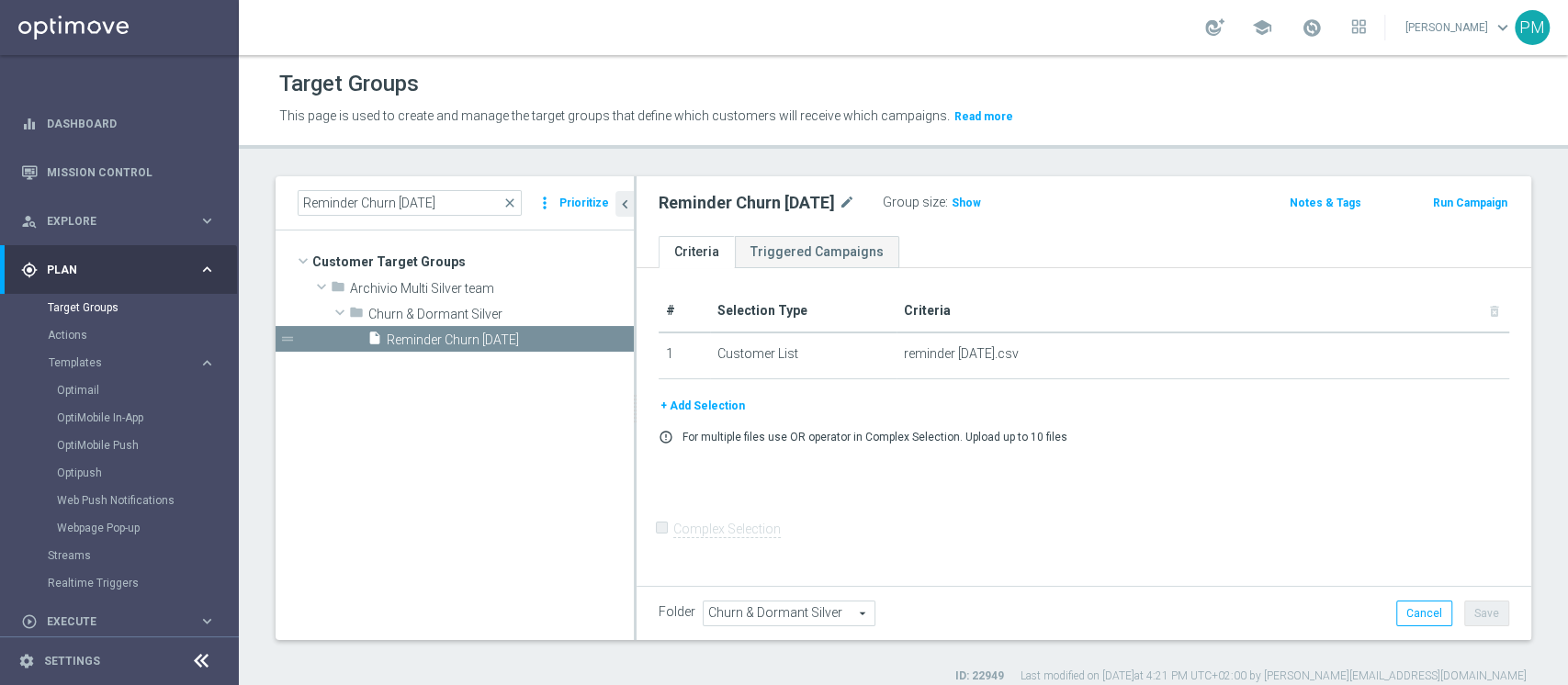 click on "Run Campaign" 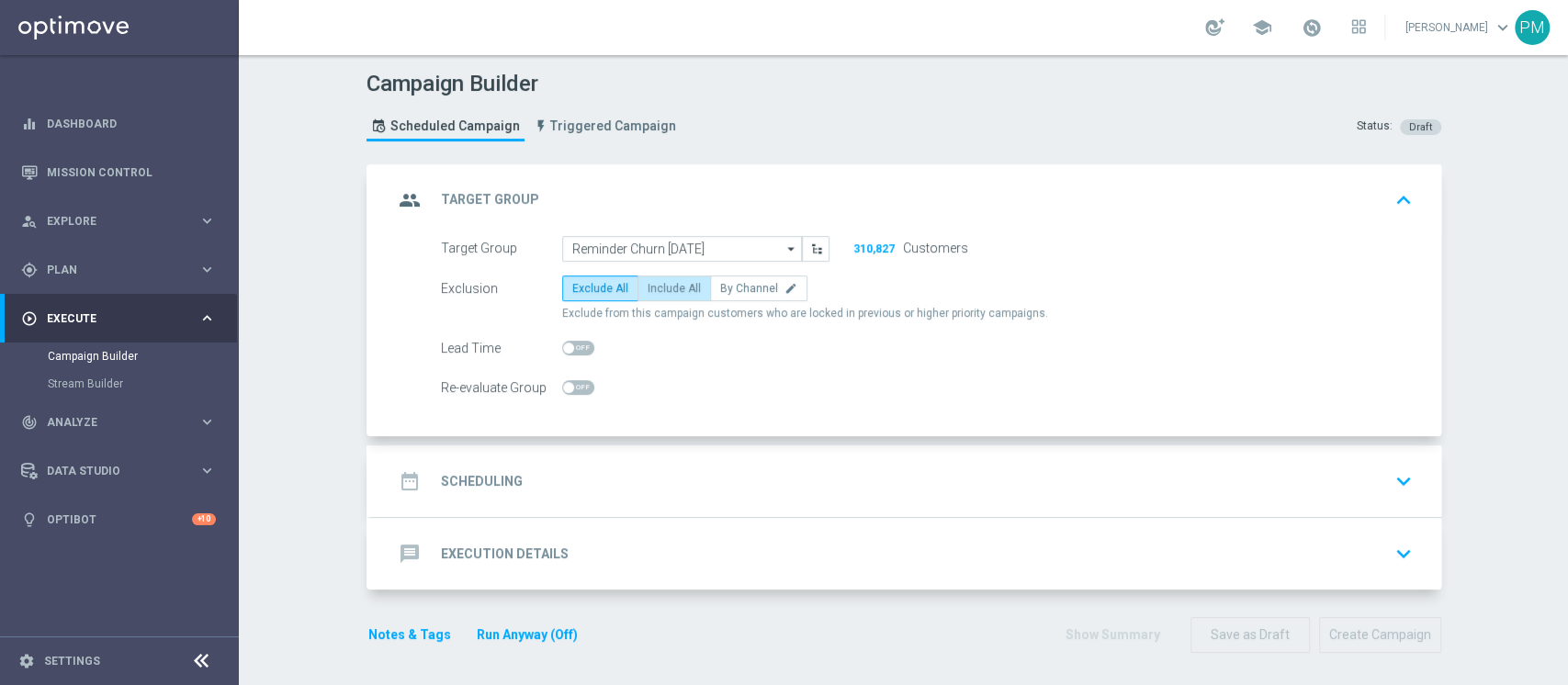 click on "Include All" 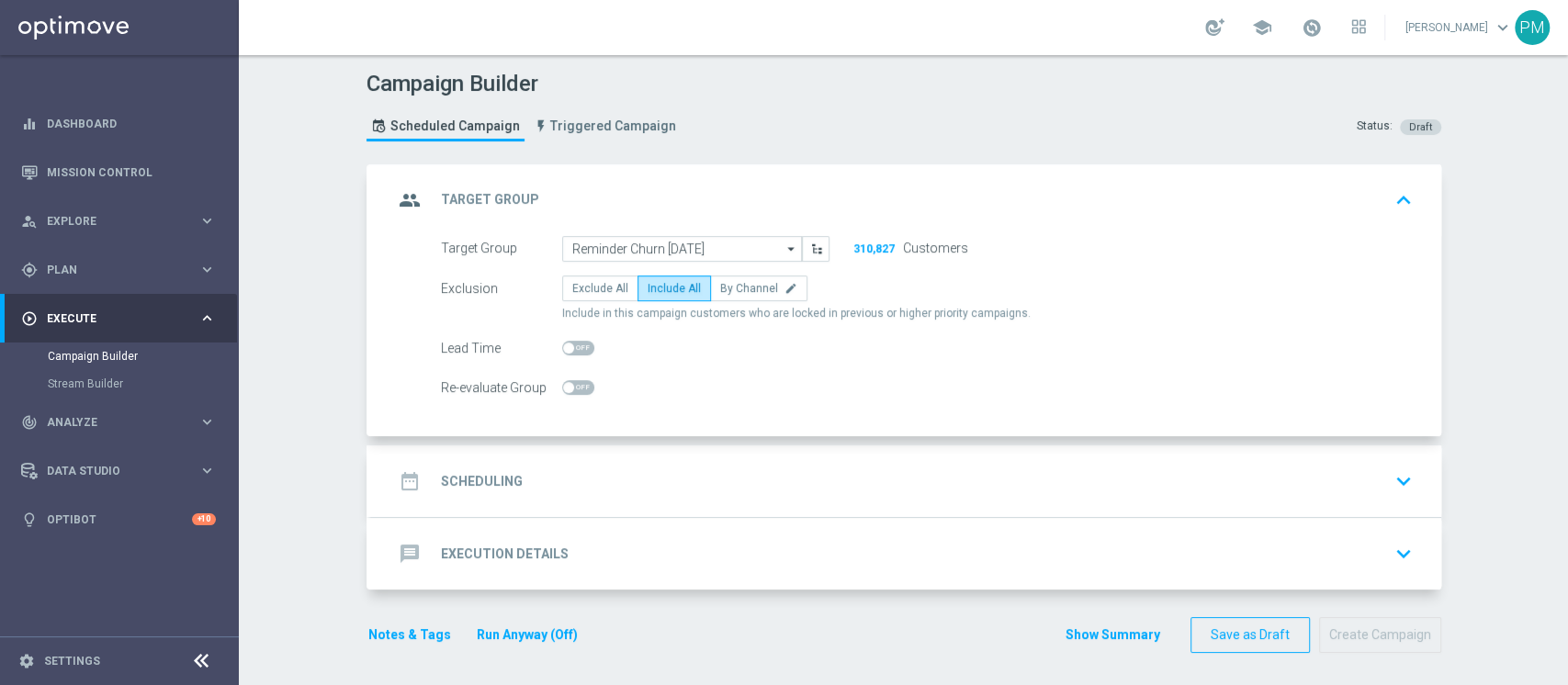 click on "date_range
Scheduling
keyboard_arrow_down" 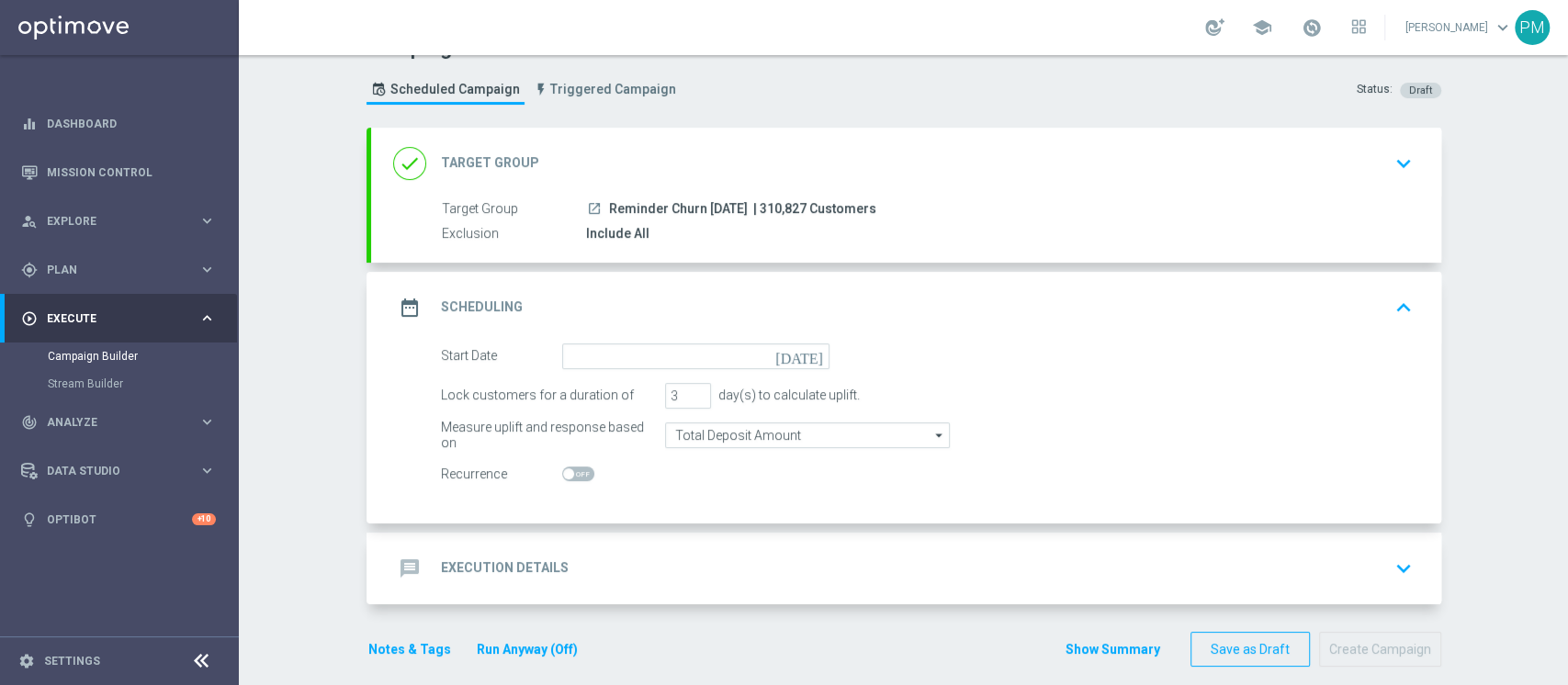 scroll, scrollTop: 53, scrollLeft: 0, axis: vertical 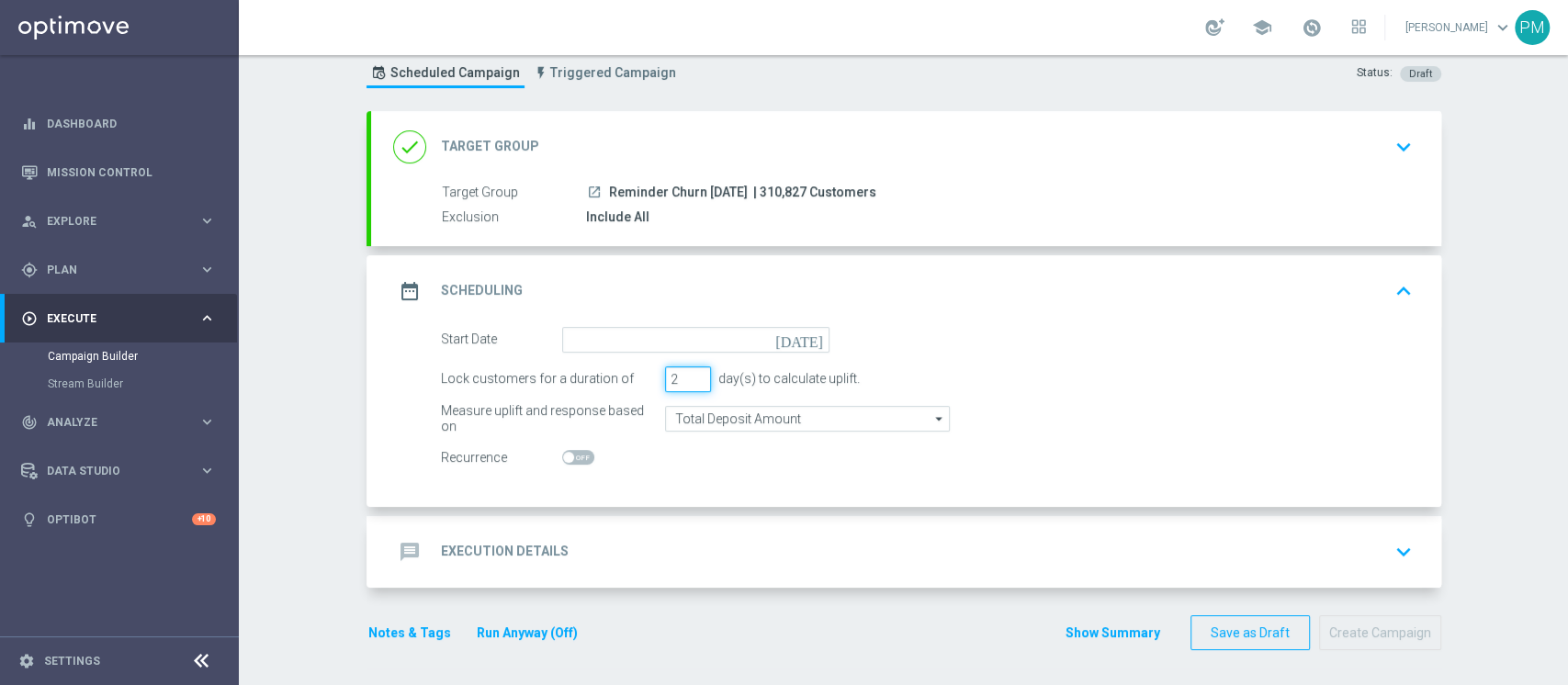 click on "2" 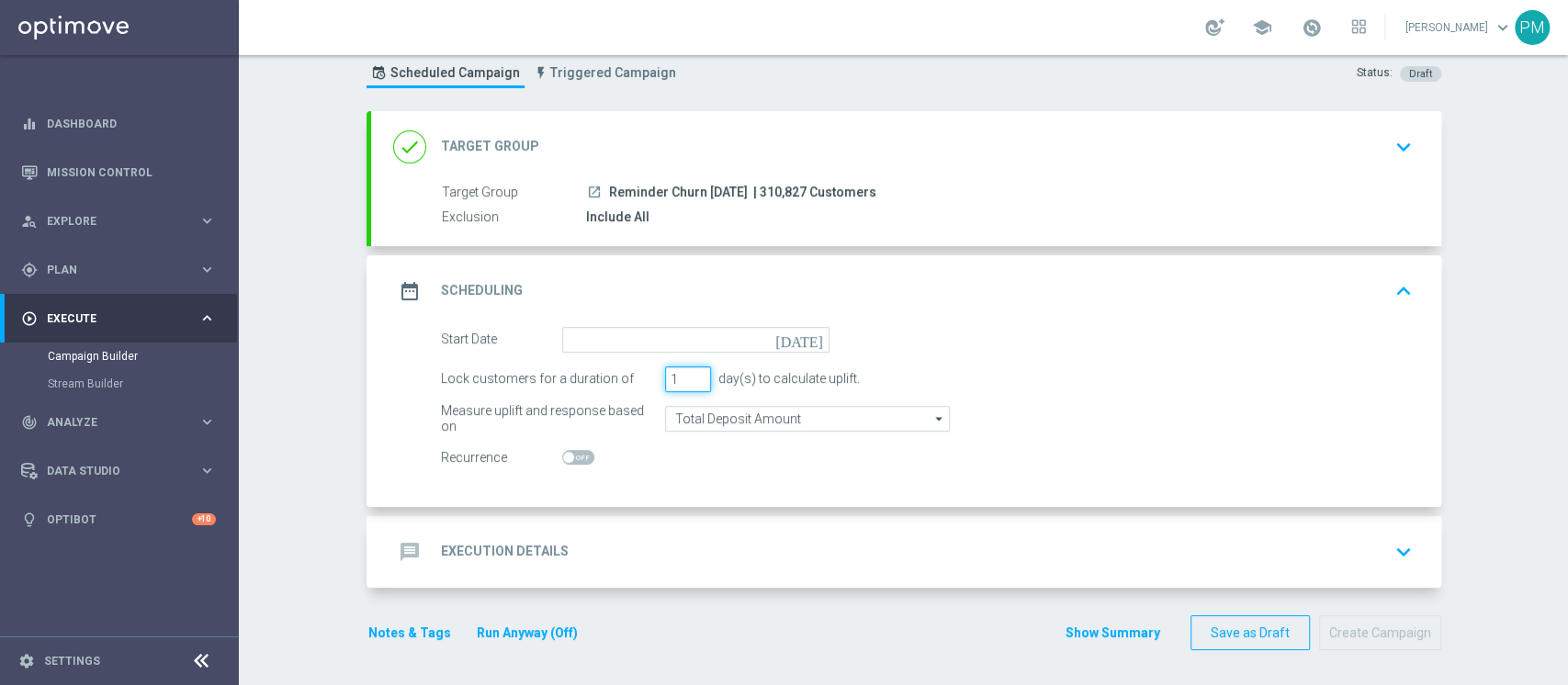 type on "1" 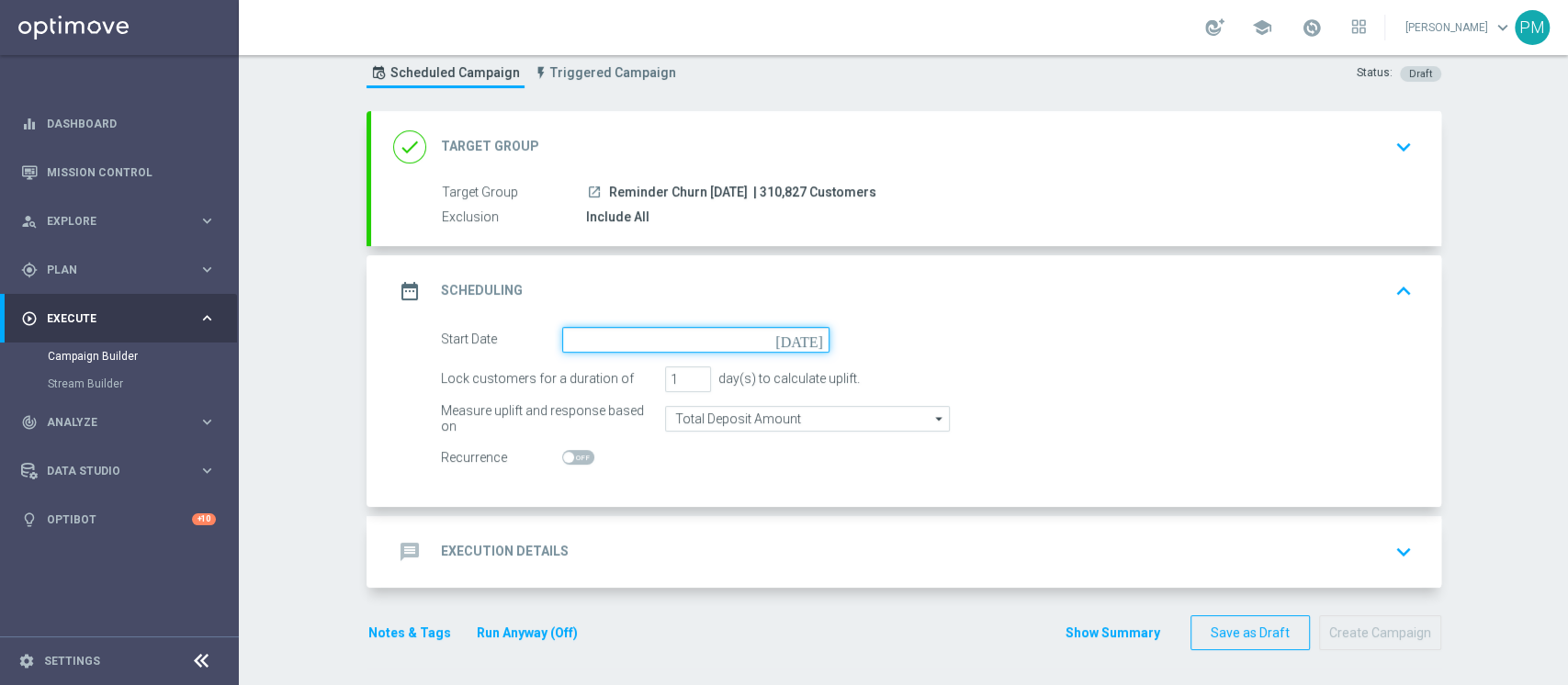 click 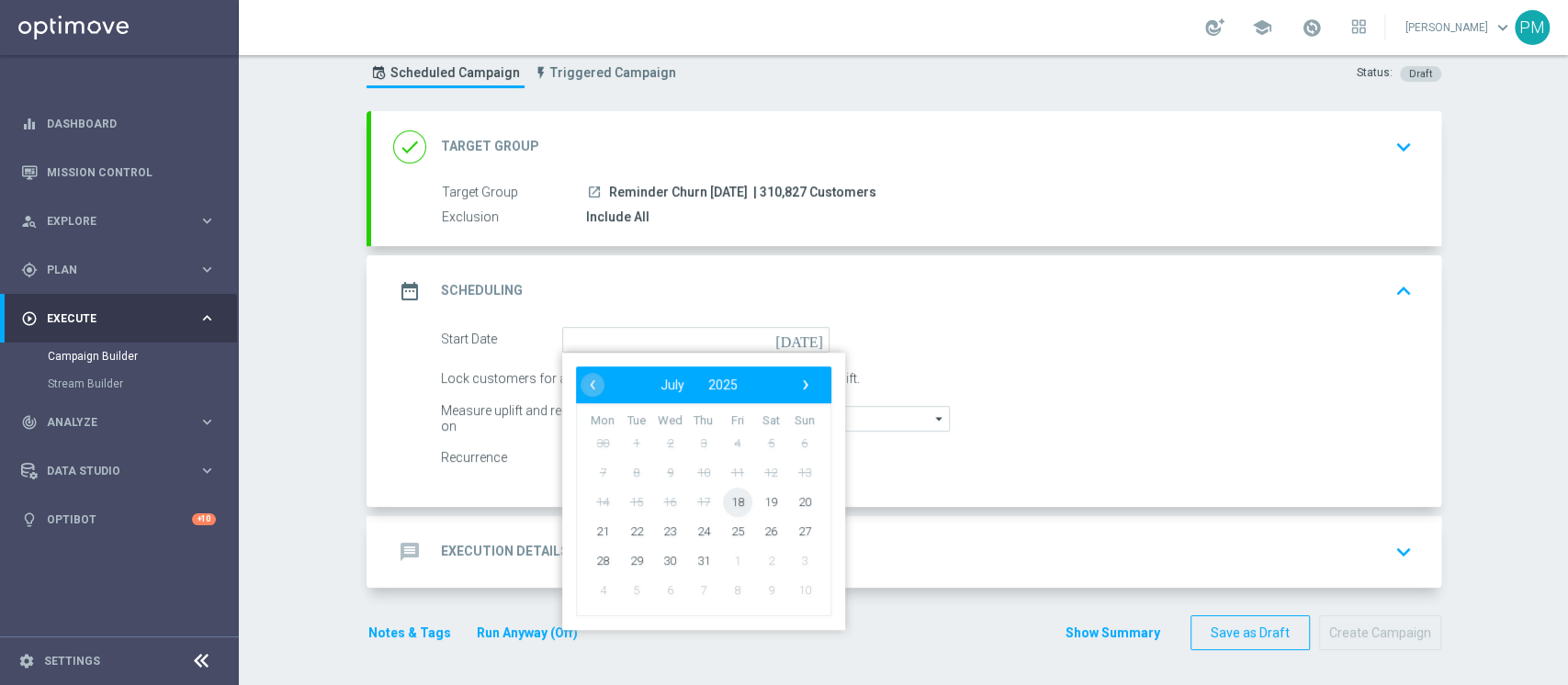 click on "18" 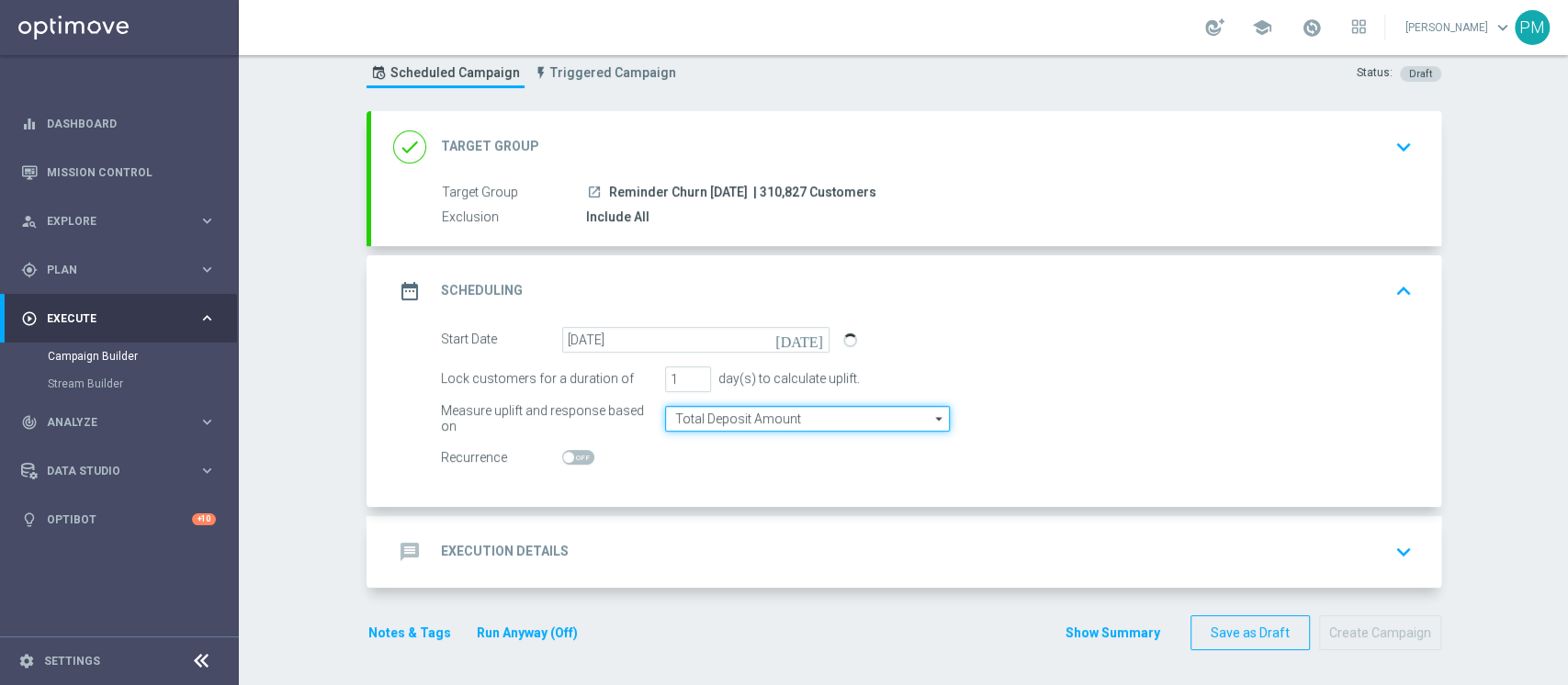 click on "Total Deposit Amount" 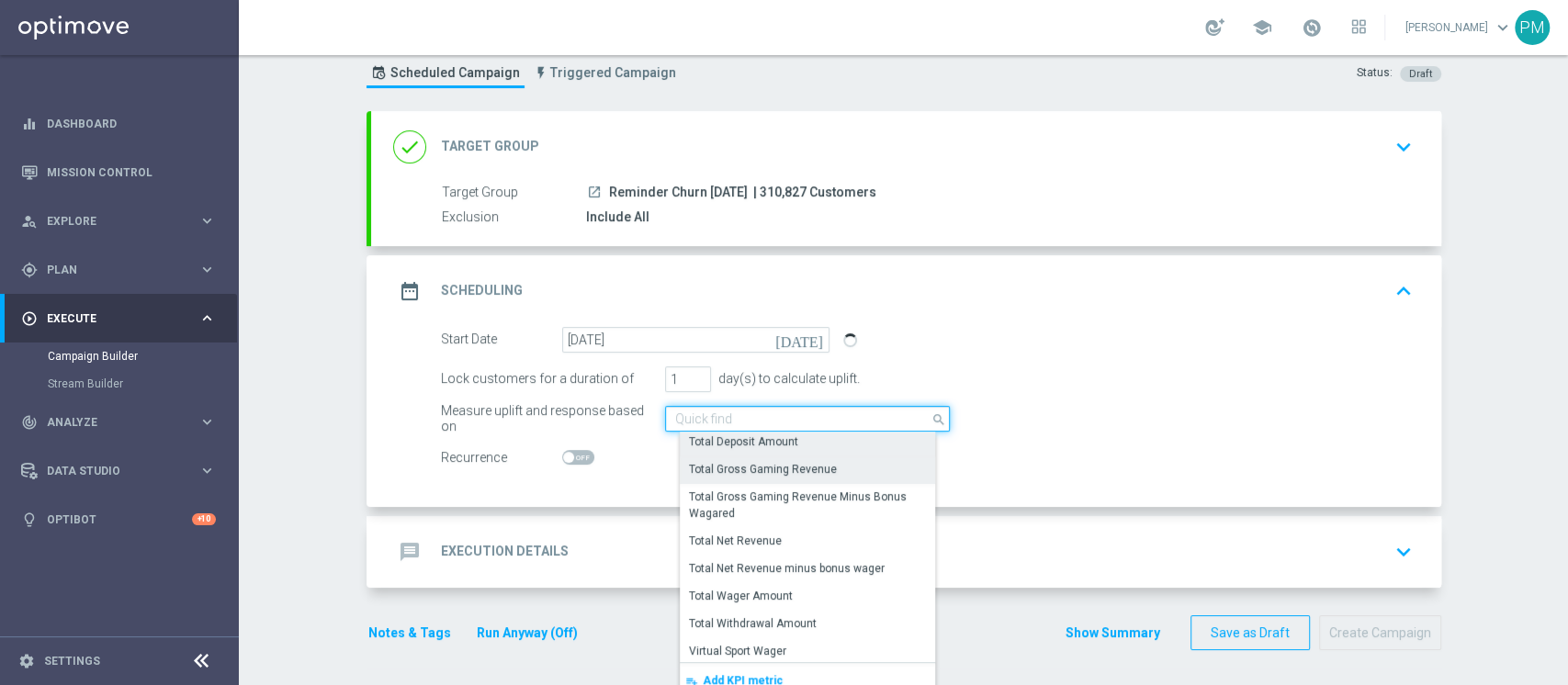 scroll, scrollTop: 420, scrollLeft: 0, axis: vertical 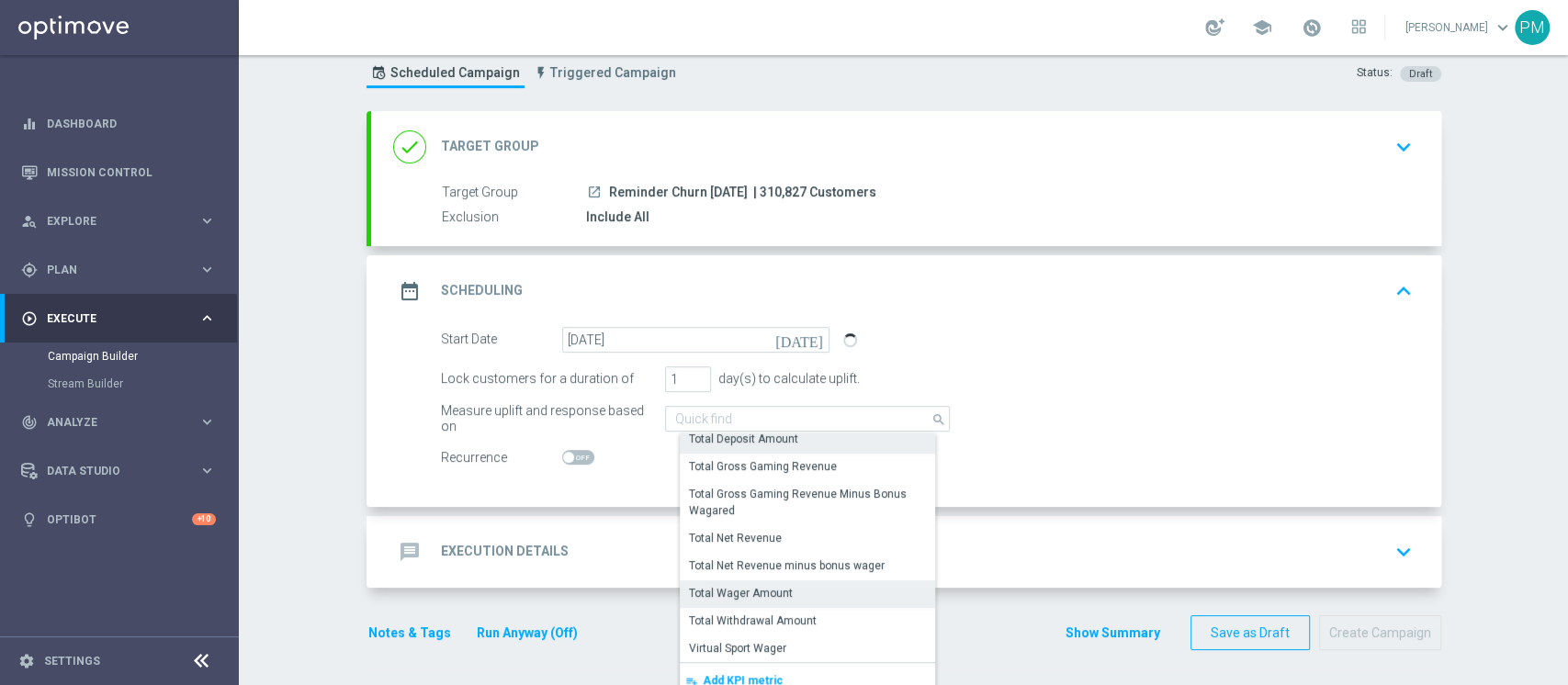 click on "Total Wager Amount" 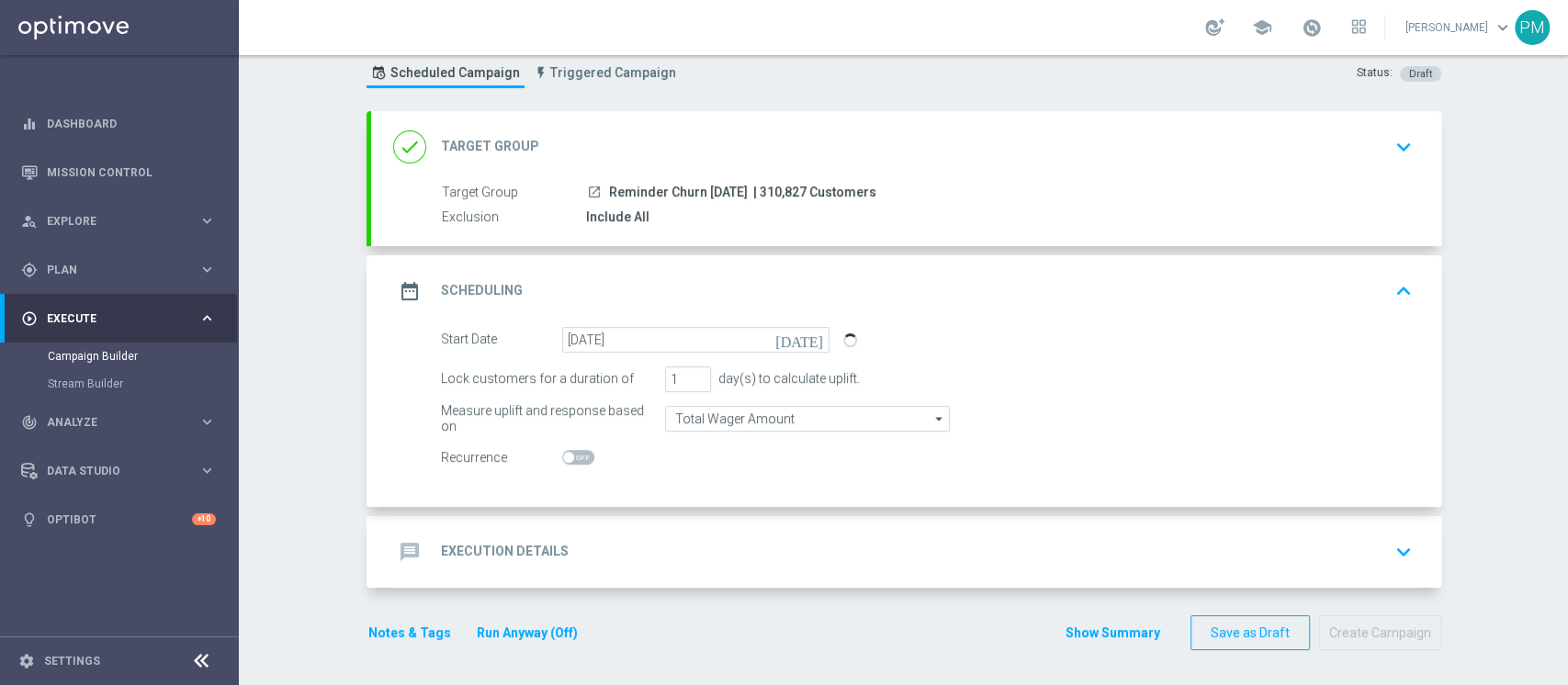 click on "message
Execution Details
keyboard_arrow_down" 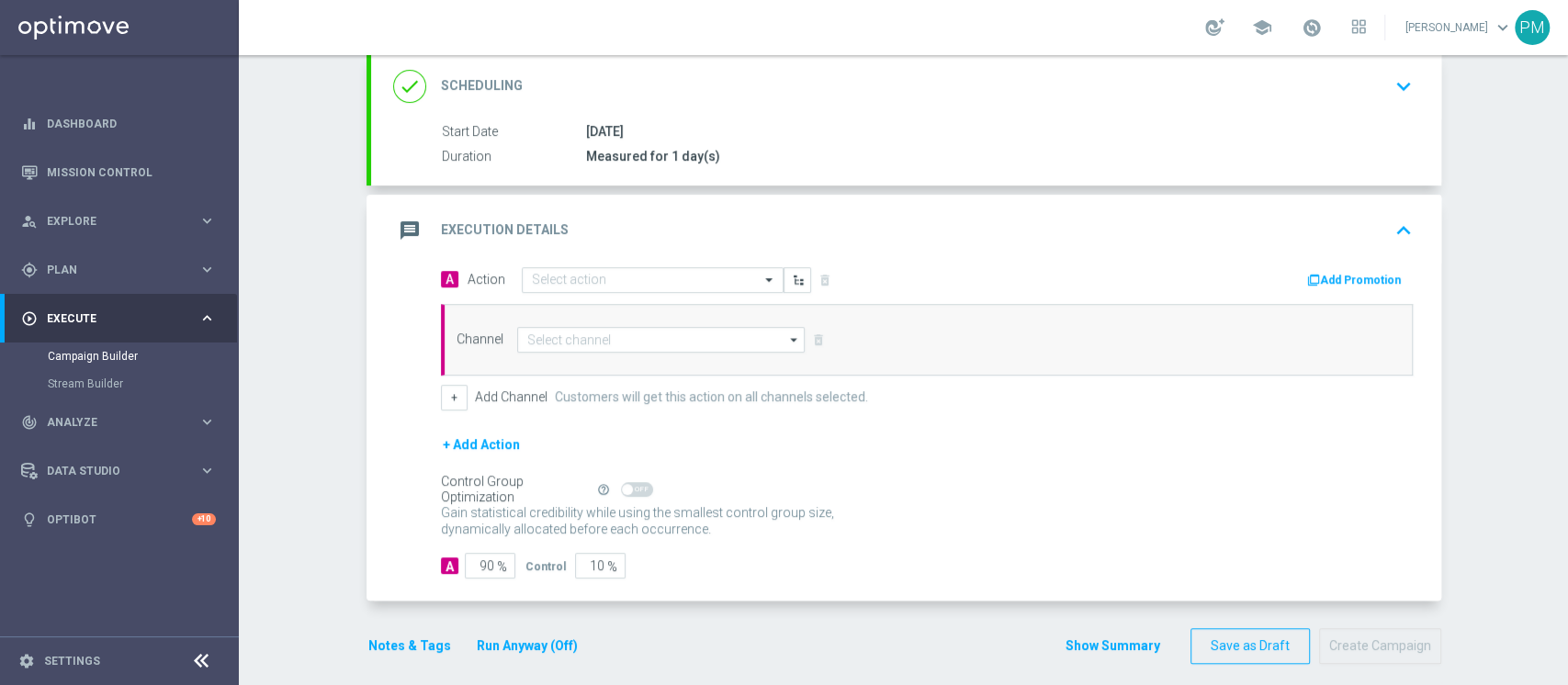 scroll, scrollTop: 263, scrollLeft: 0, axis: vertical 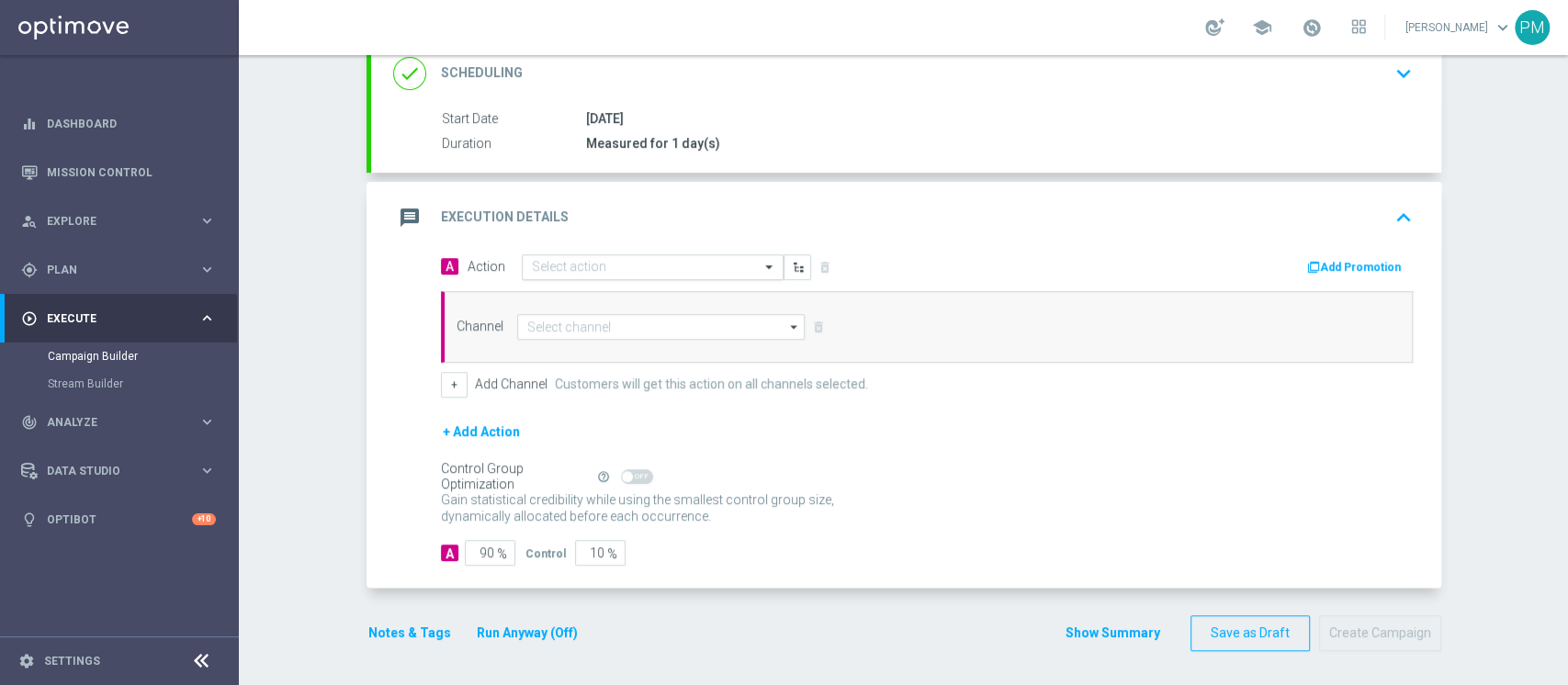 click 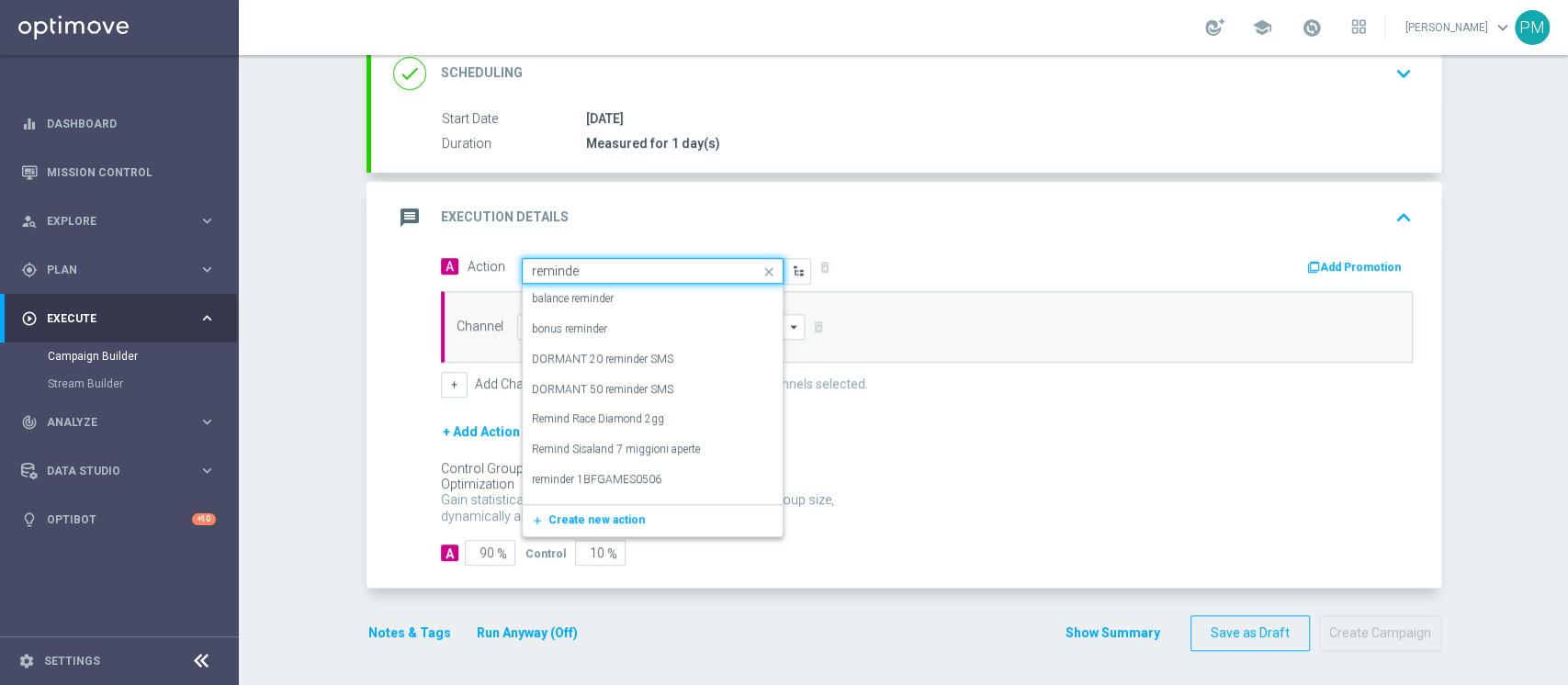 type on "reminder" 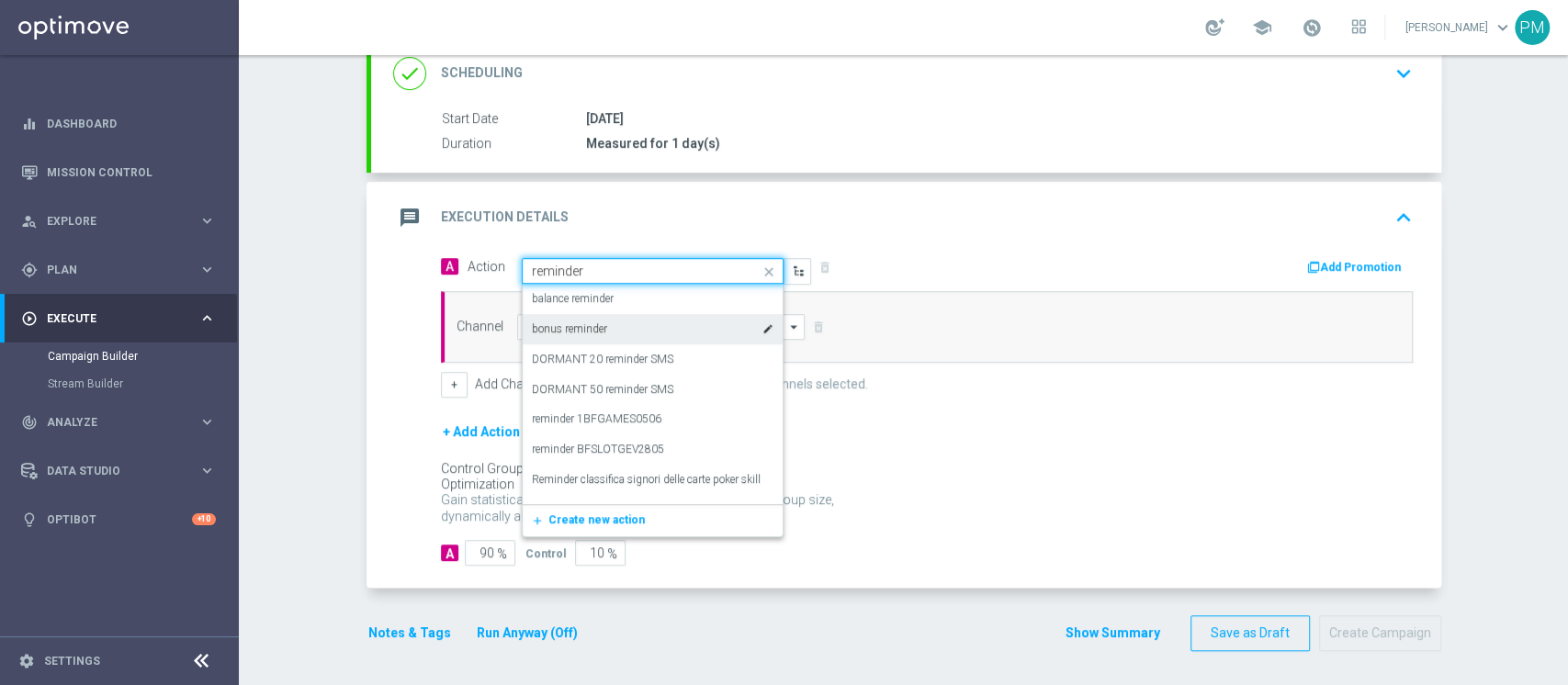 click on "bonus reminder" at bounding box center [570, 329] 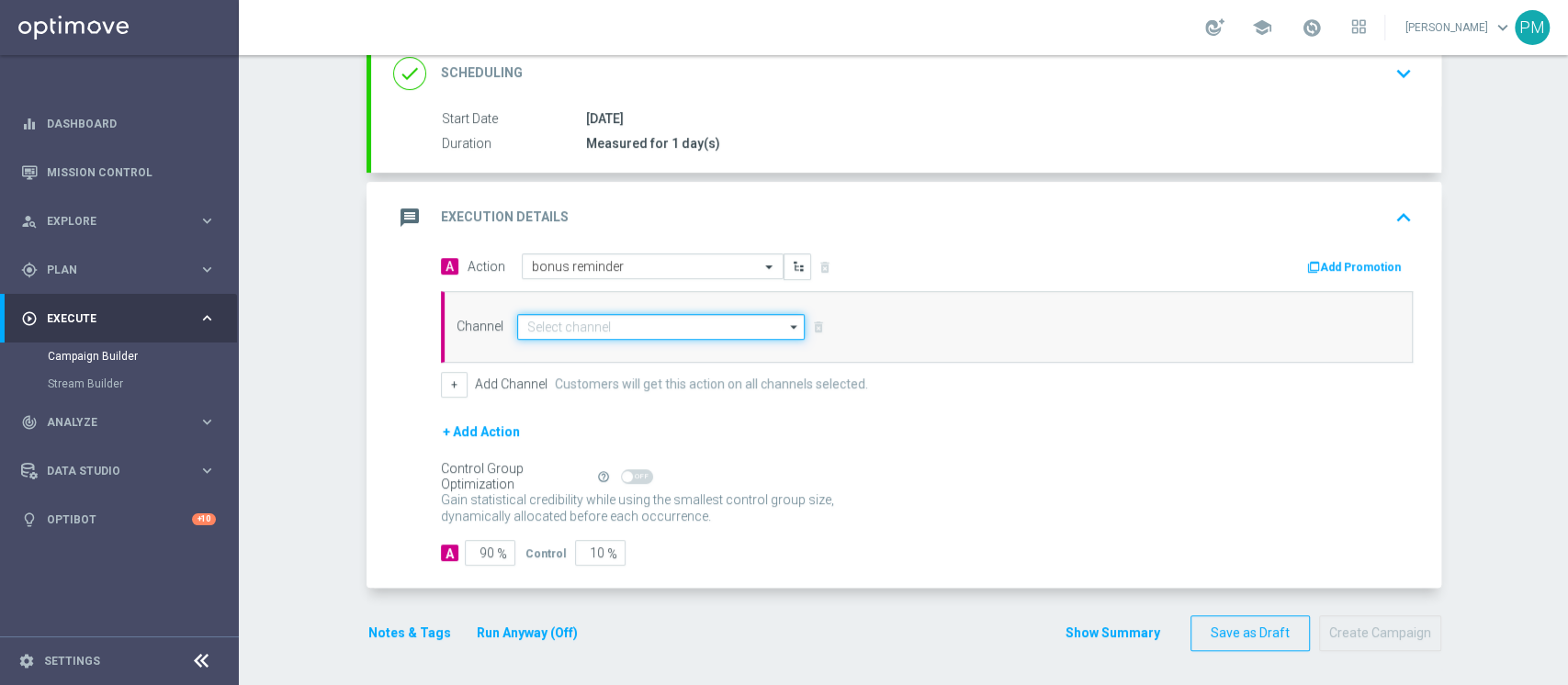 click 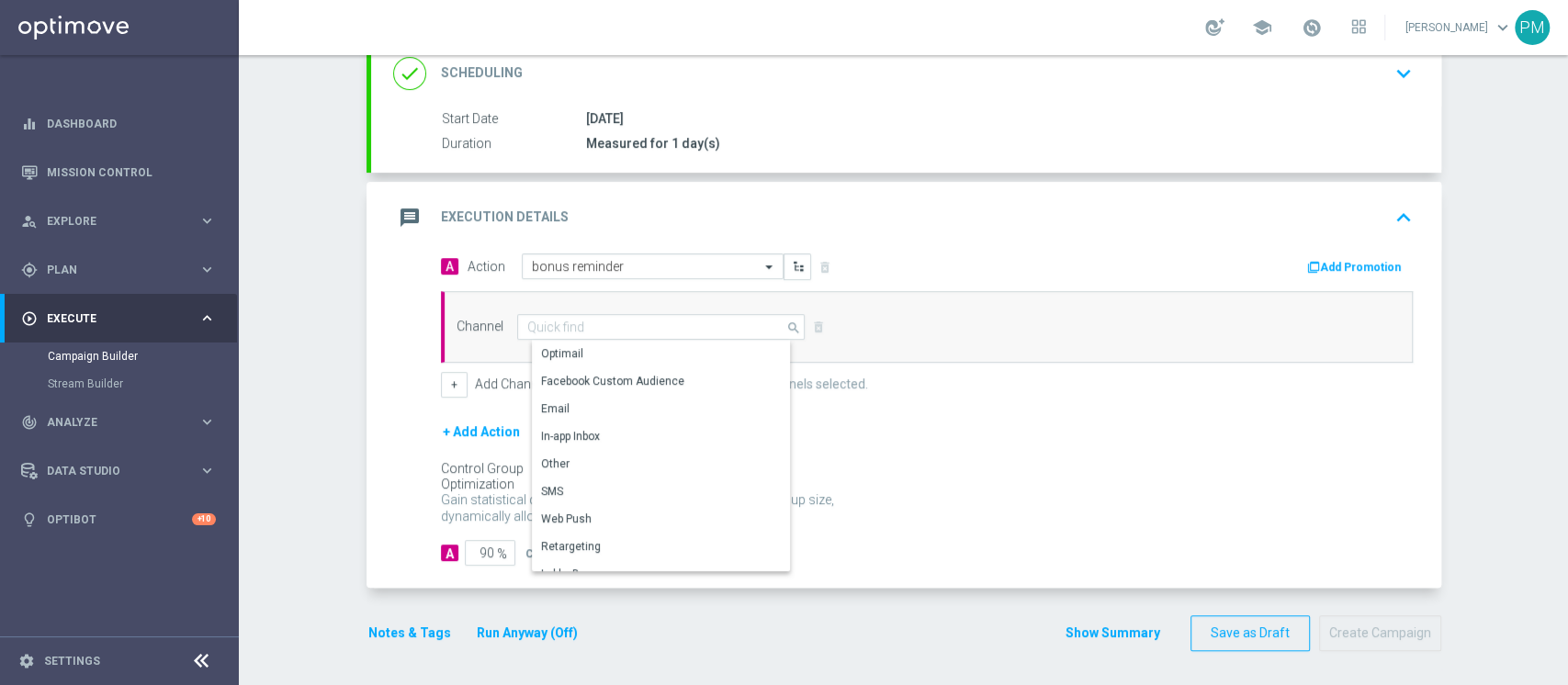 click on "A
Action
Select action  bonus reminder
delete_forever
Add Promotion
Channel
search
Drag here to set row groups Drag here to set column labels" 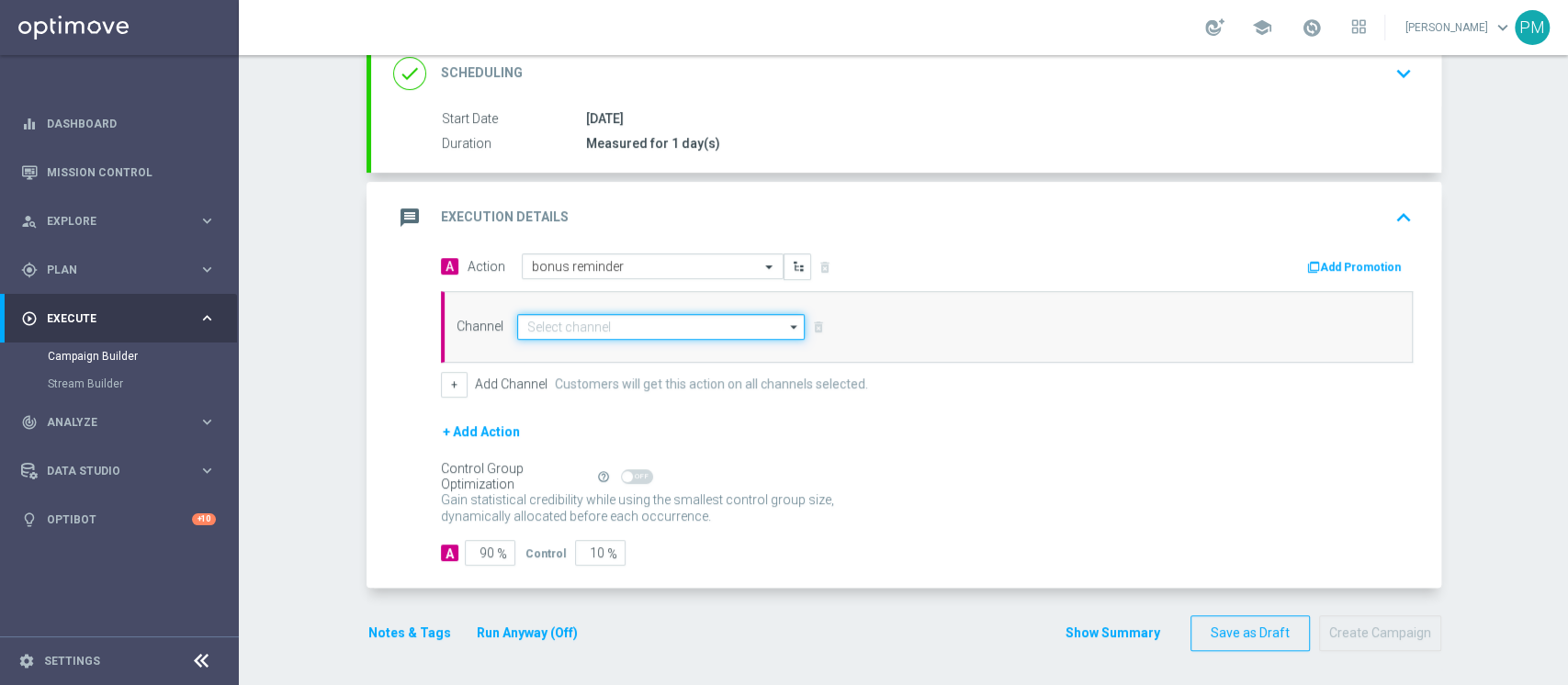 click 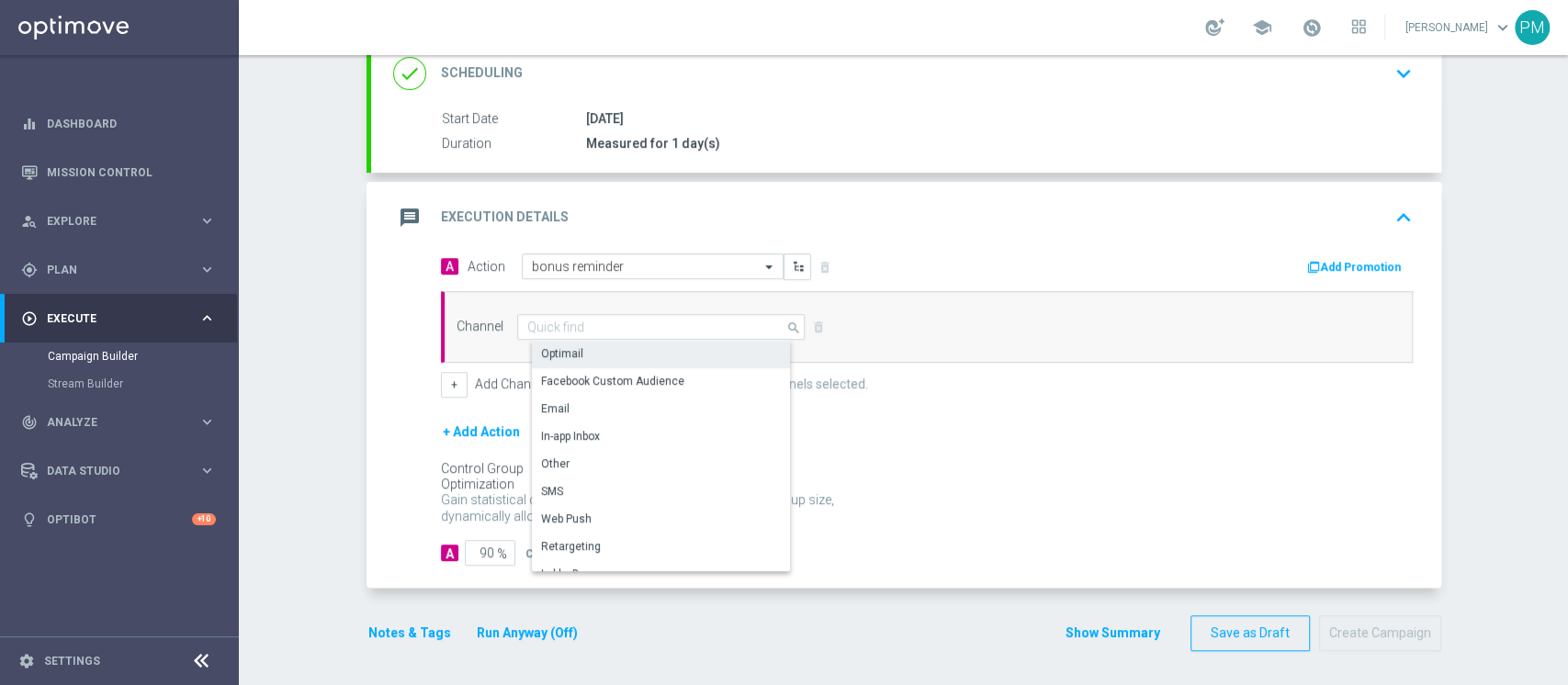 click on "Optimail" 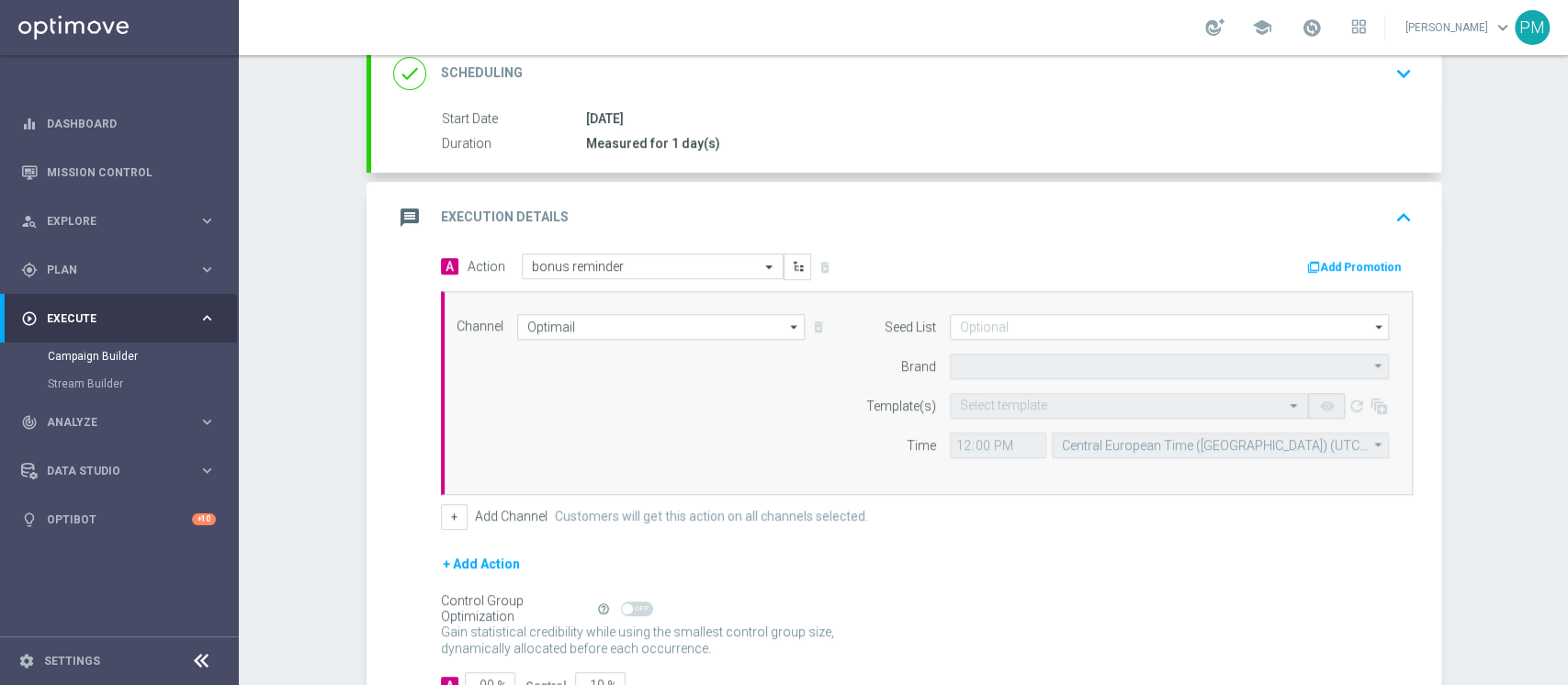 type on "Sisal Marketing" 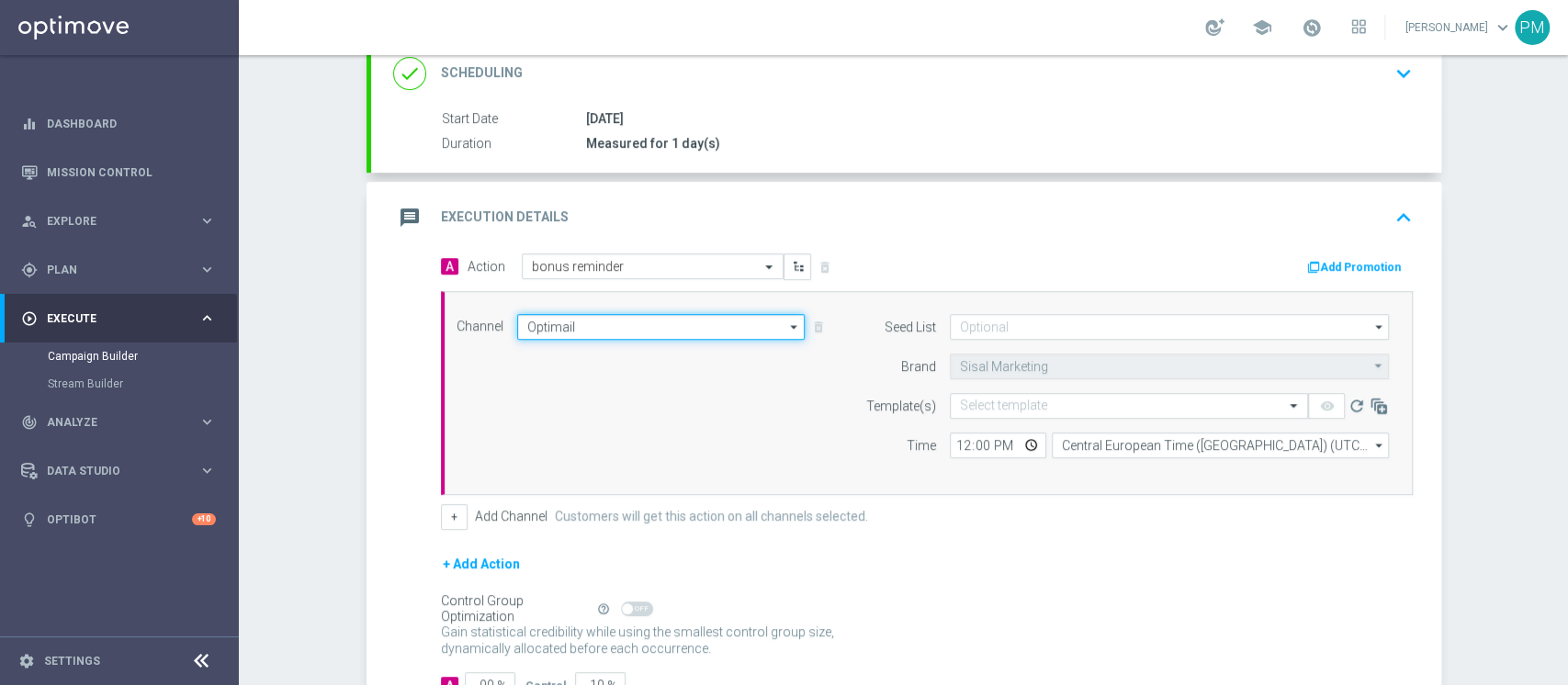 click on "Optimail" 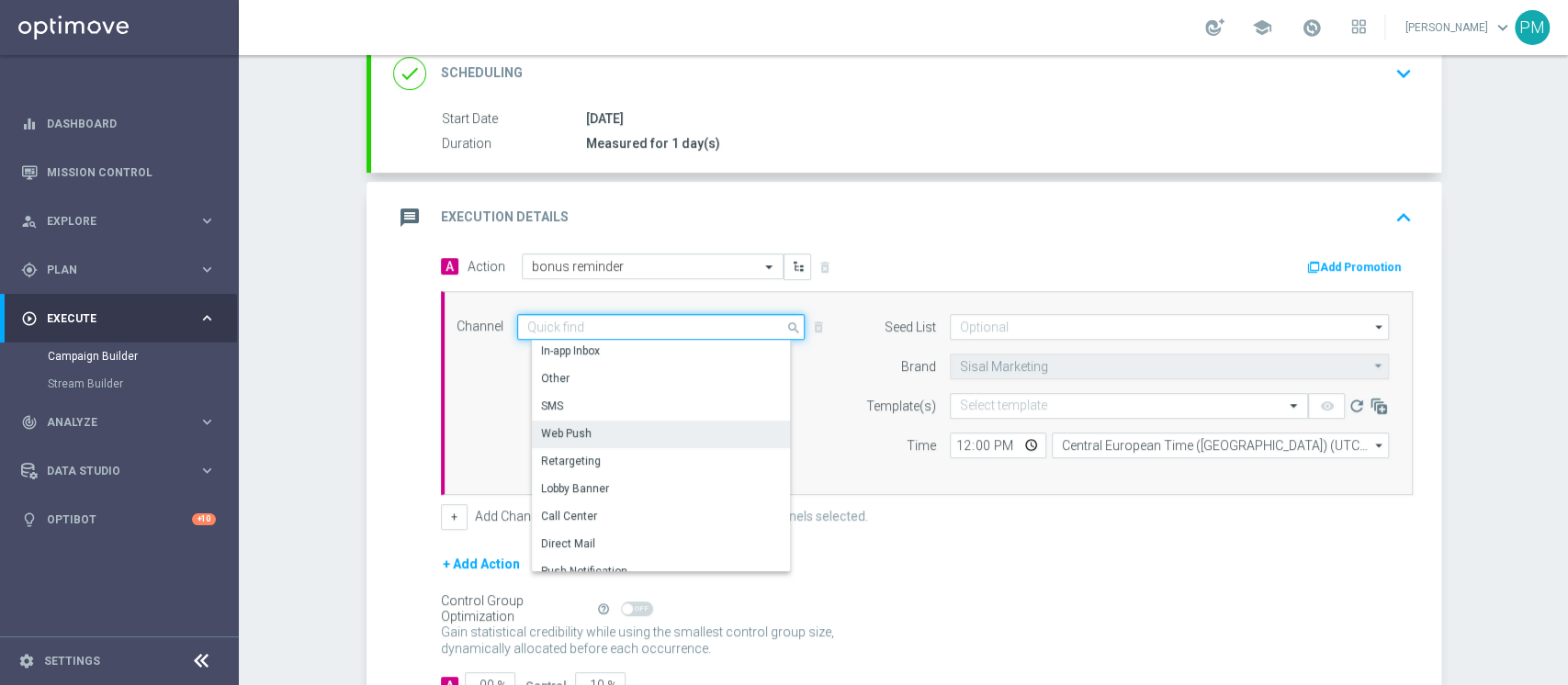 scroll, scrollTop: 244, scrollLeft: 0, axis: vertical 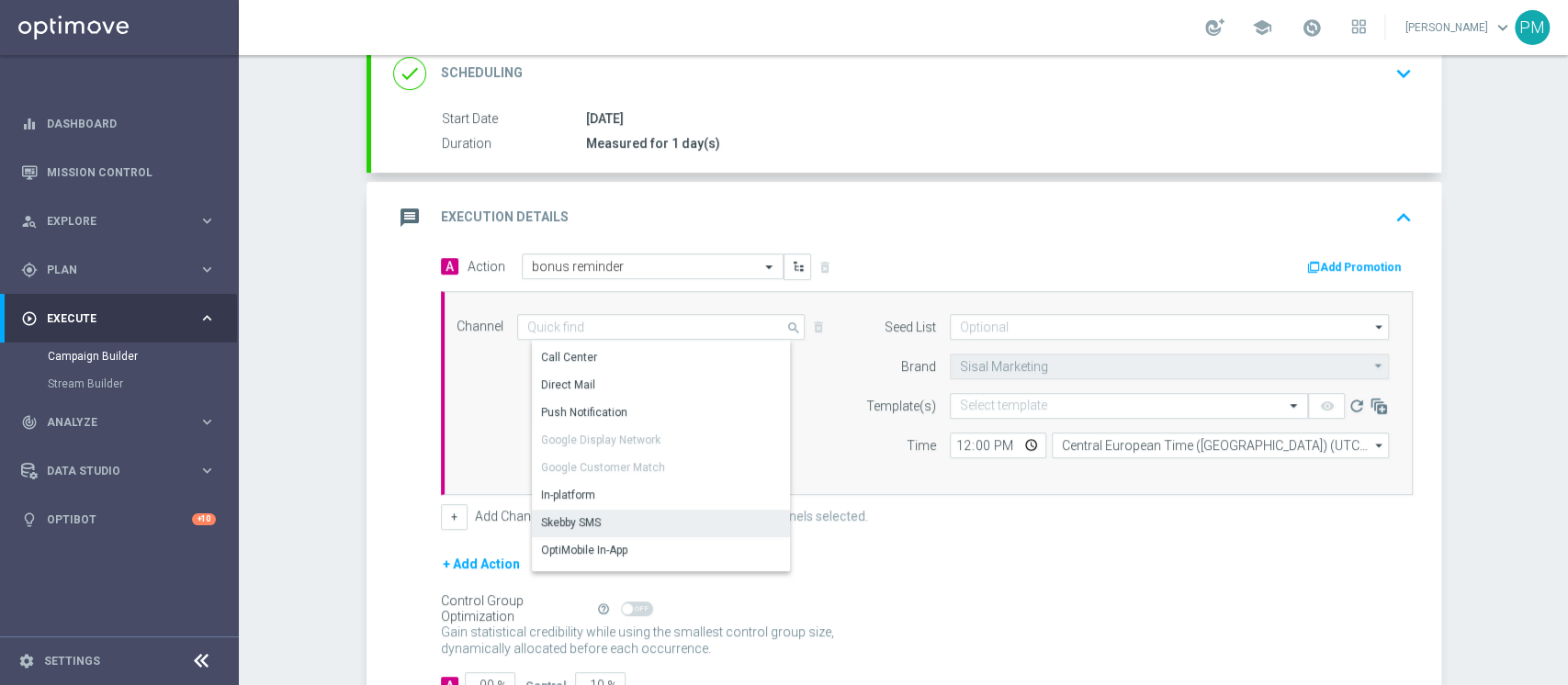 click on "Skebby SMS" 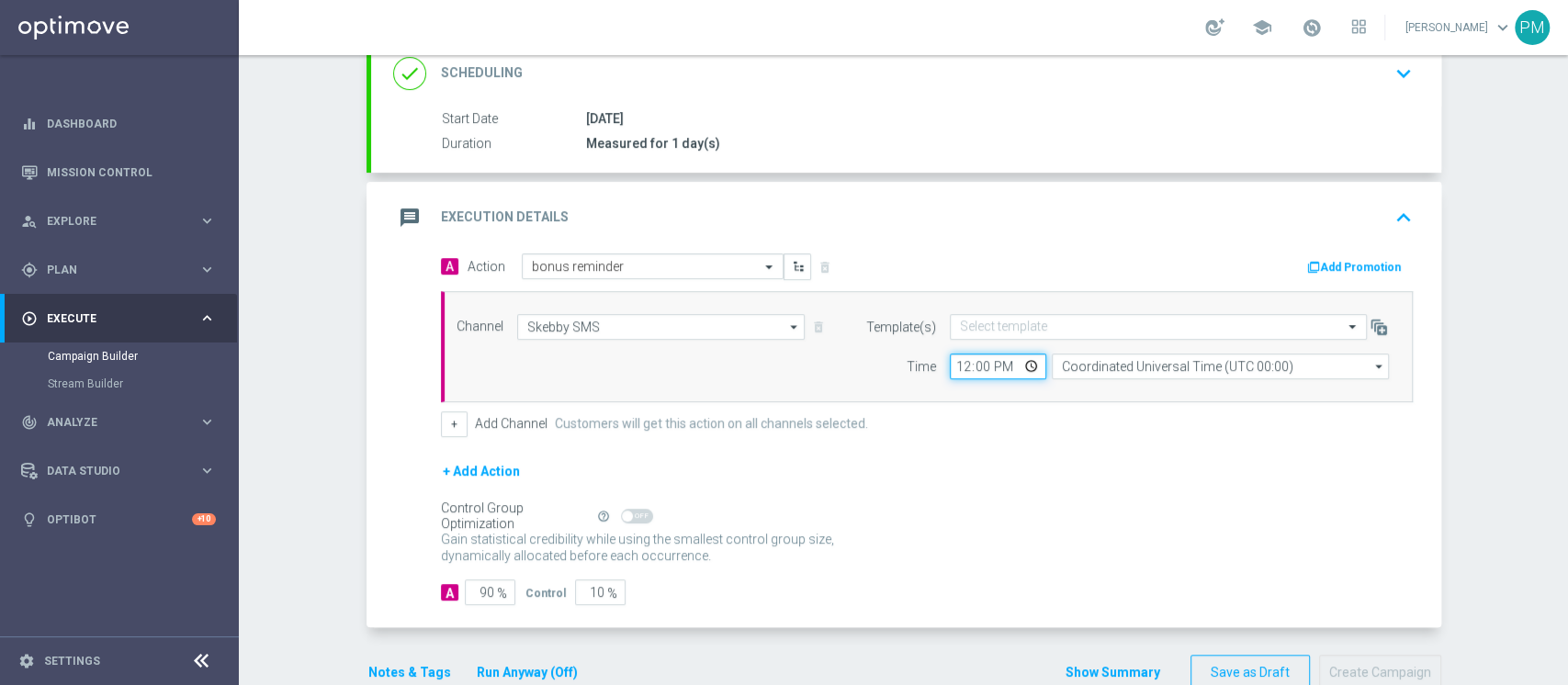 click on "12:00" 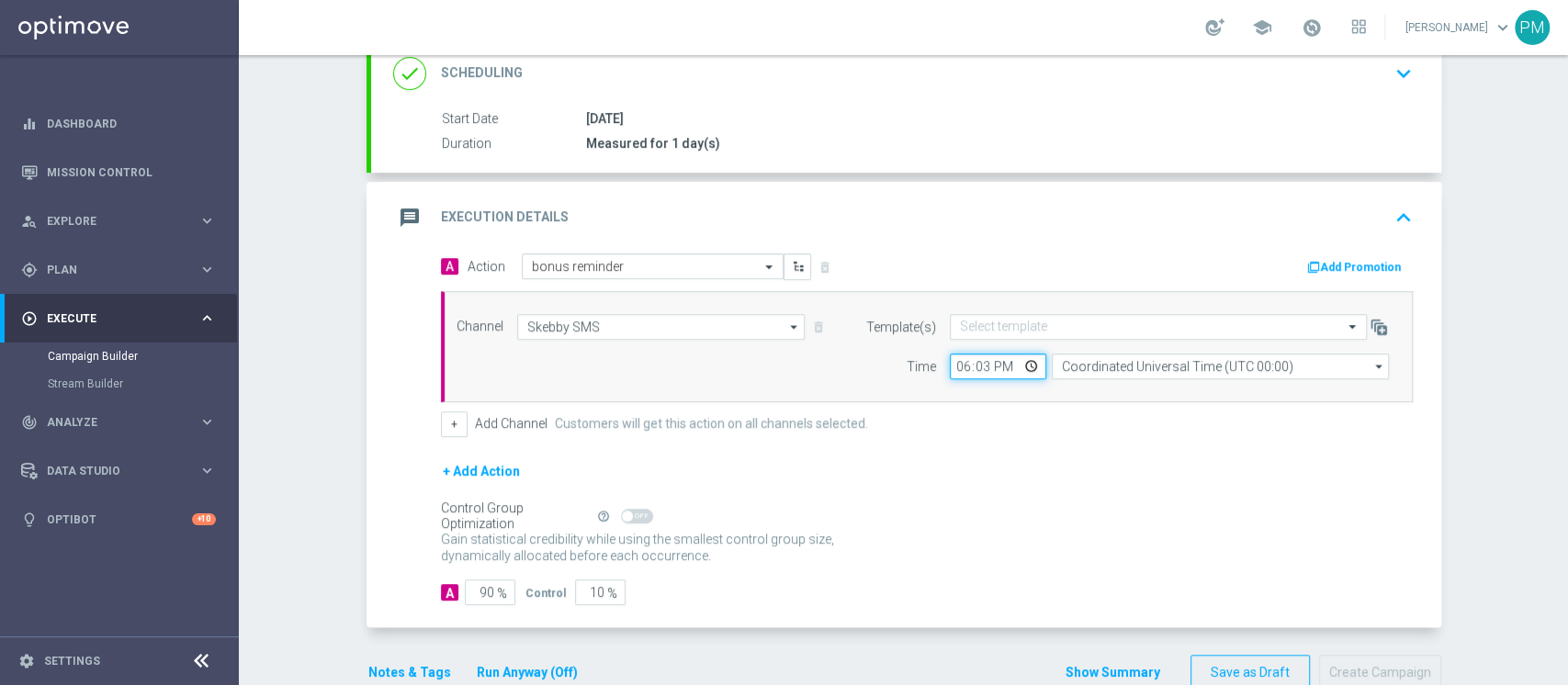 type on "18:30" 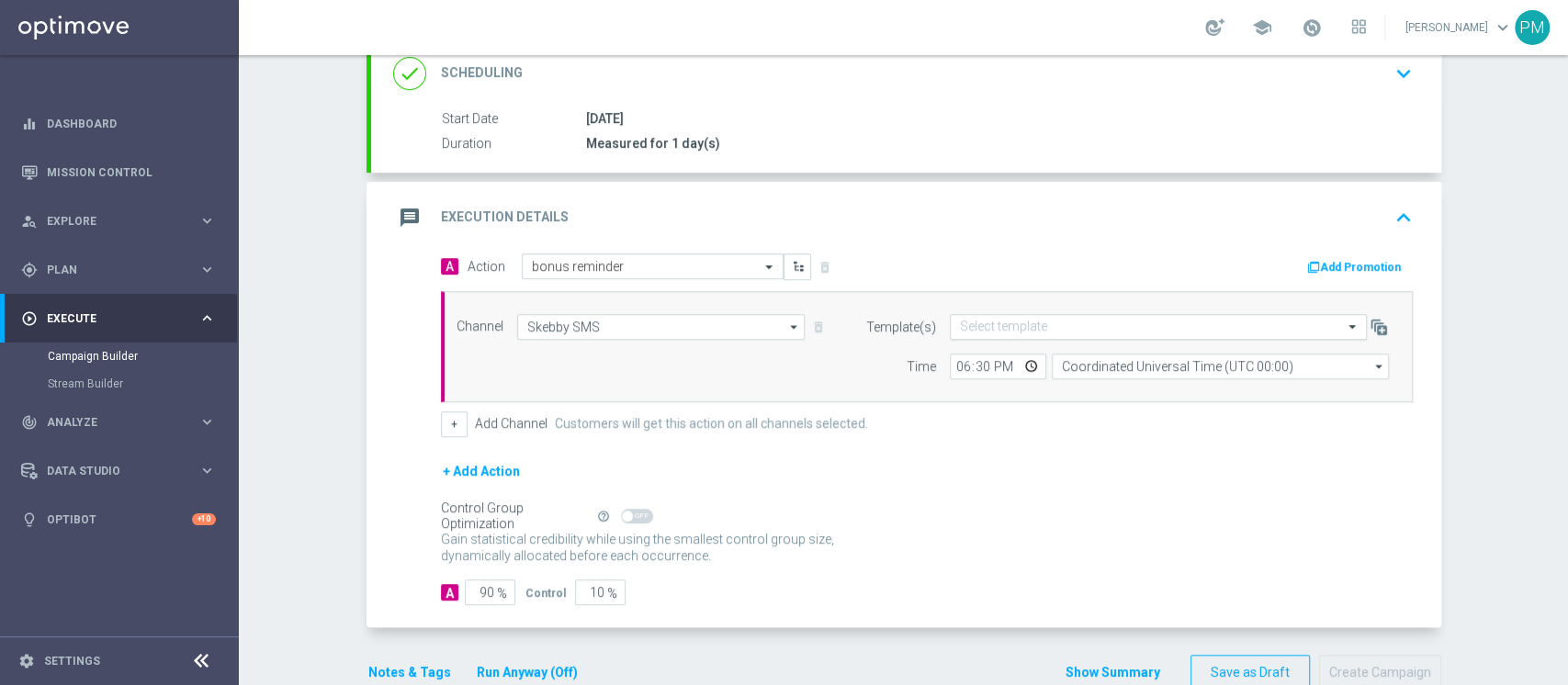 click 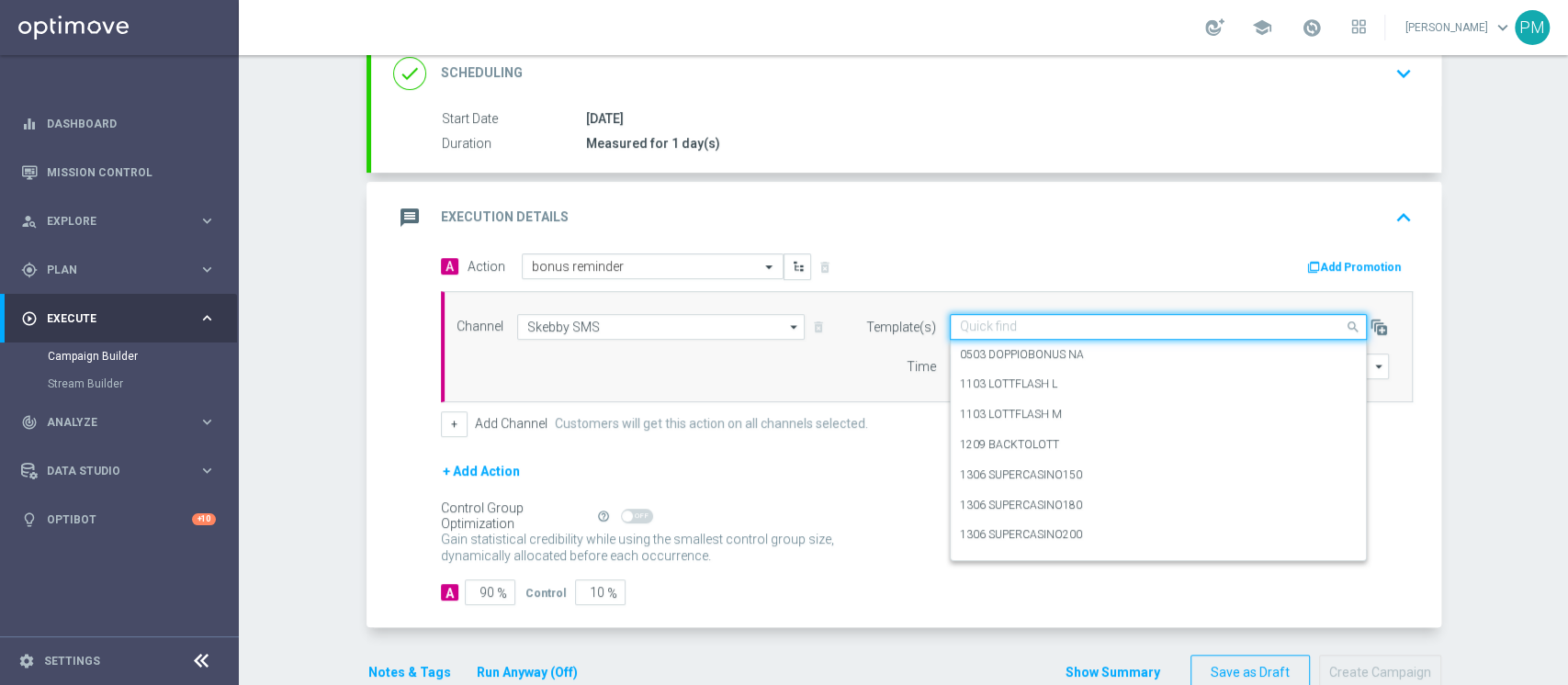paste on "Reminder Churn [DATE]" 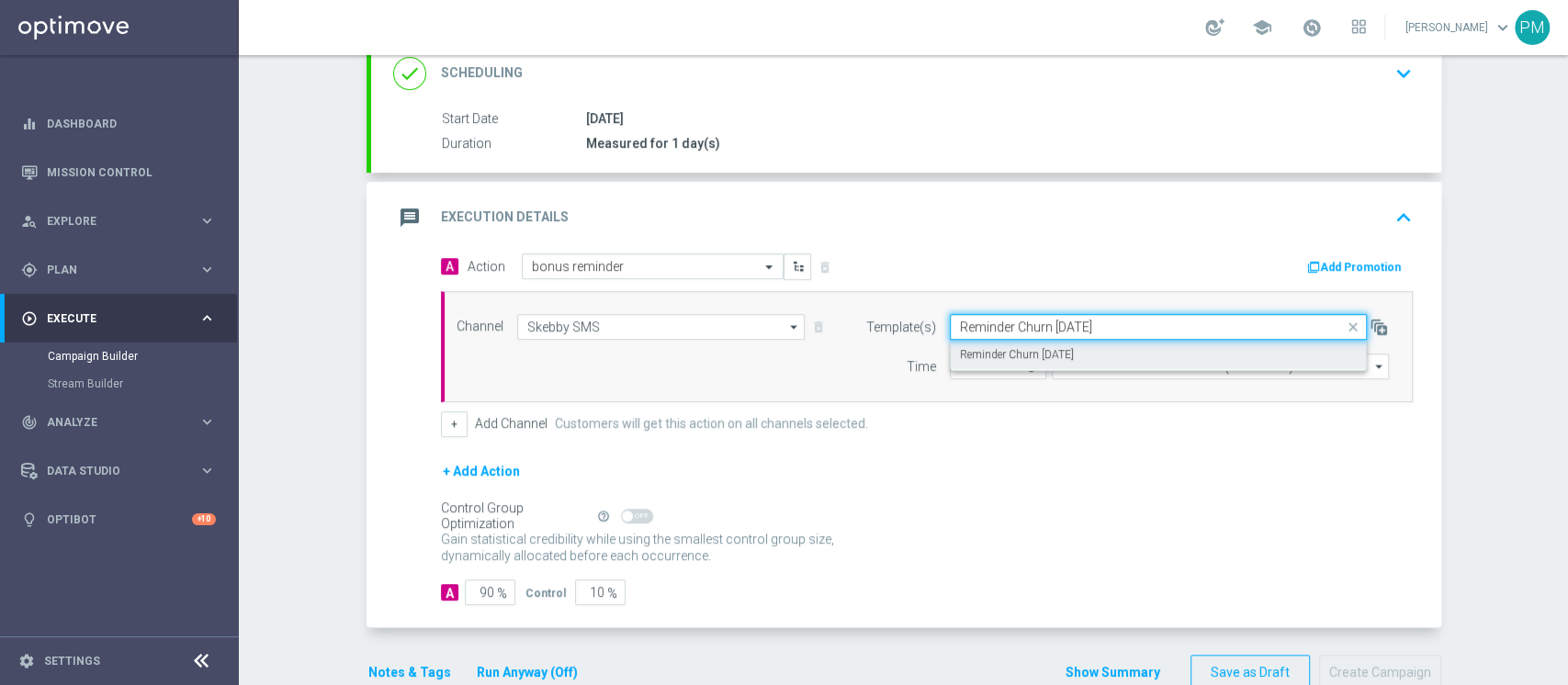 click on "Reminder Churn [DATE]" at bounding box center [1158, 354] 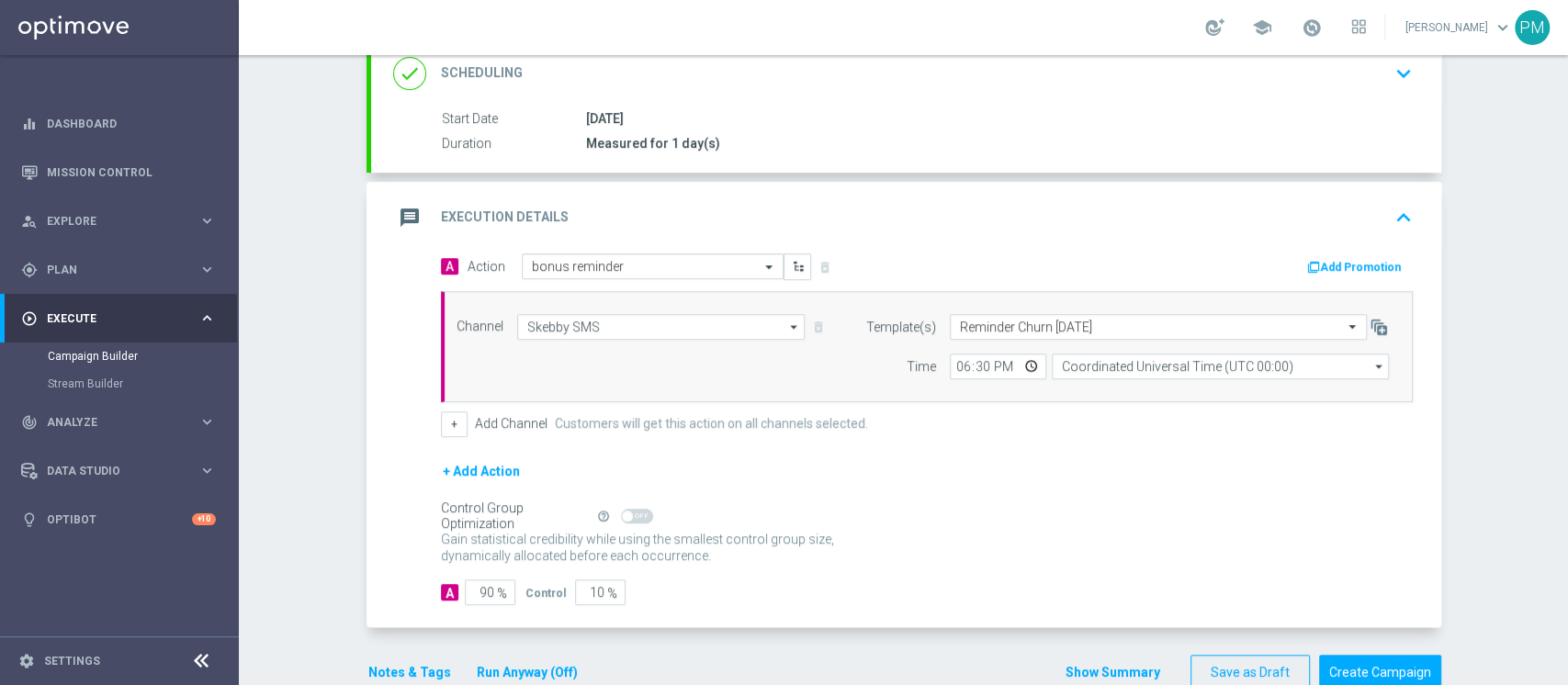 scroll, scrollTop: 301, scrollLeft: 0, axis: vertical 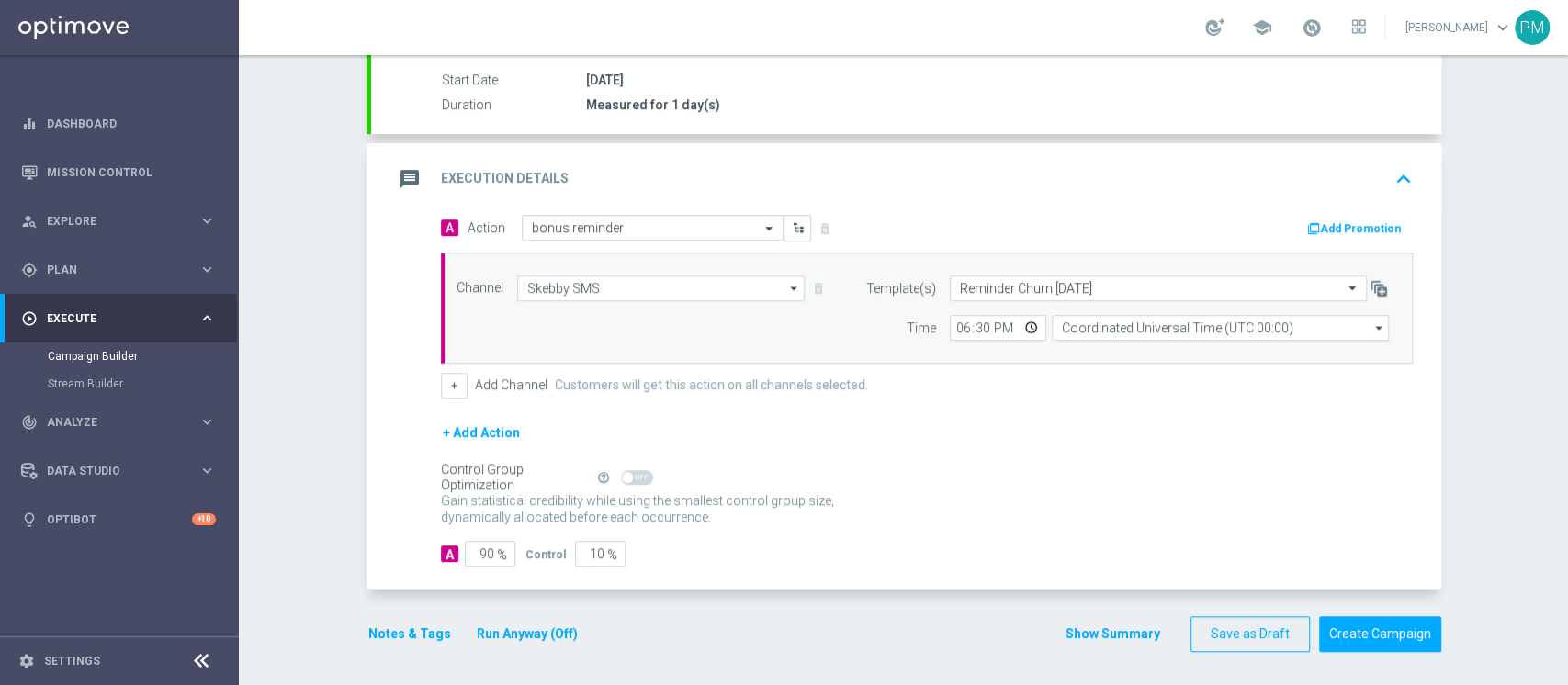click on "Notes & Tags" 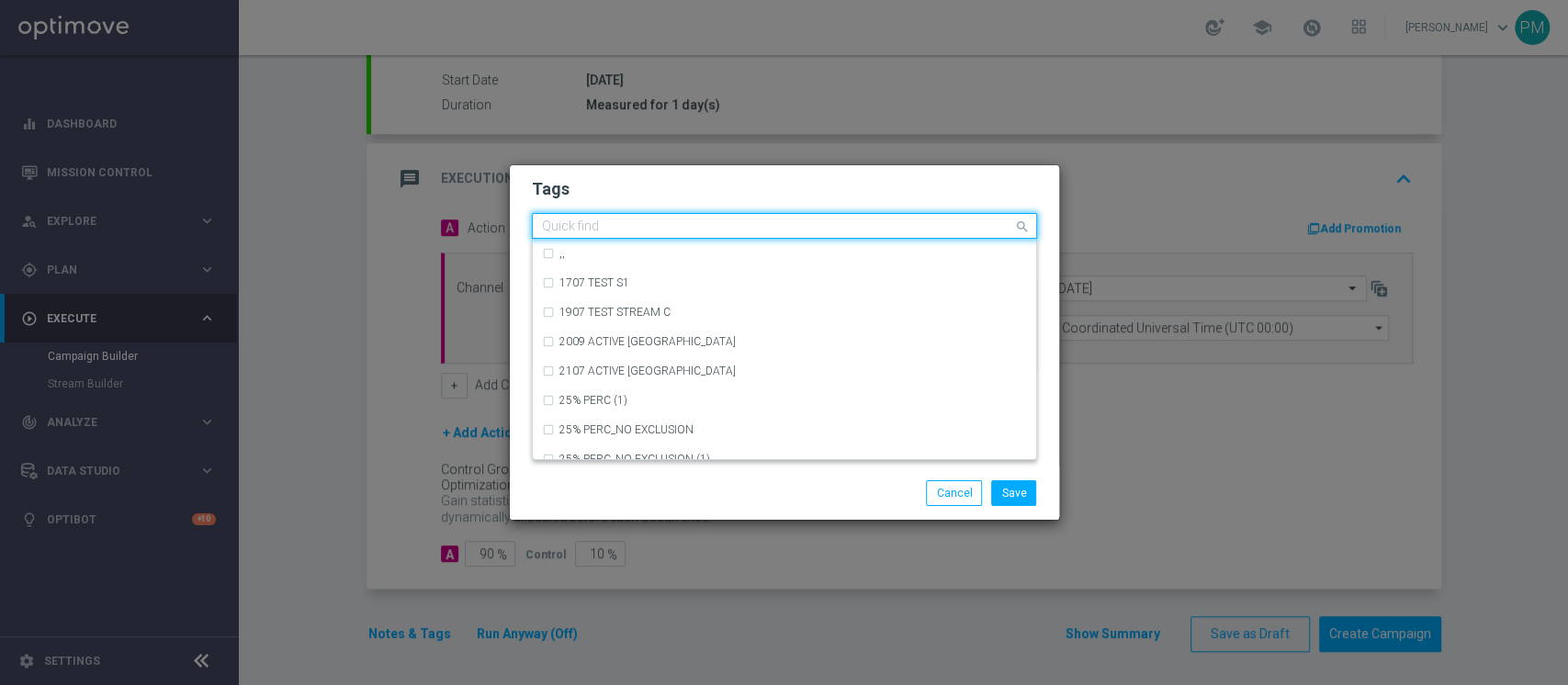 click 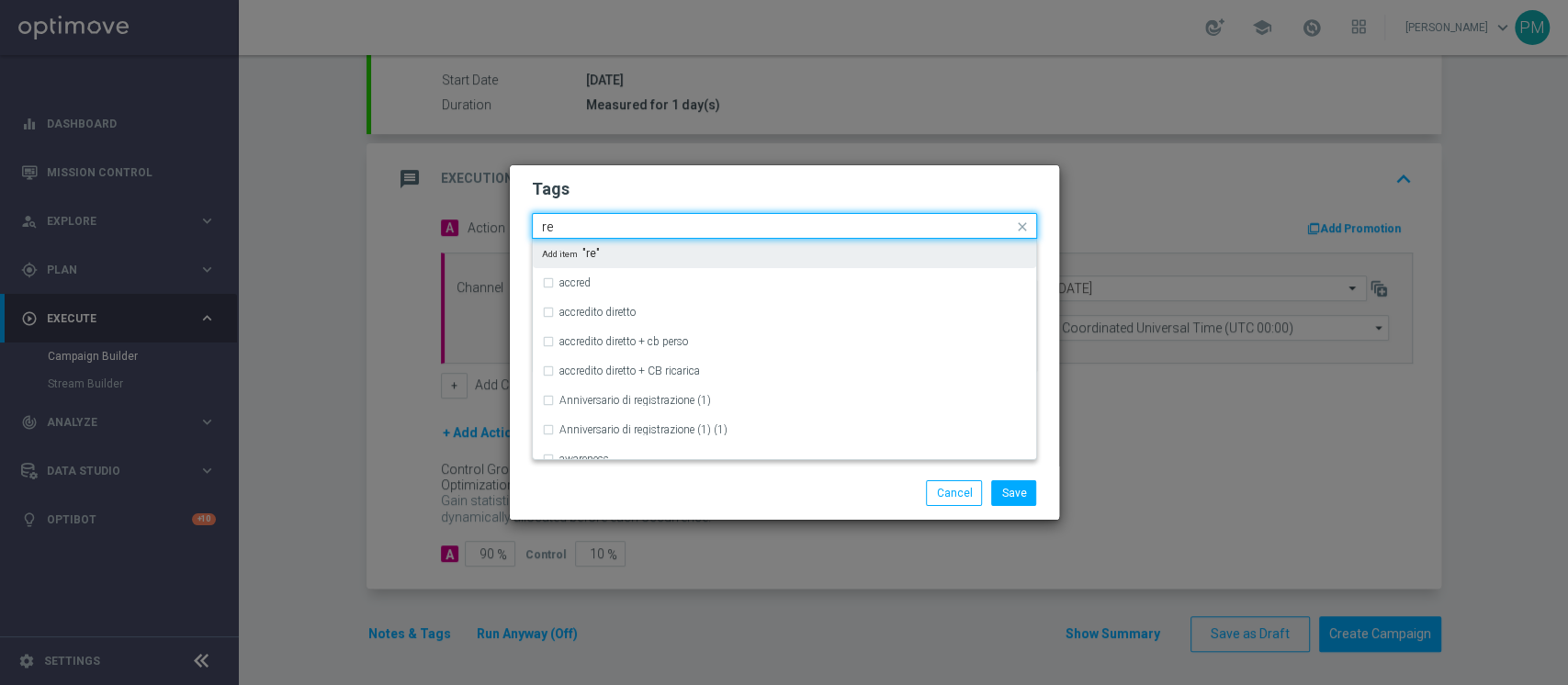 type on "r" 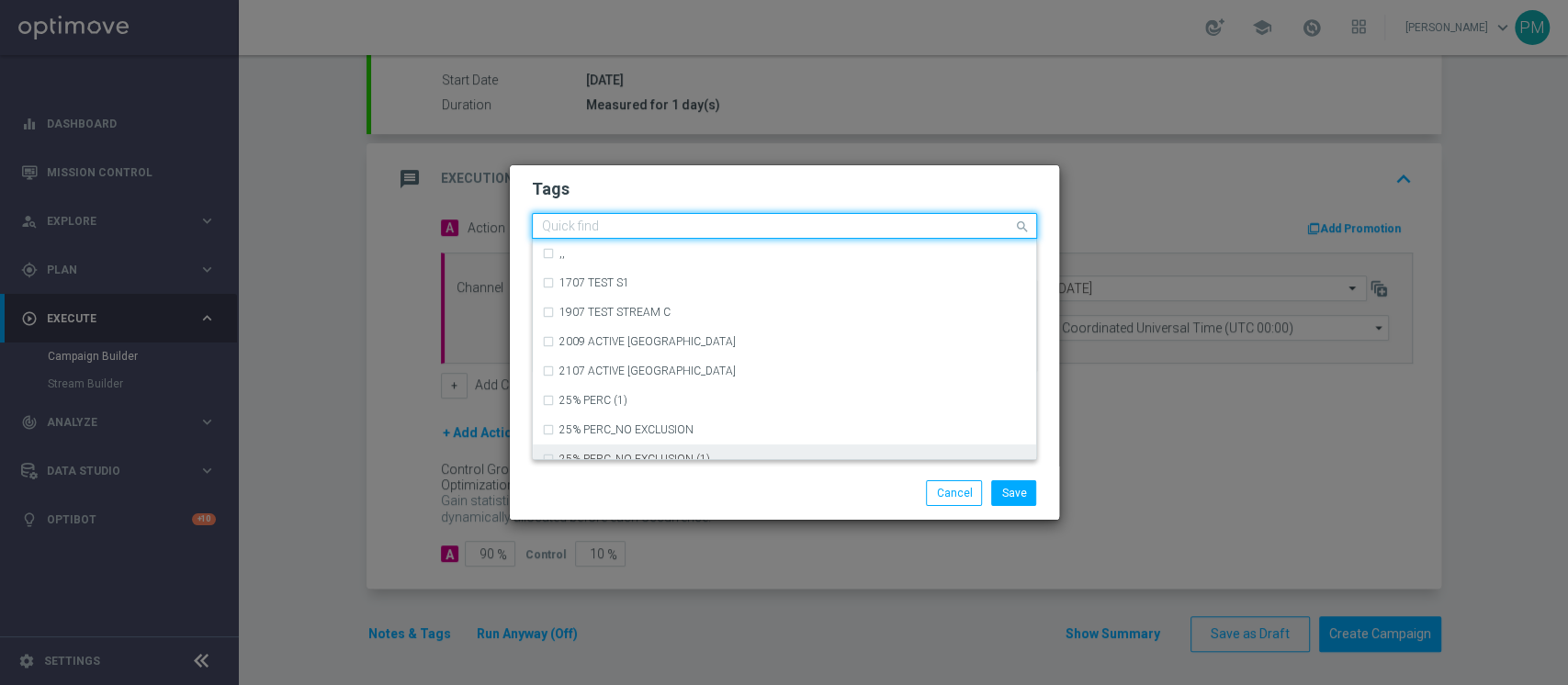 click on "Tags
Quick find ,, 1707 TEST S1 1907 TEST STREAM C 2009 ACTIVE CASINO MARG NEG 2107 ACTIVE CASINO MARG NEG 25% PERC (1) 25% PERC_NO EXCLUSION 25% PERC_NO EXCLUSION (1) 2_NEW Welcome Game 2025 3 TEST Journey CROSS 50% PERC 50% PERC_NO EXCLUSION
Notes
Save
Cancel" 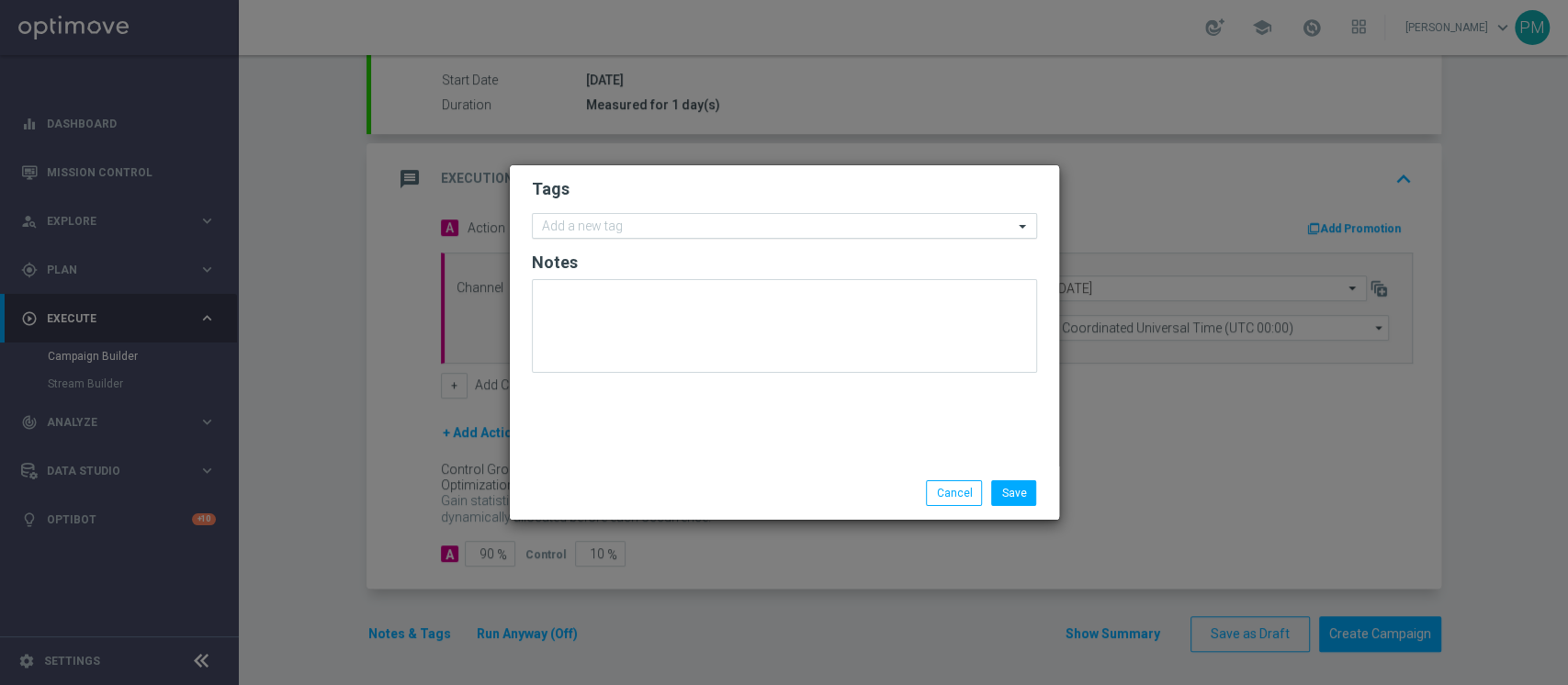 click 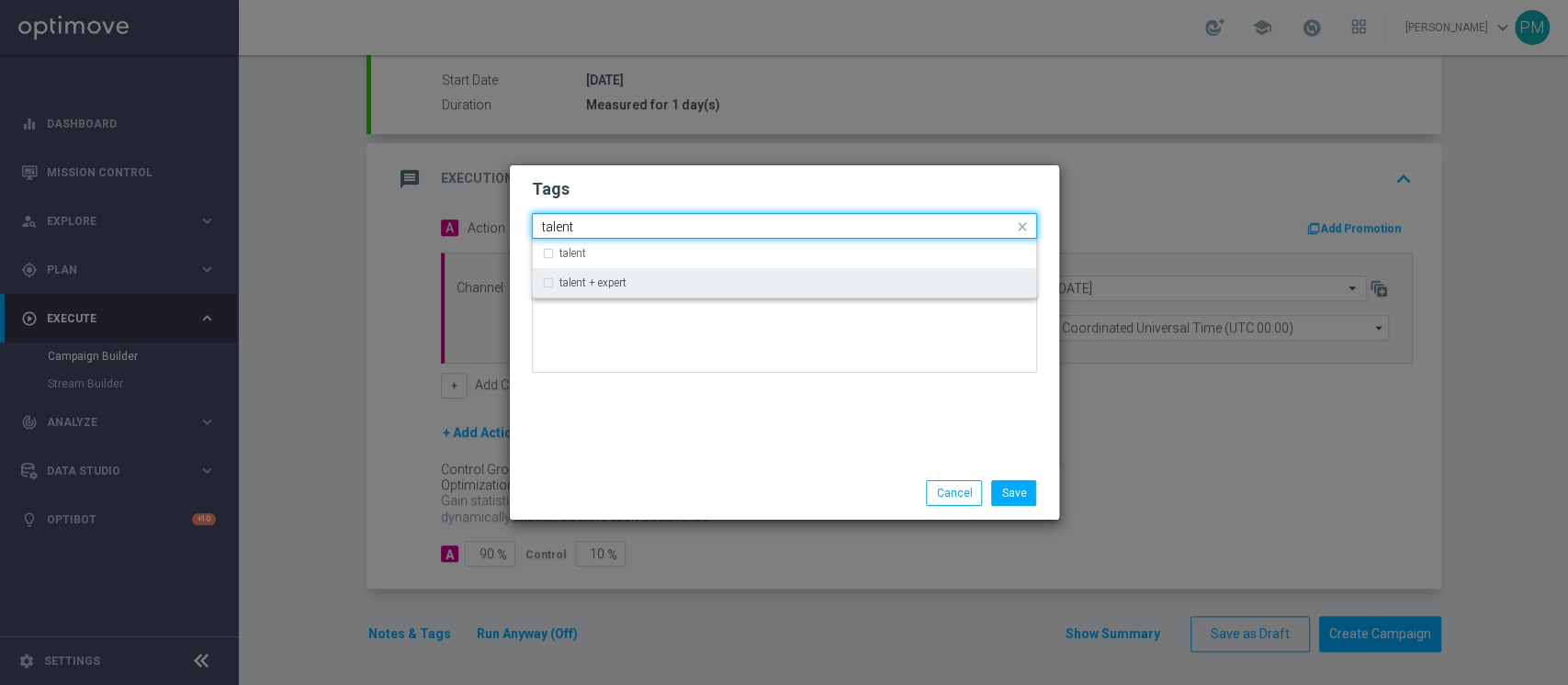 click on "talent + expert" at bounding box center [784, 283] 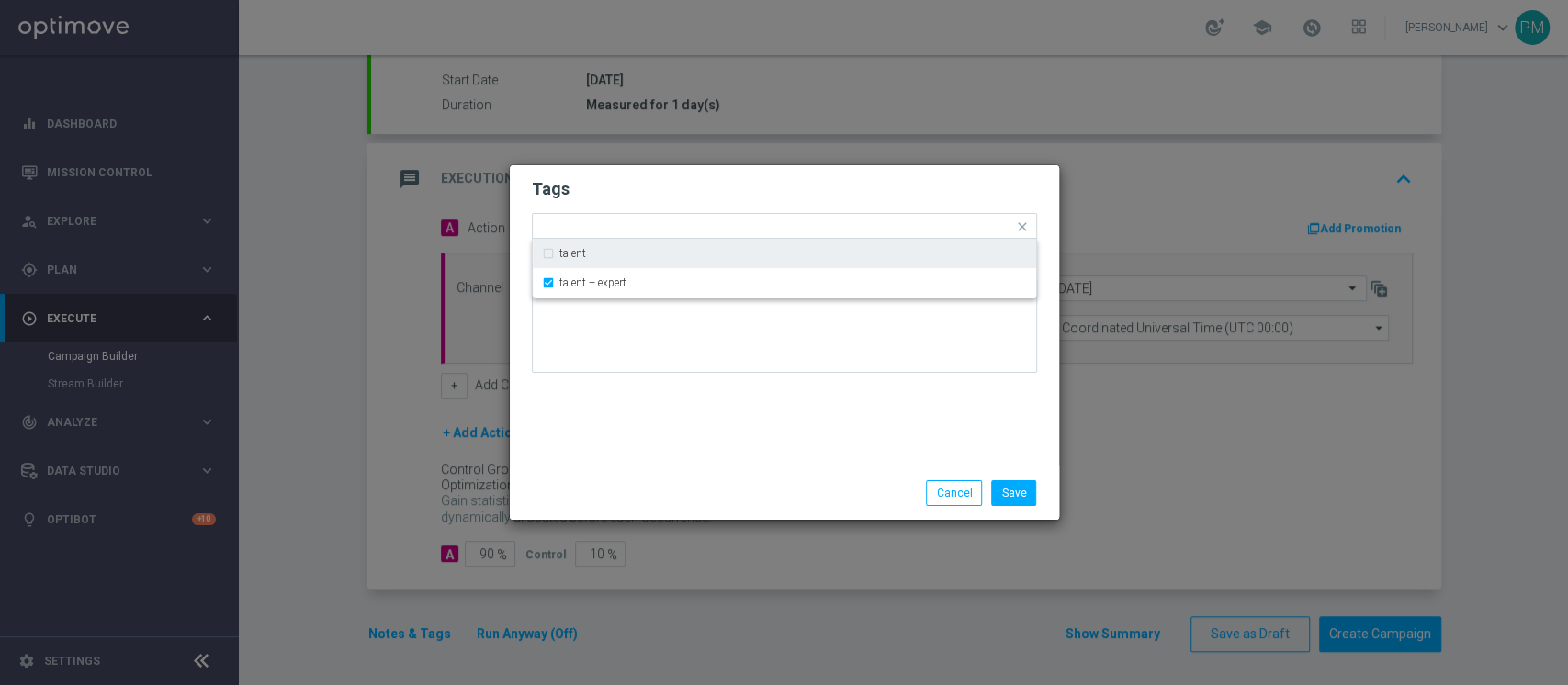 click on "Tags" 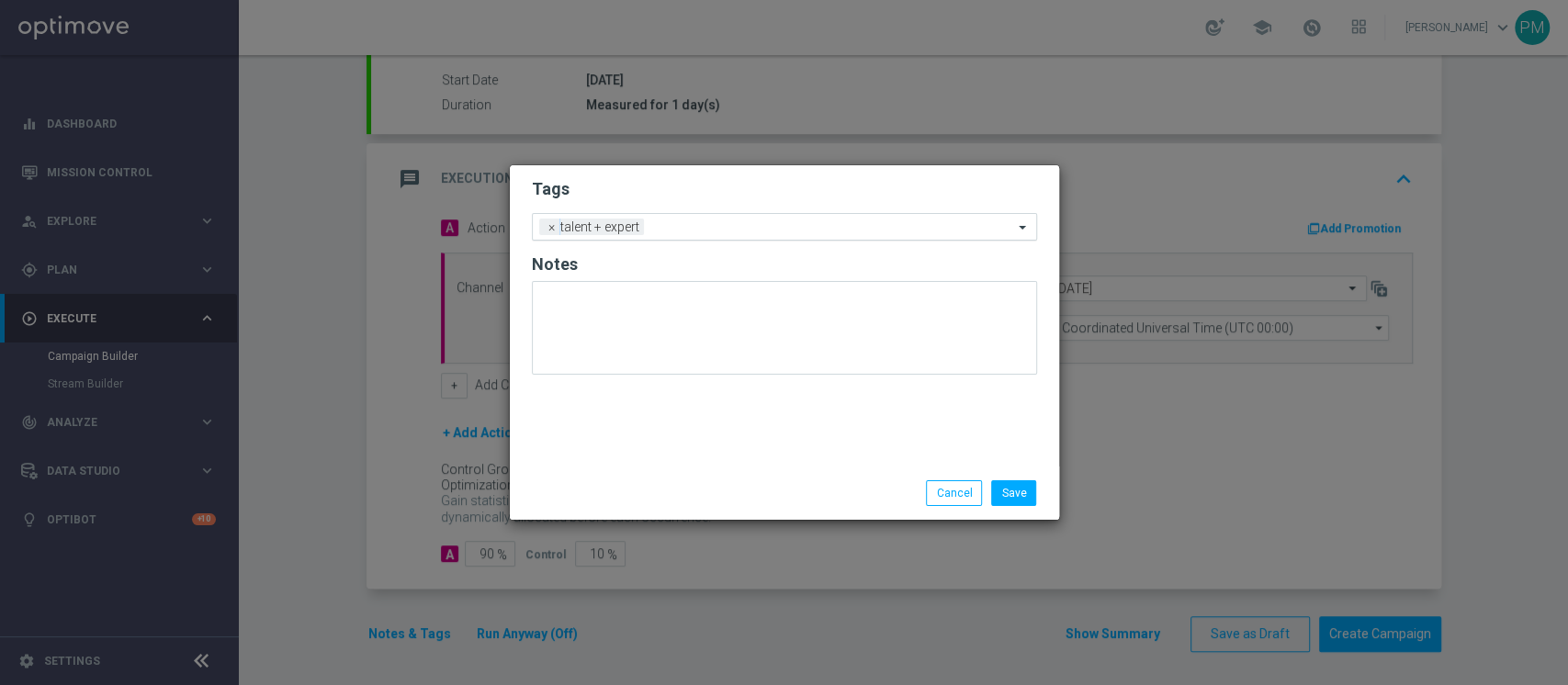click 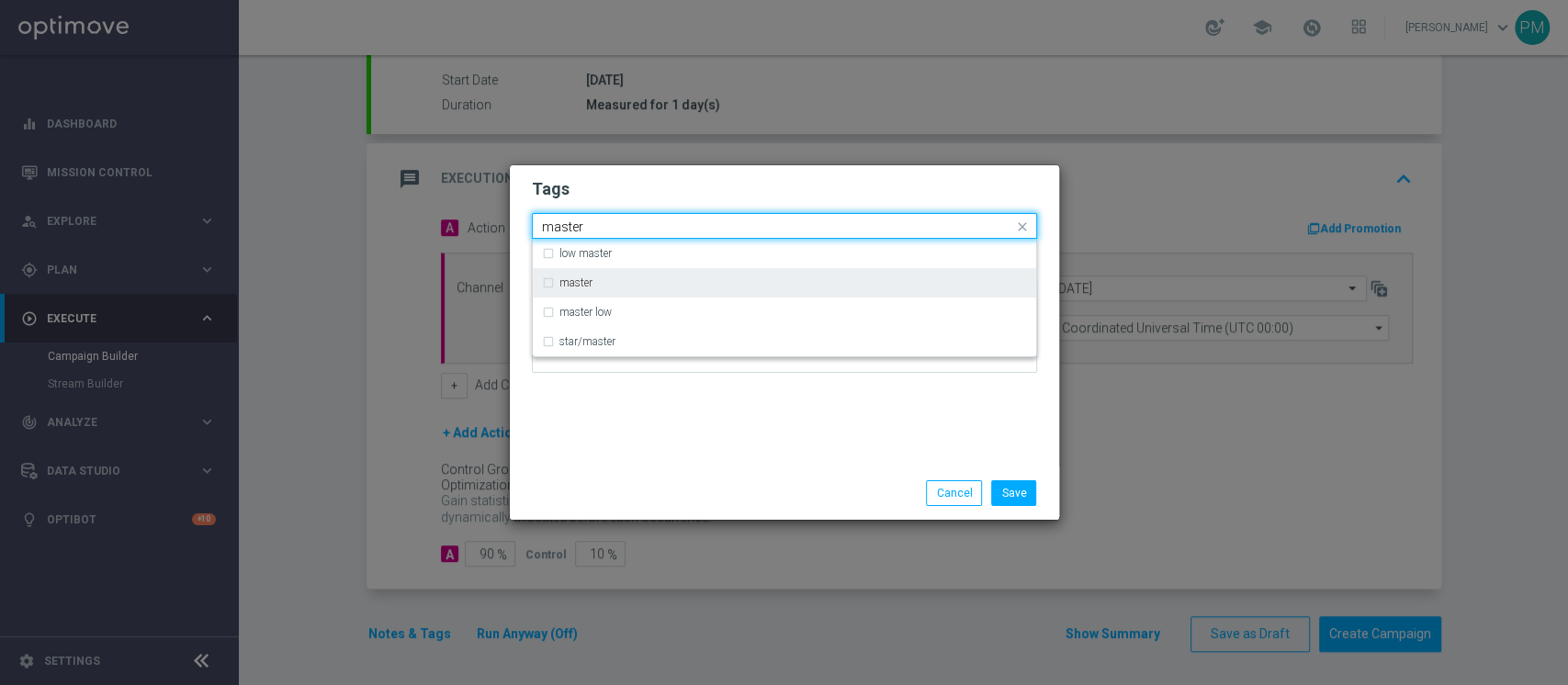 click on "master" at bounding box center [784, 283] 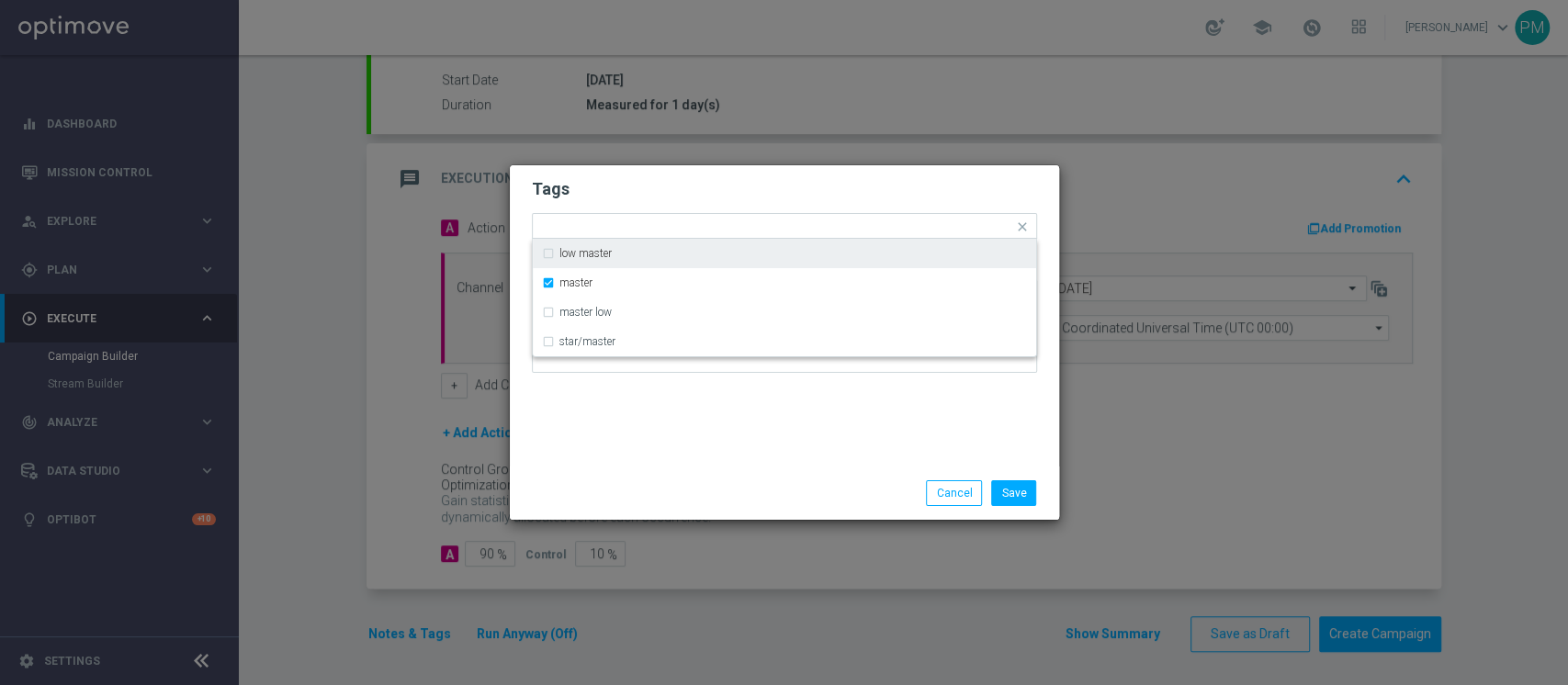 click on "Tags
Quick find × talent + expert × master low master master master low star/master
Notes" 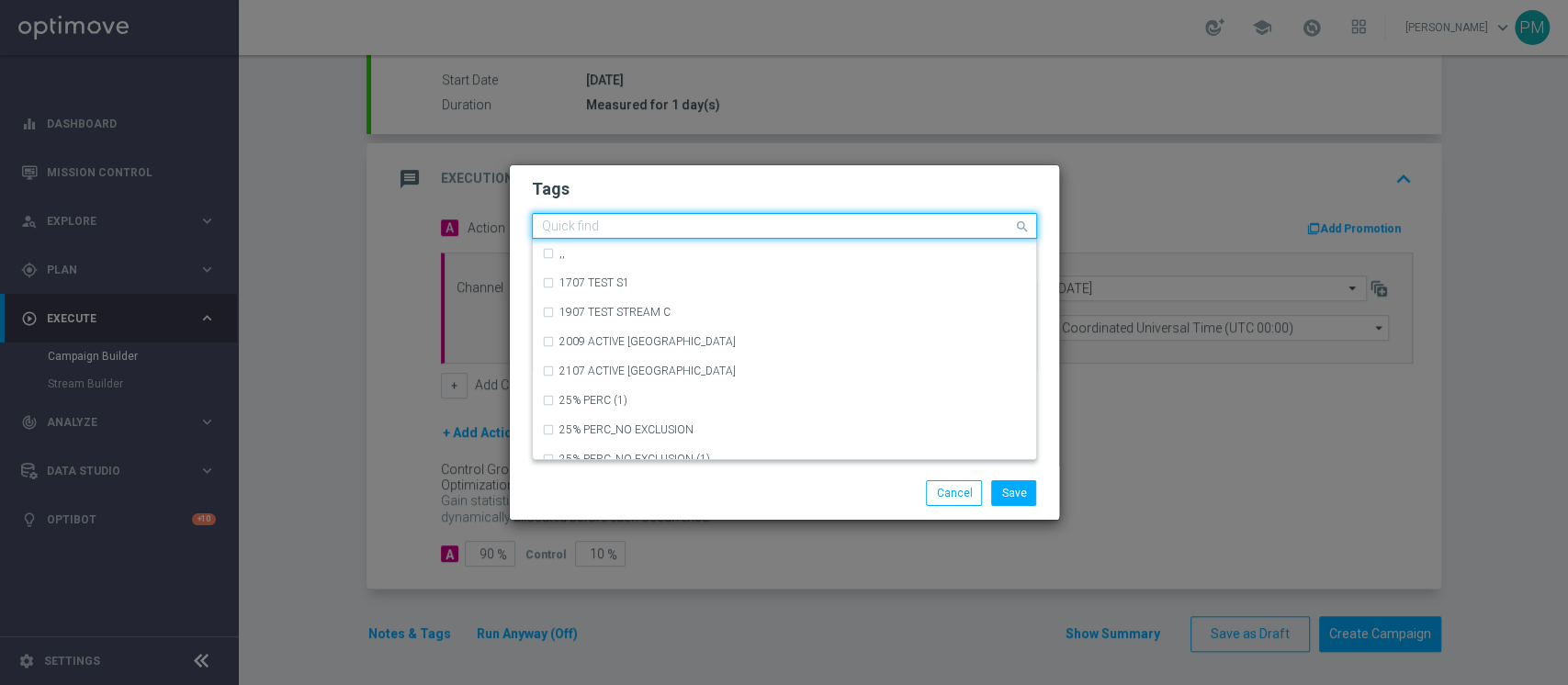 click 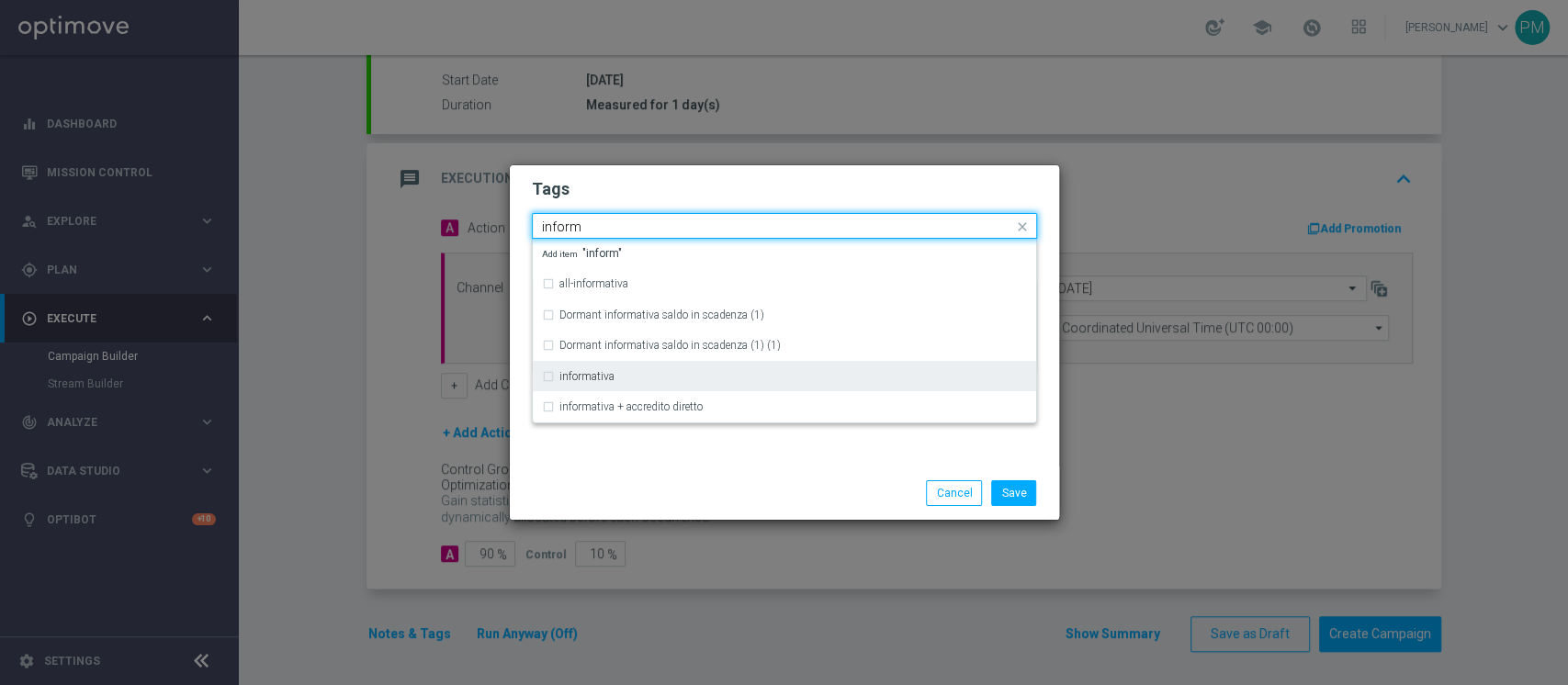 click on "informativa" at bounding box center [784, 376] 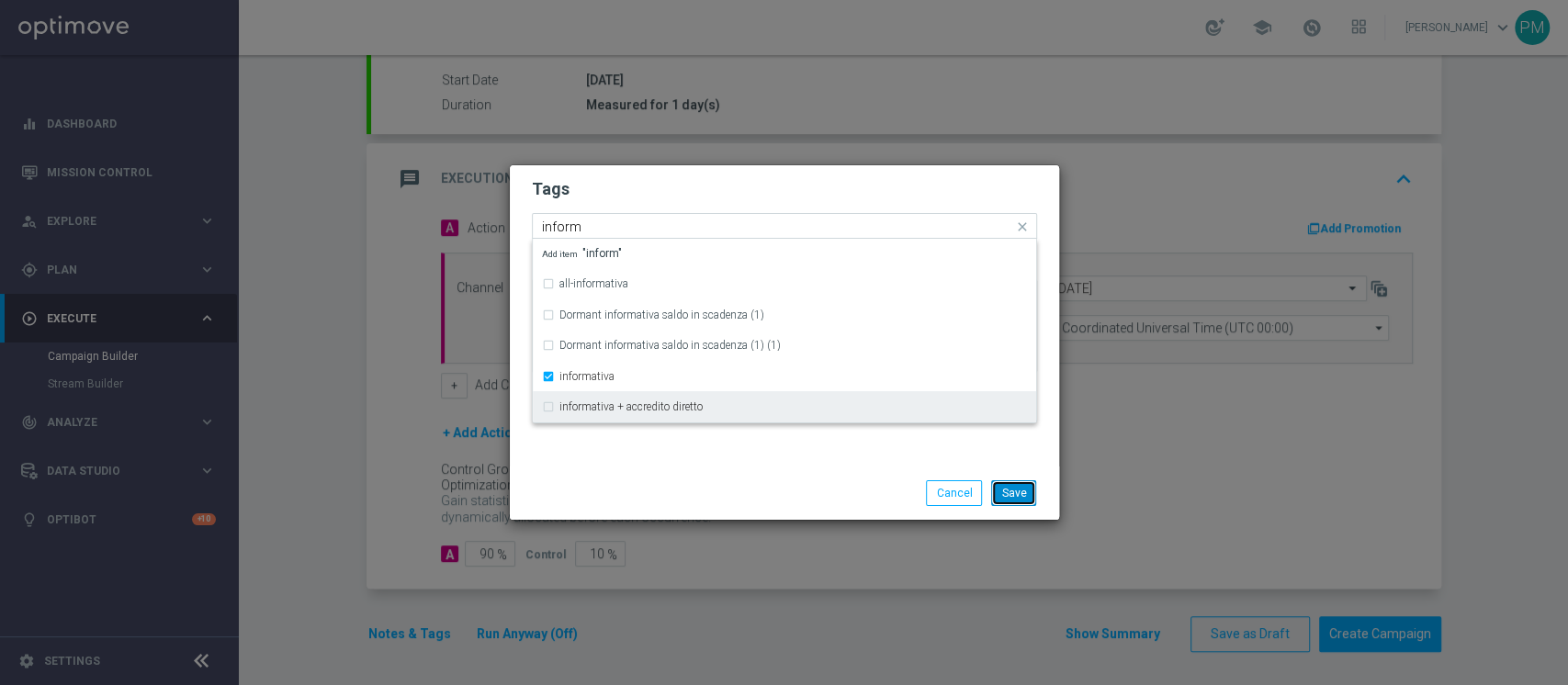 type 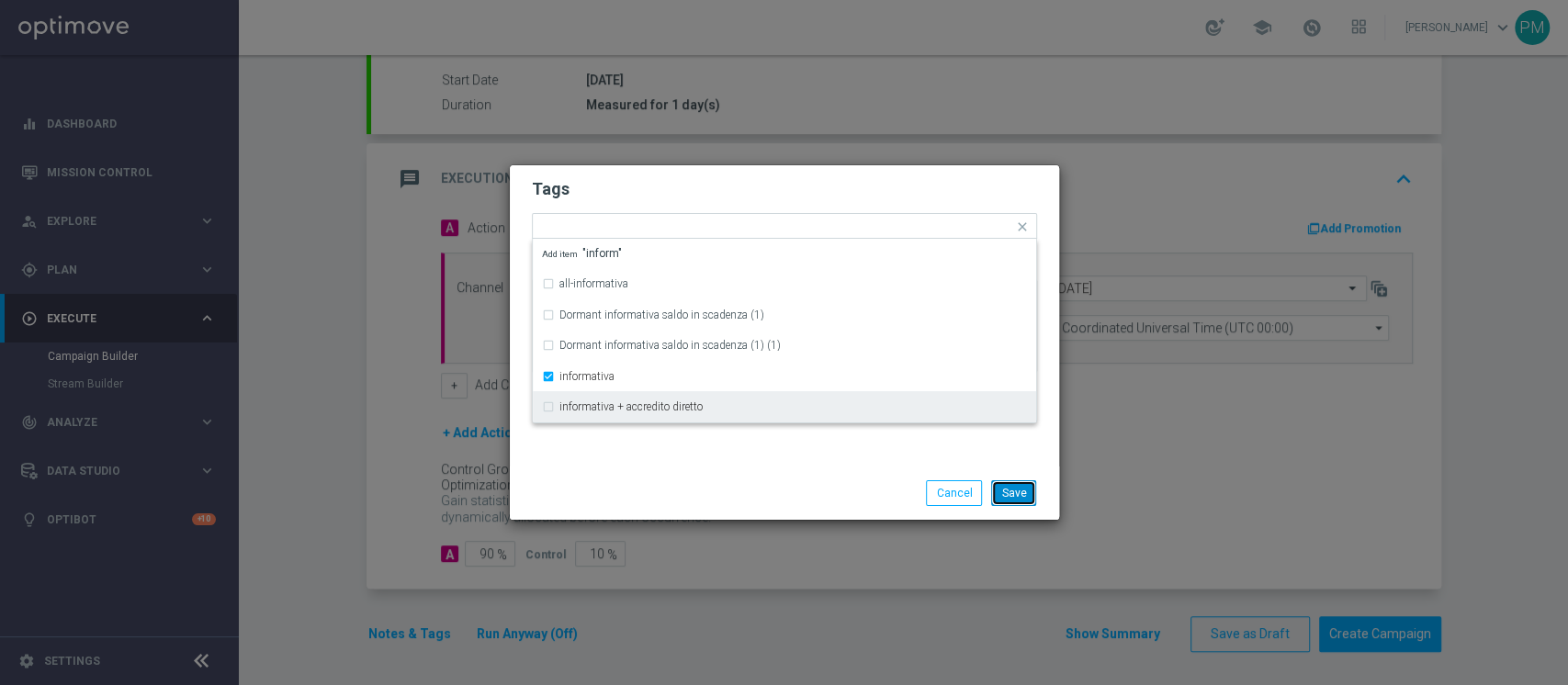 click on "Save" 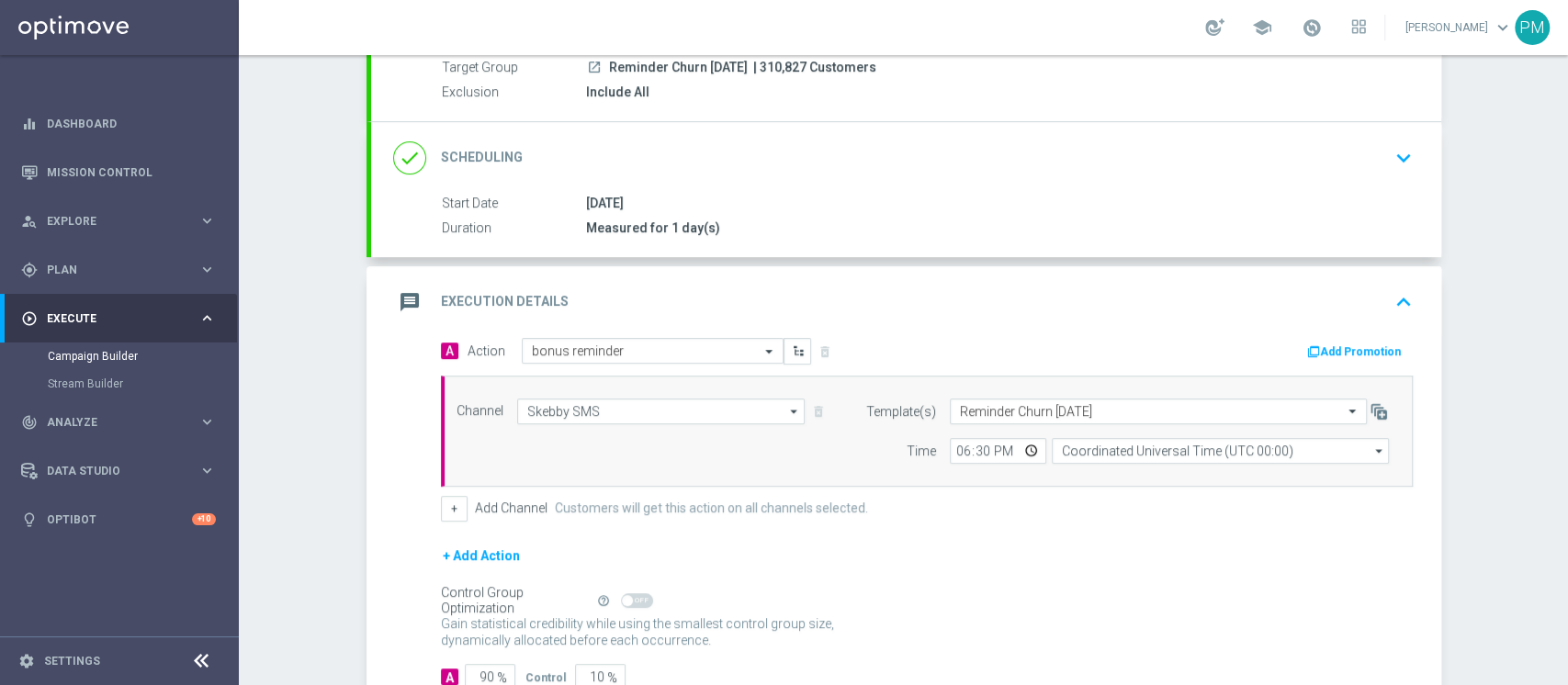 scroll, scrollTop: 301, scrollLeft: 0, axis: vertical 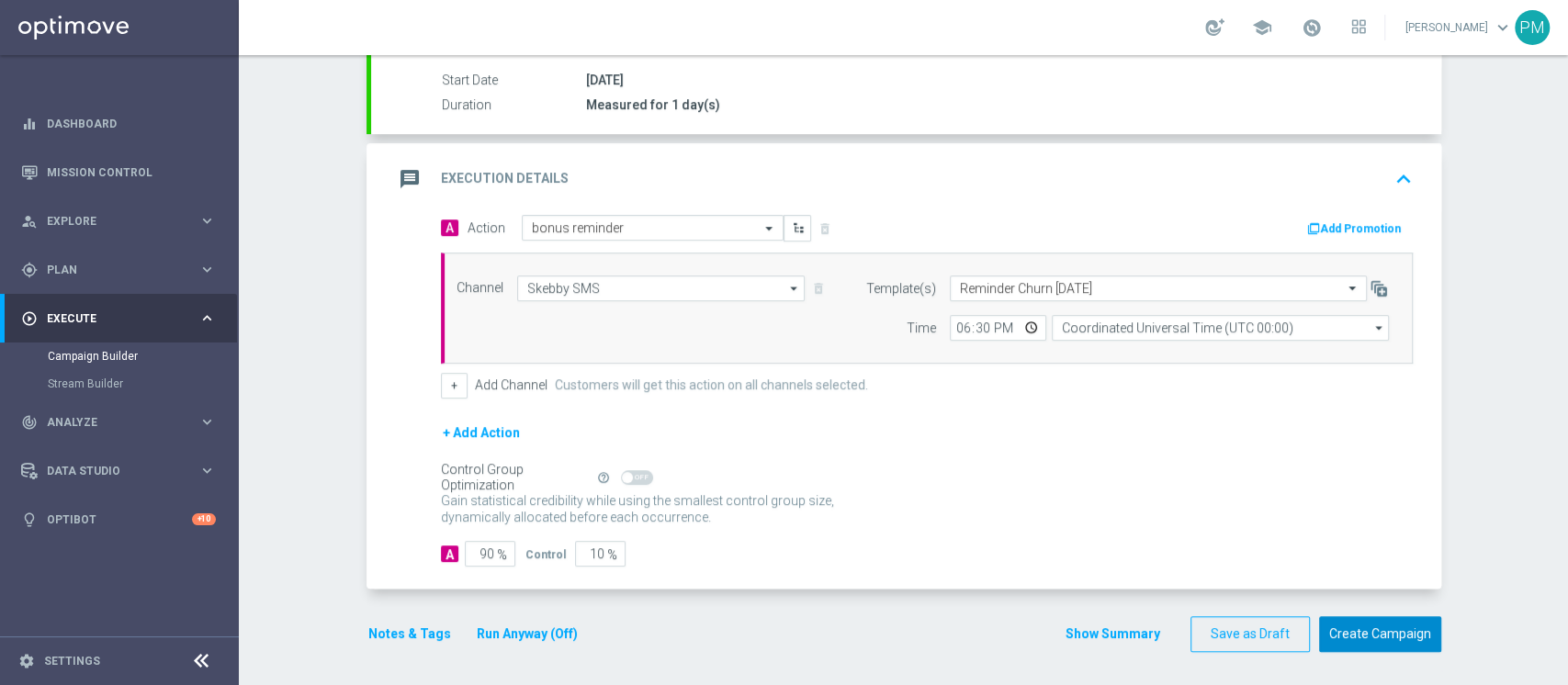 click on "Create Campaign" 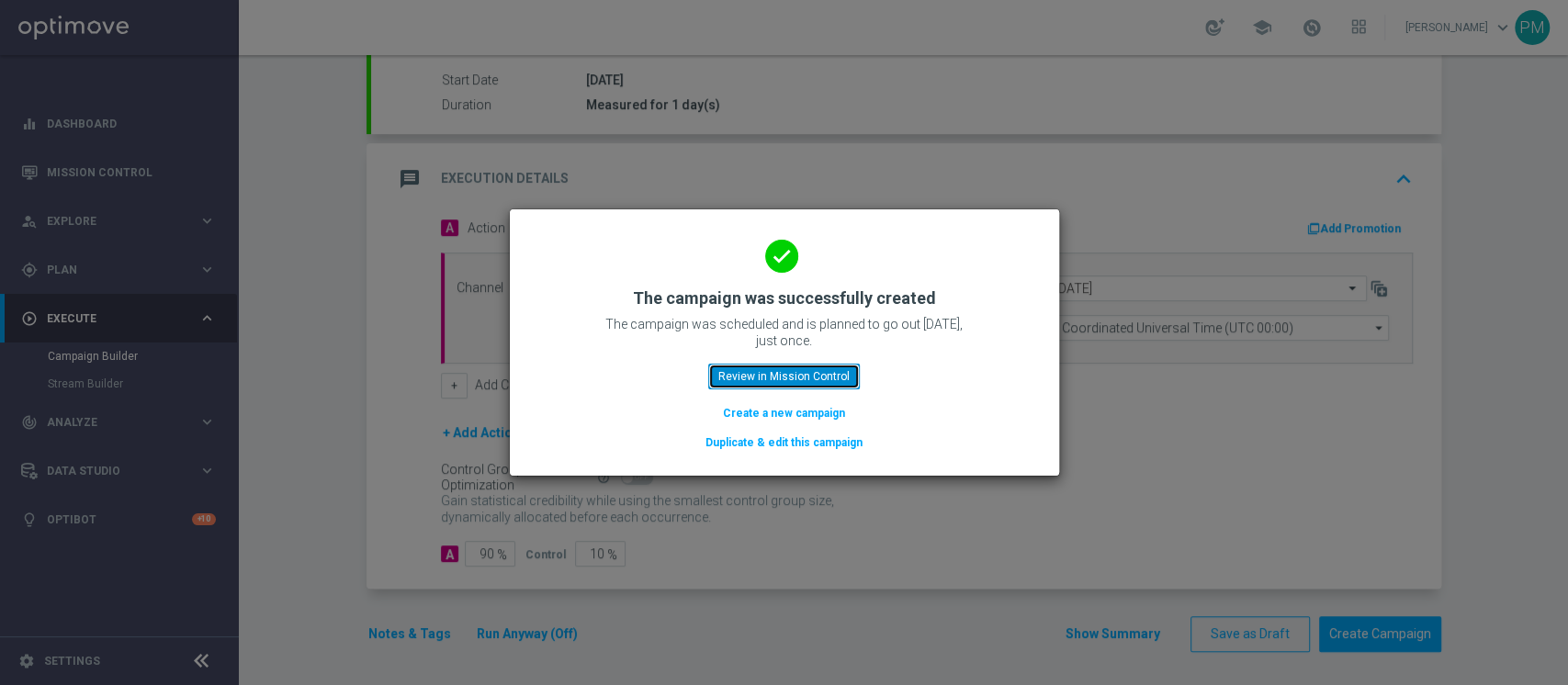 click on "Review in Mission Control" 